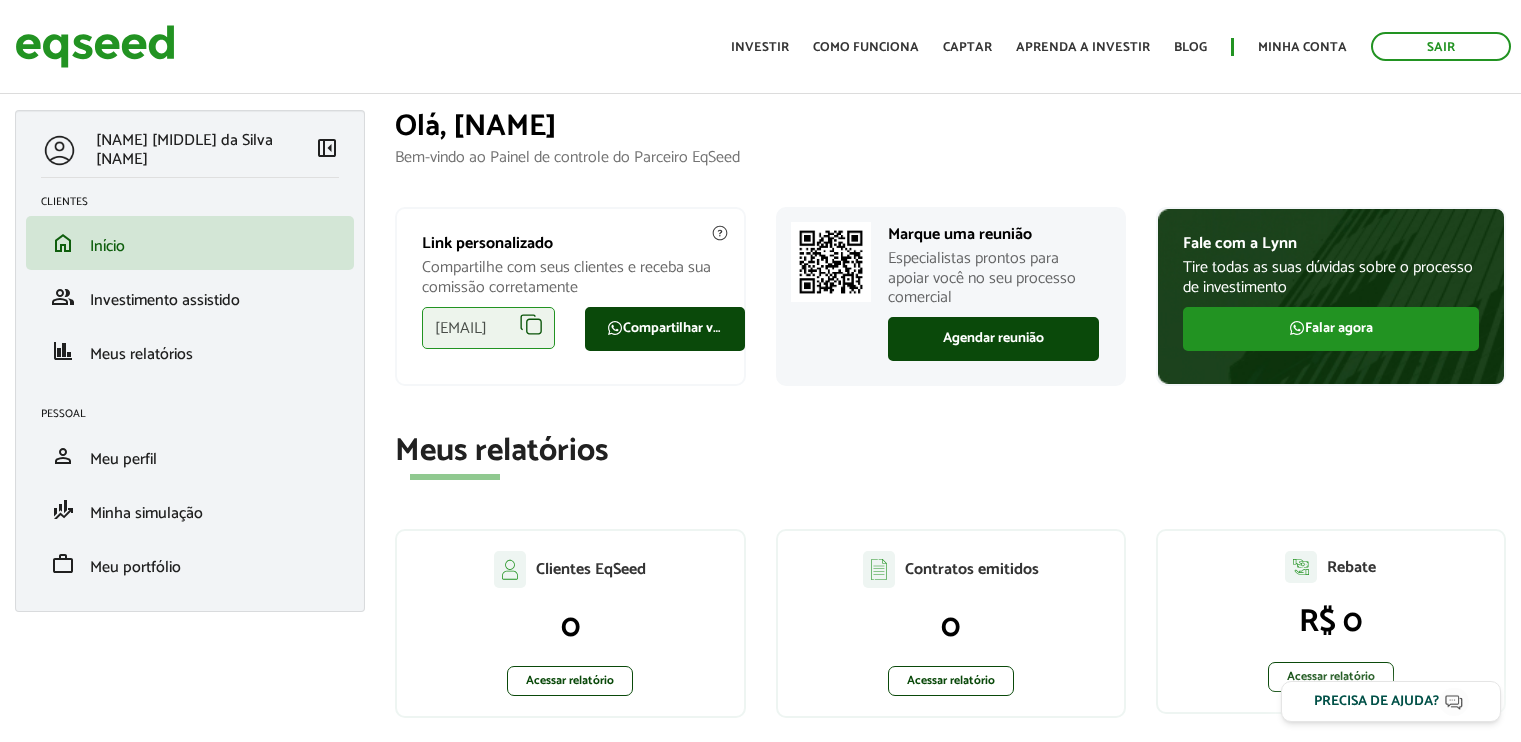 scroll, scrollTop: 0, scrollLeft: 0, axis: both 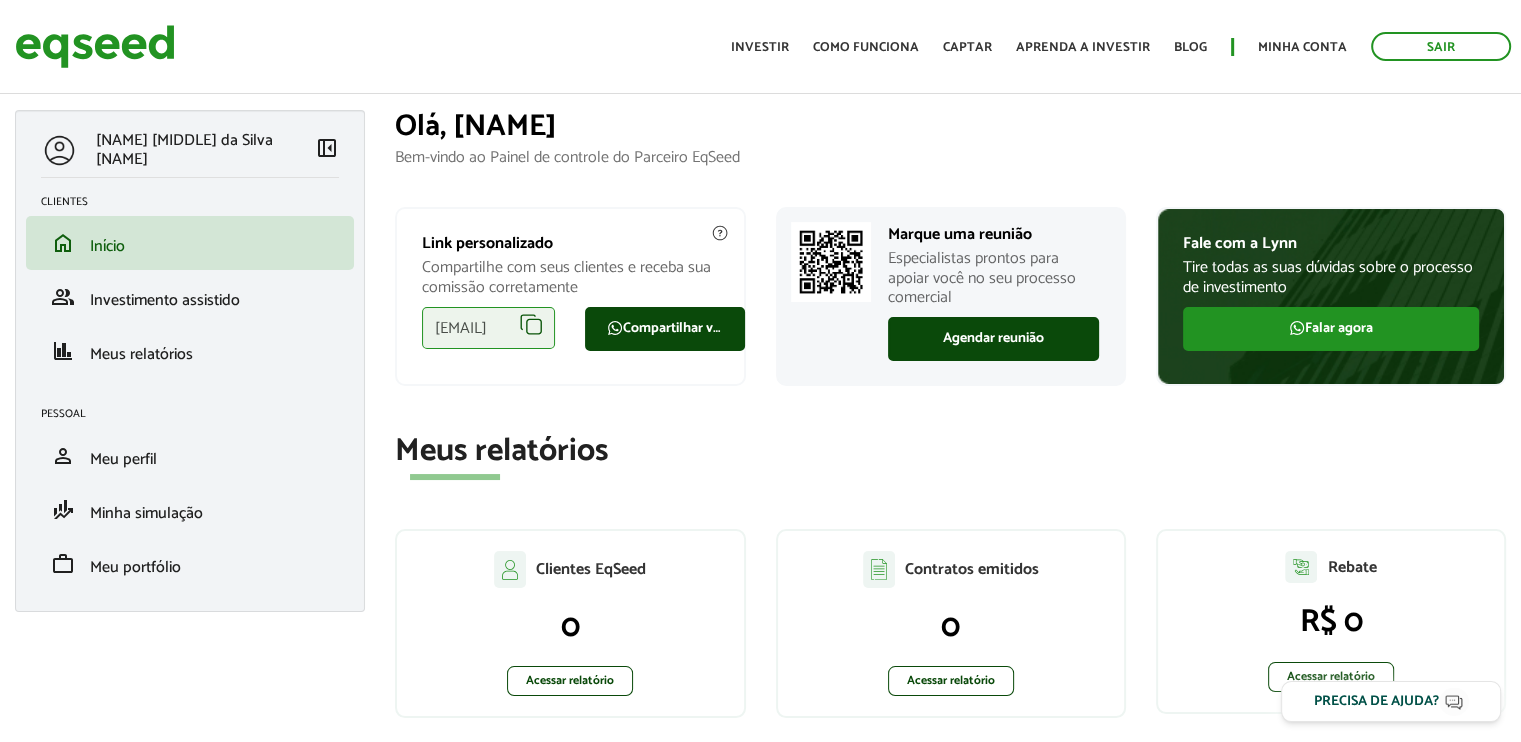 click on "Compartilhe com seus clientes e receba sua comissão corretamente" at bounding box center (570, 277) 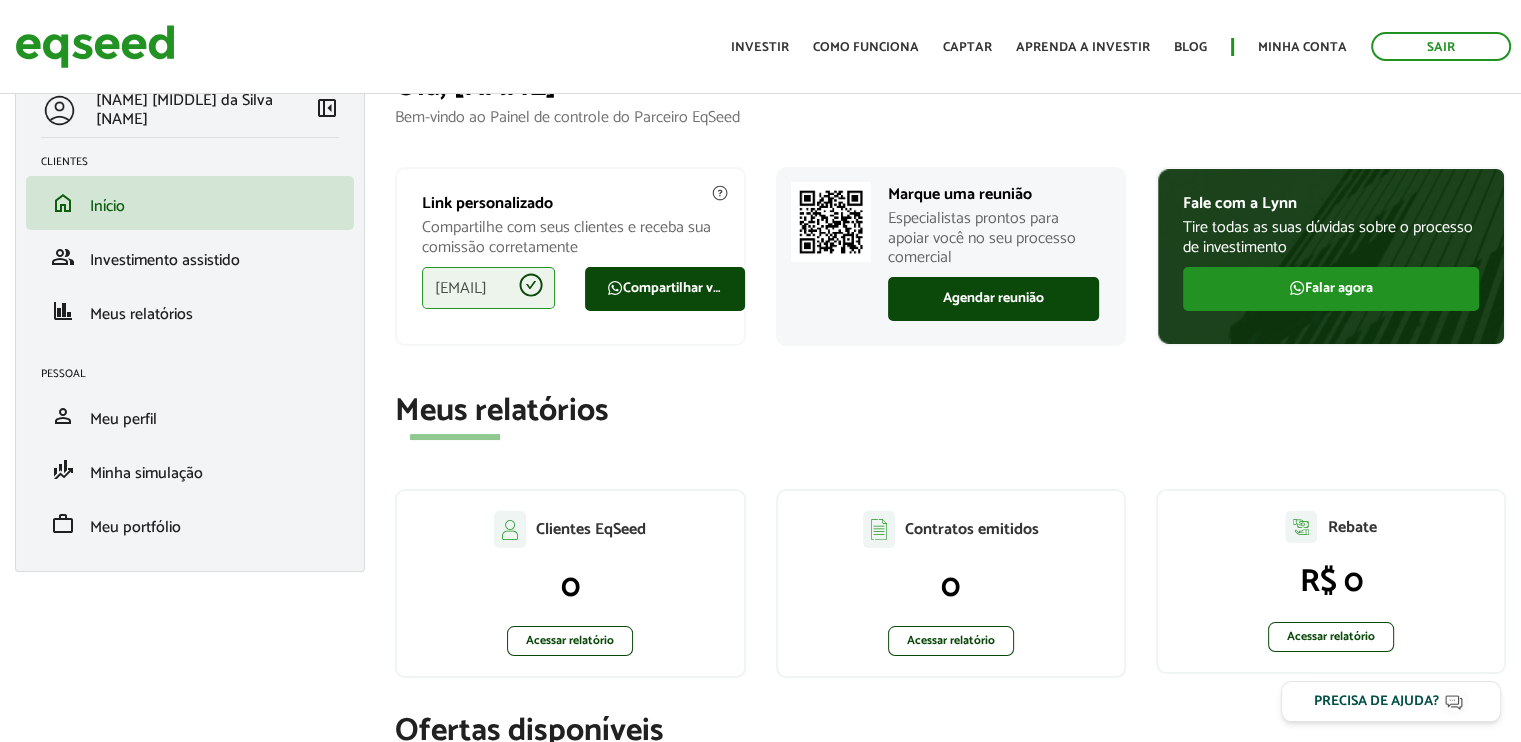 scroll, scrollTop: 0, scrollLeft: 0, axis: both 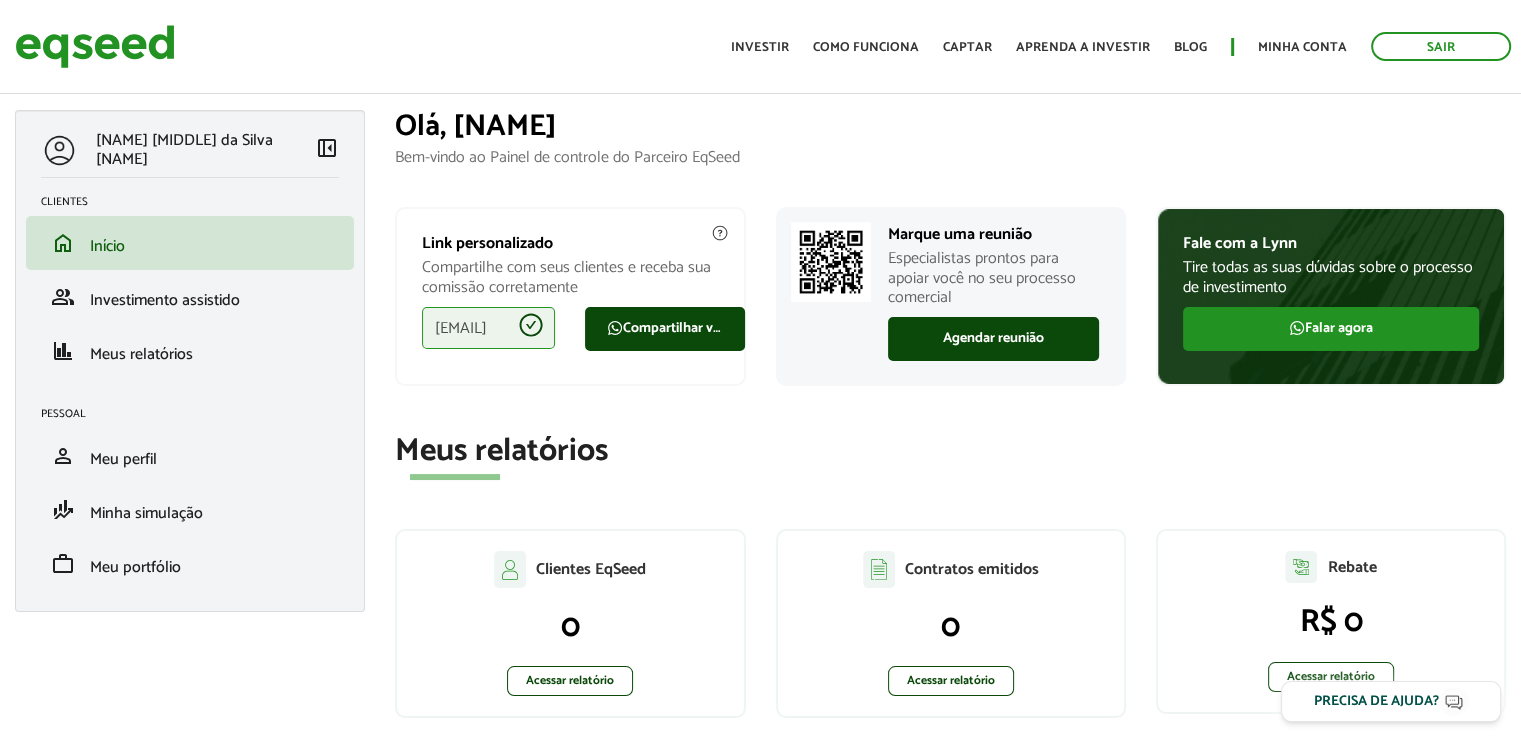 click on "Sair
Toggle navigation
Toggle navigation
Início
Investir Como funciona Captar Aprenda a investir Blog Minha conta Sair" at bounding box center [760, 46] 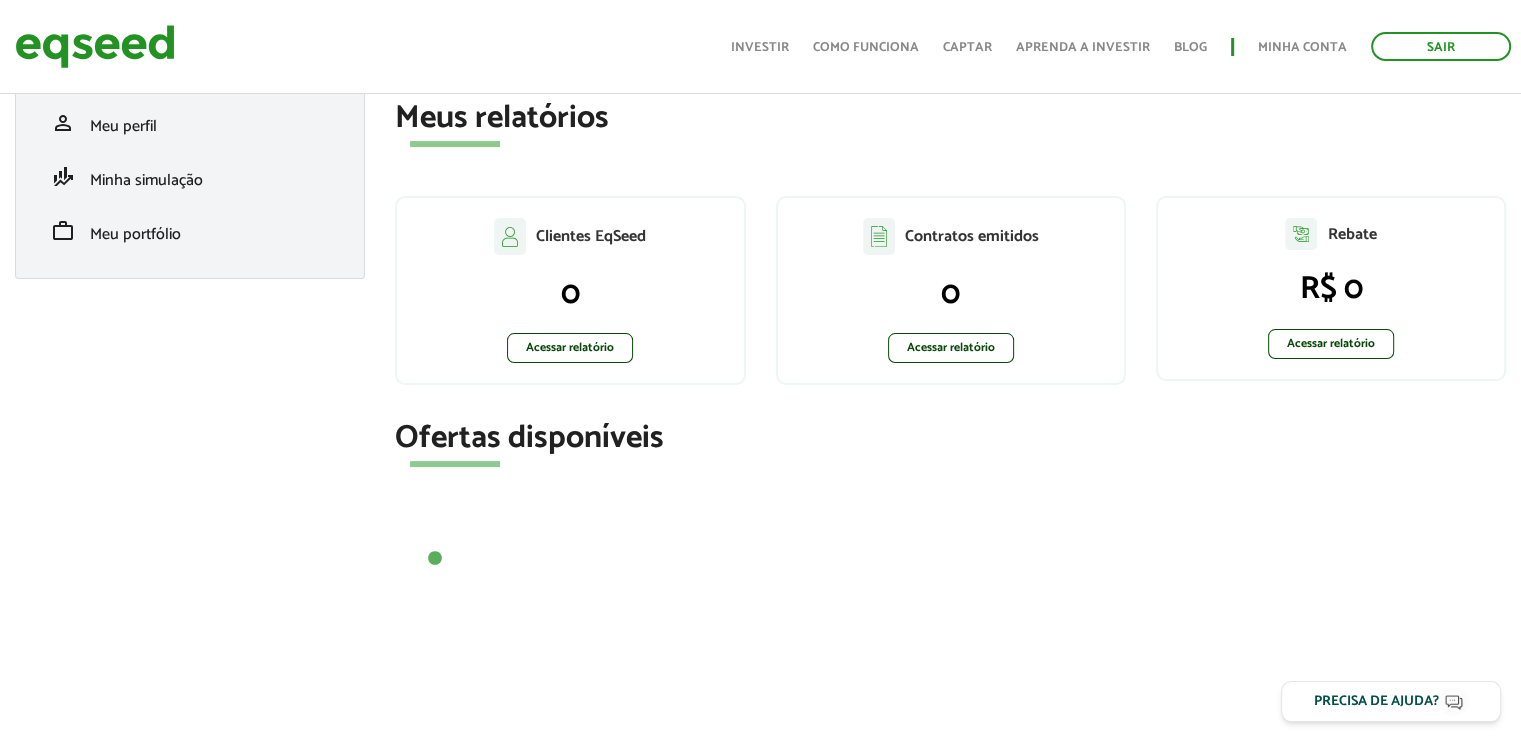 scroll, scrollTop: 0, scrollLeft: 0, axis: both 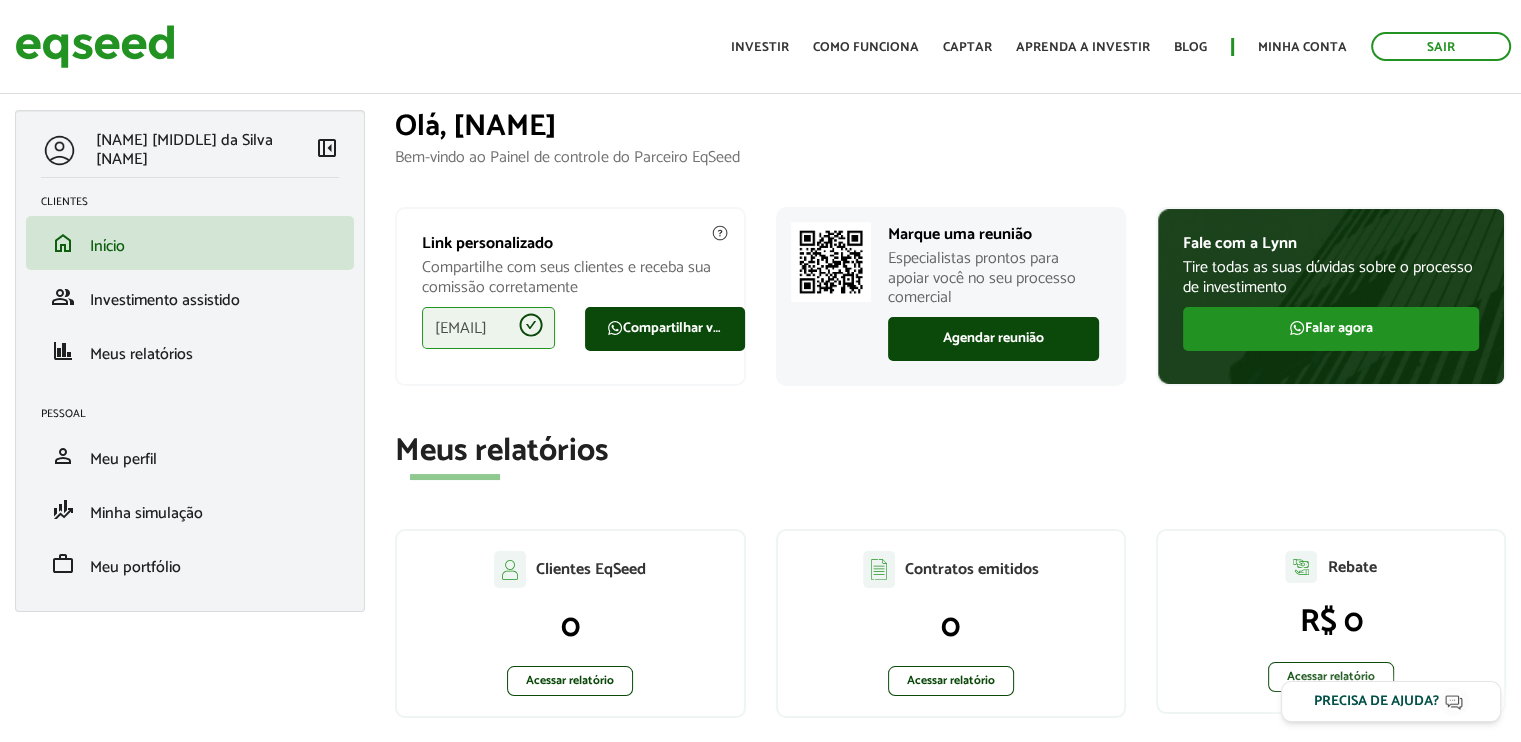 click on "Início
Investir
Como funciona
Captar
Aprenda a investir
Blog
Minha conta
Sair" at bounding box center [1121, 46] 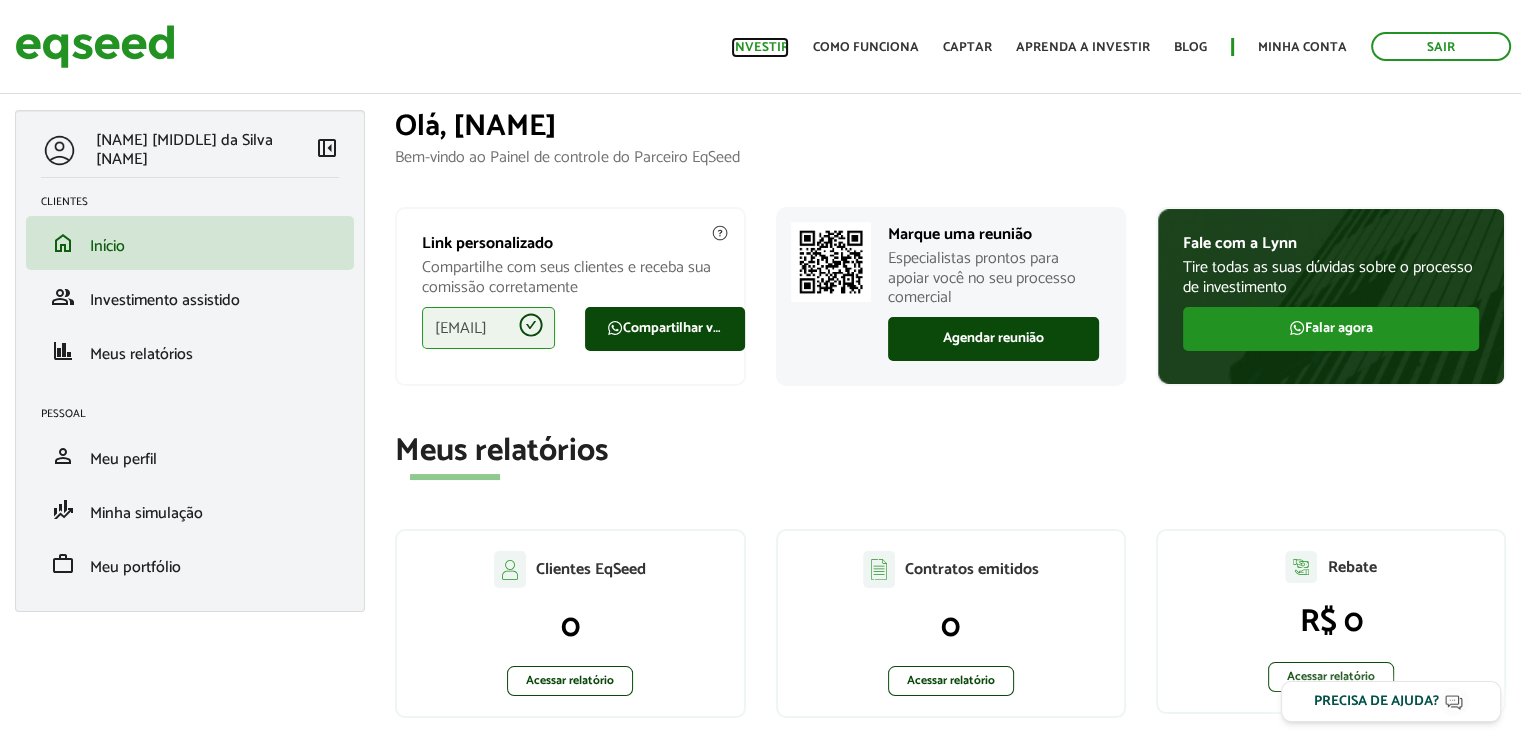 click on "Investir" at bounding box center [760, 47] 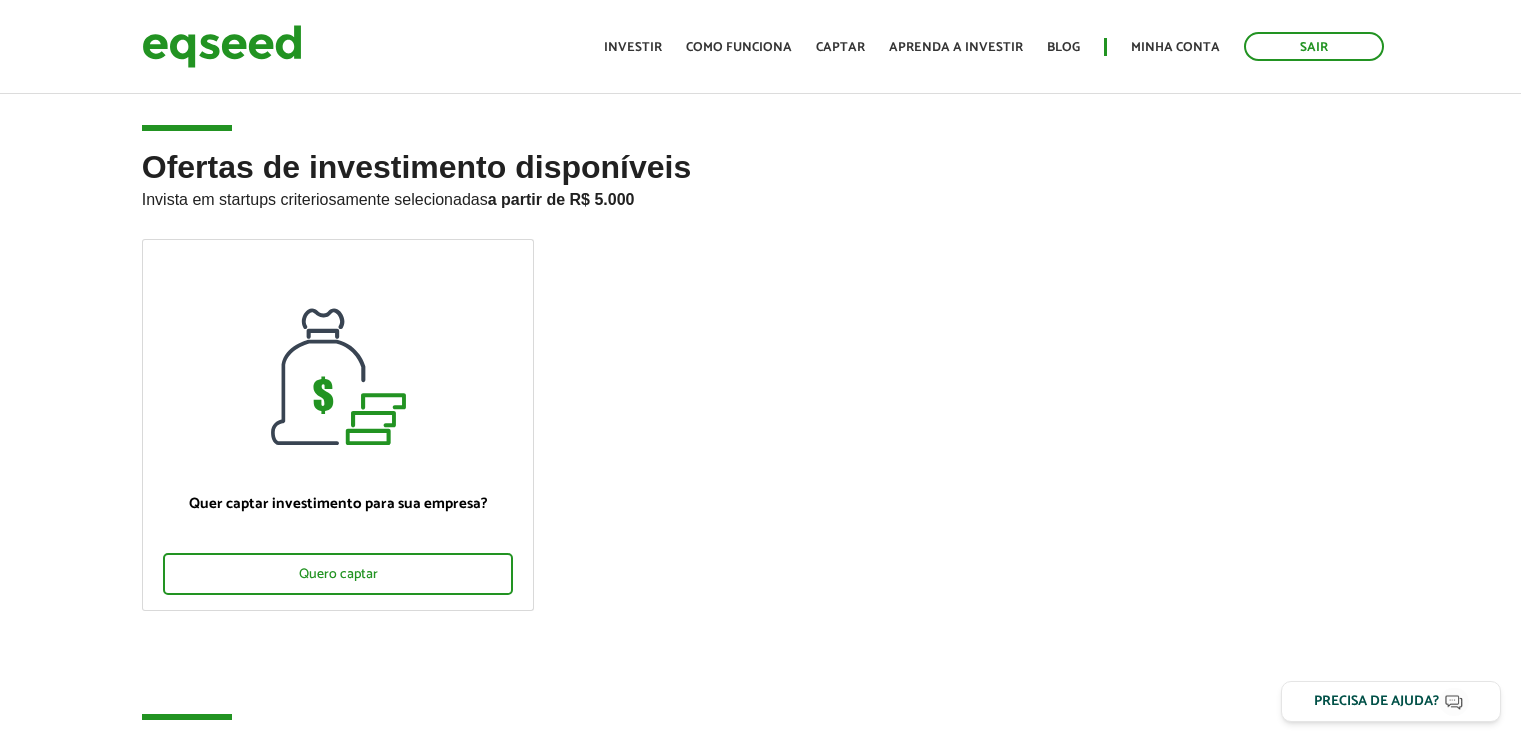 scroll, scrollTop: 0, scrollLeft: 0, axis: both 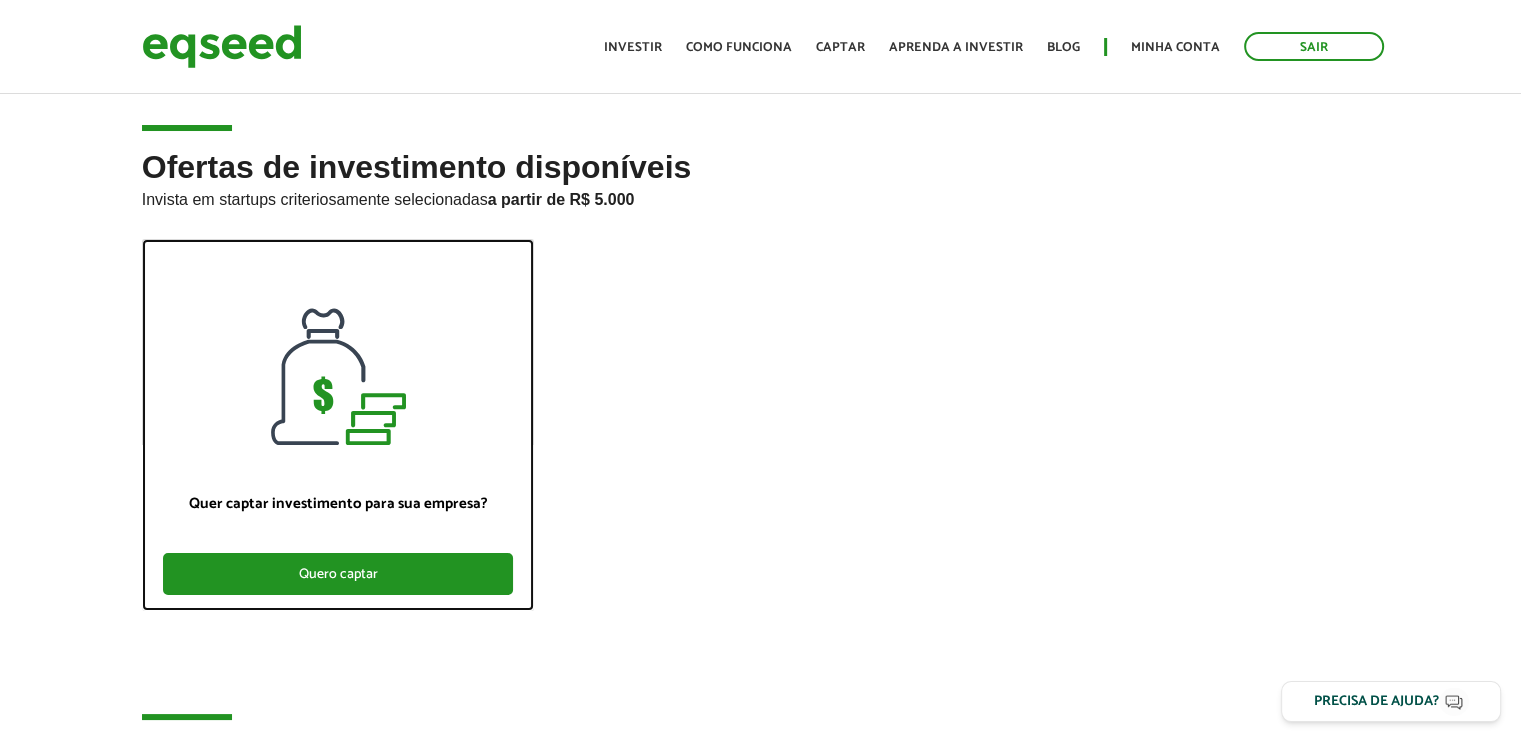 click on "Quero captar" at bounding box center (338, 574) 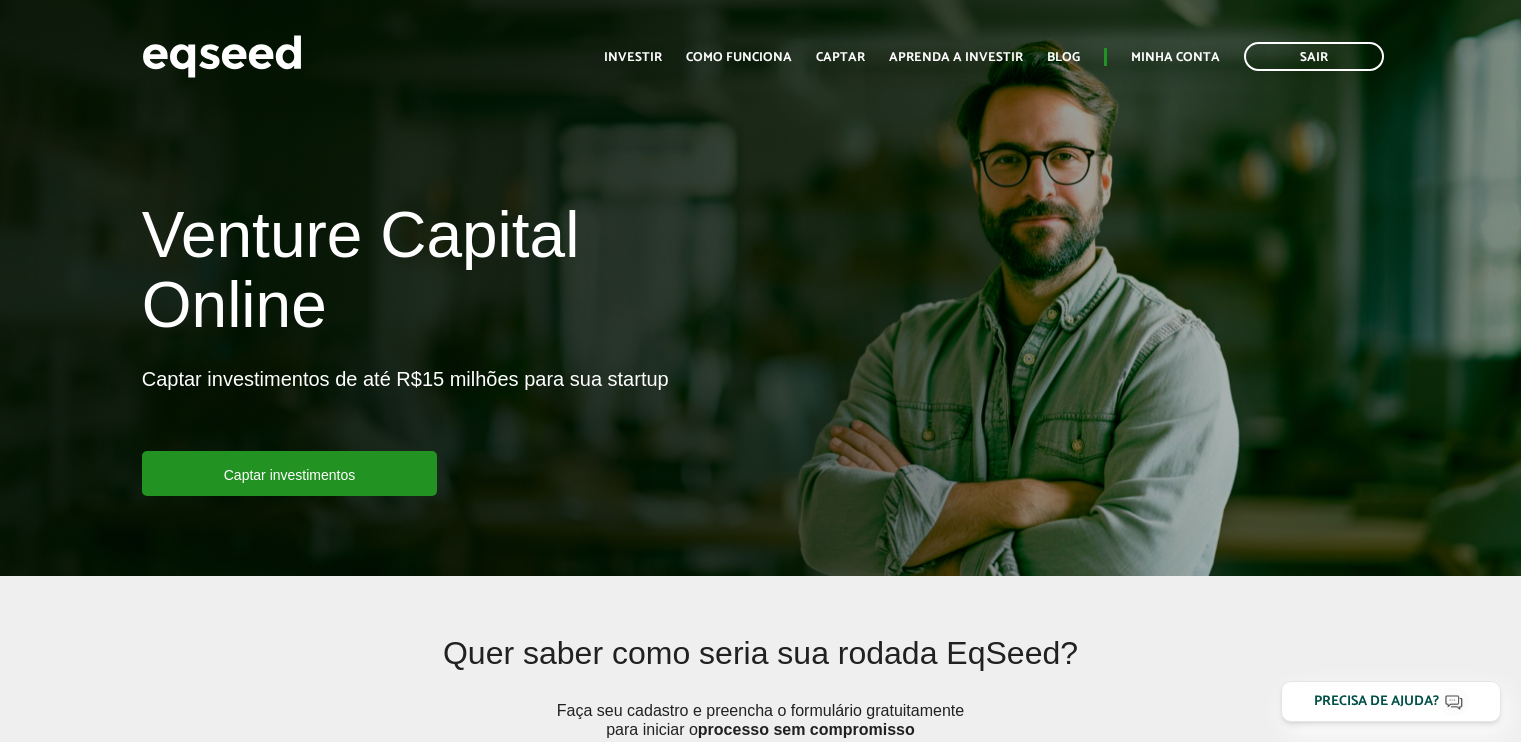 scroll, scrollTop: 0, scrollLeft: 0, axis: both 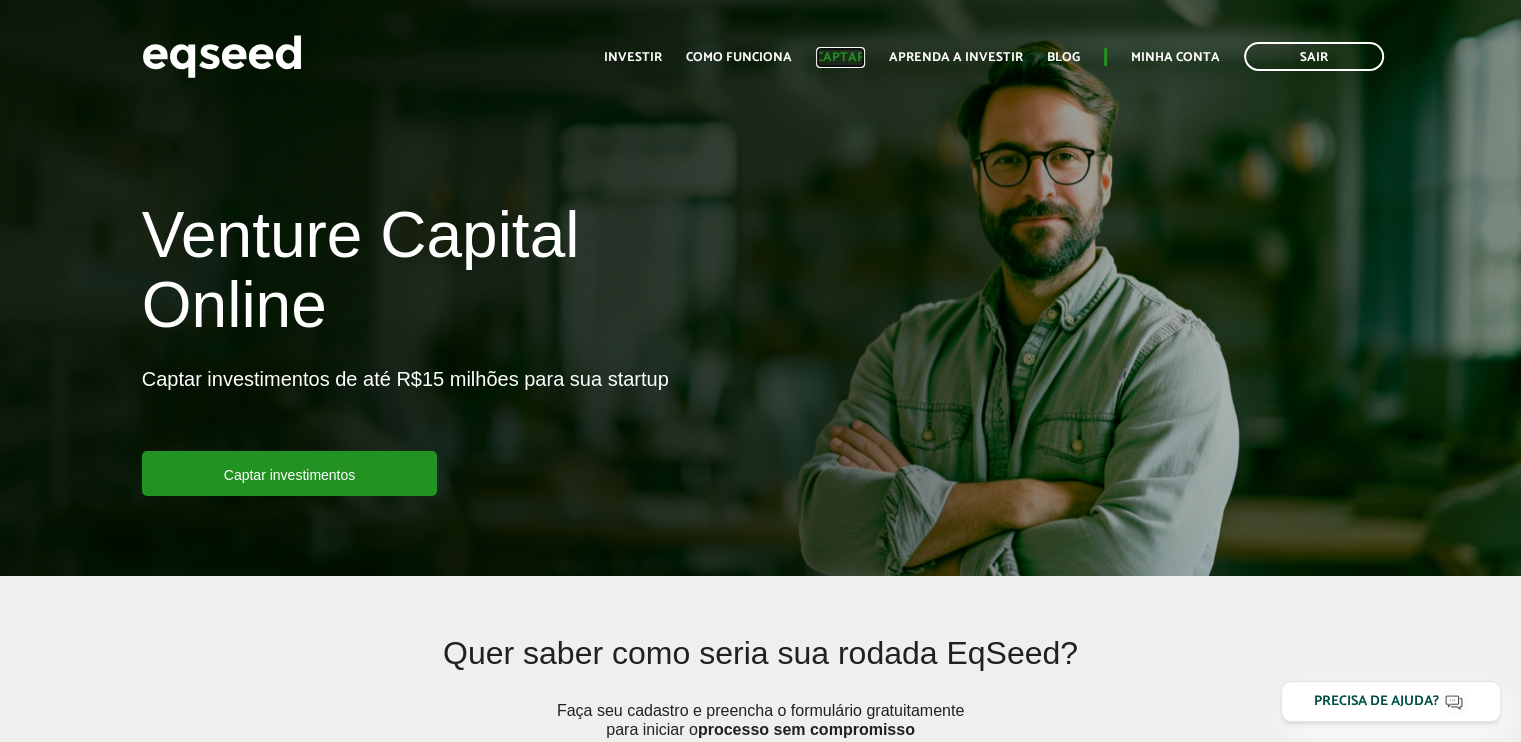 click on "Captar" at bounding box center [840, 57] 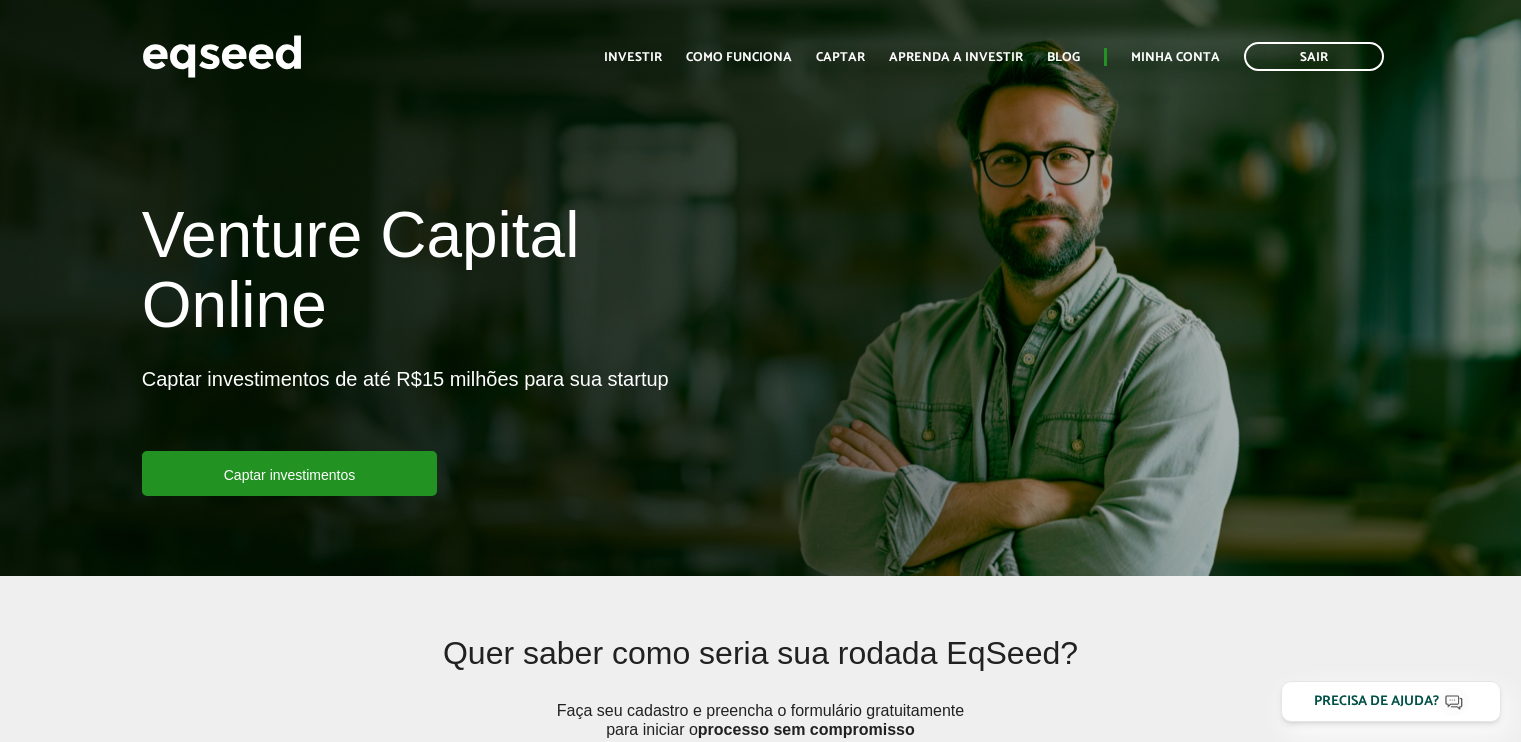 scroll, scrollTop: 0, scrollLeft: 0, axis: both 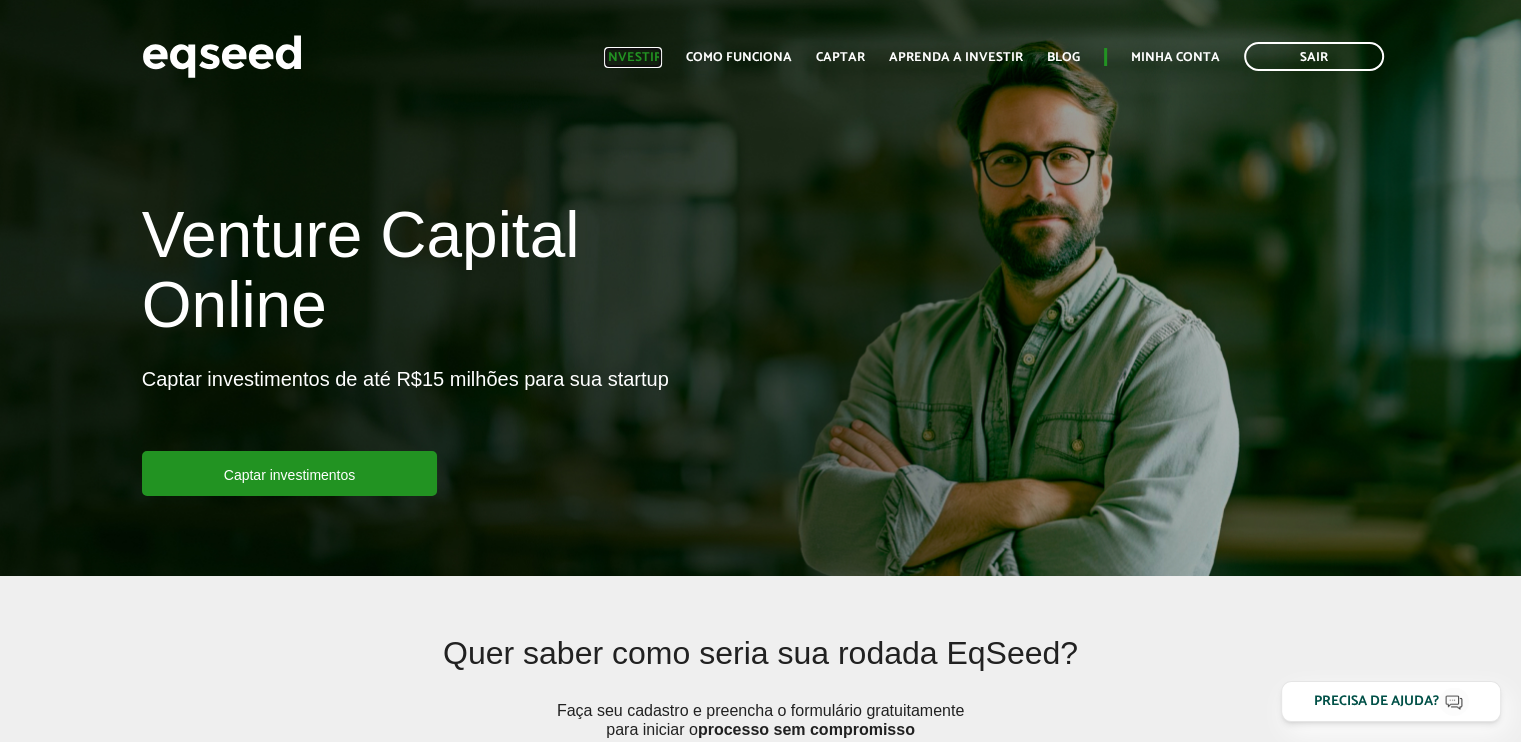 click on "Investir" at bounding box center (633, 57) 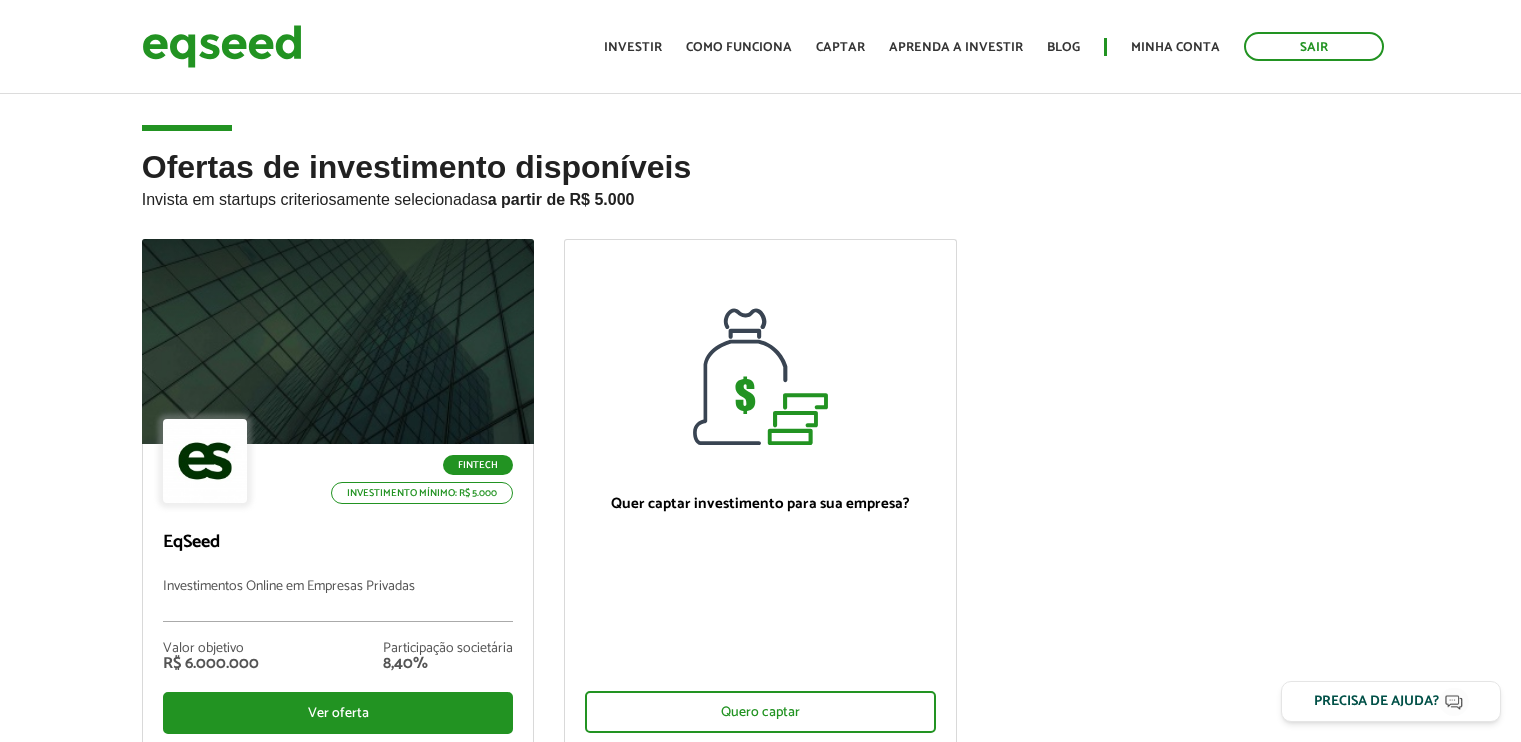 scroll, scrollTop: 0, scrollLeft: 0, axis: both 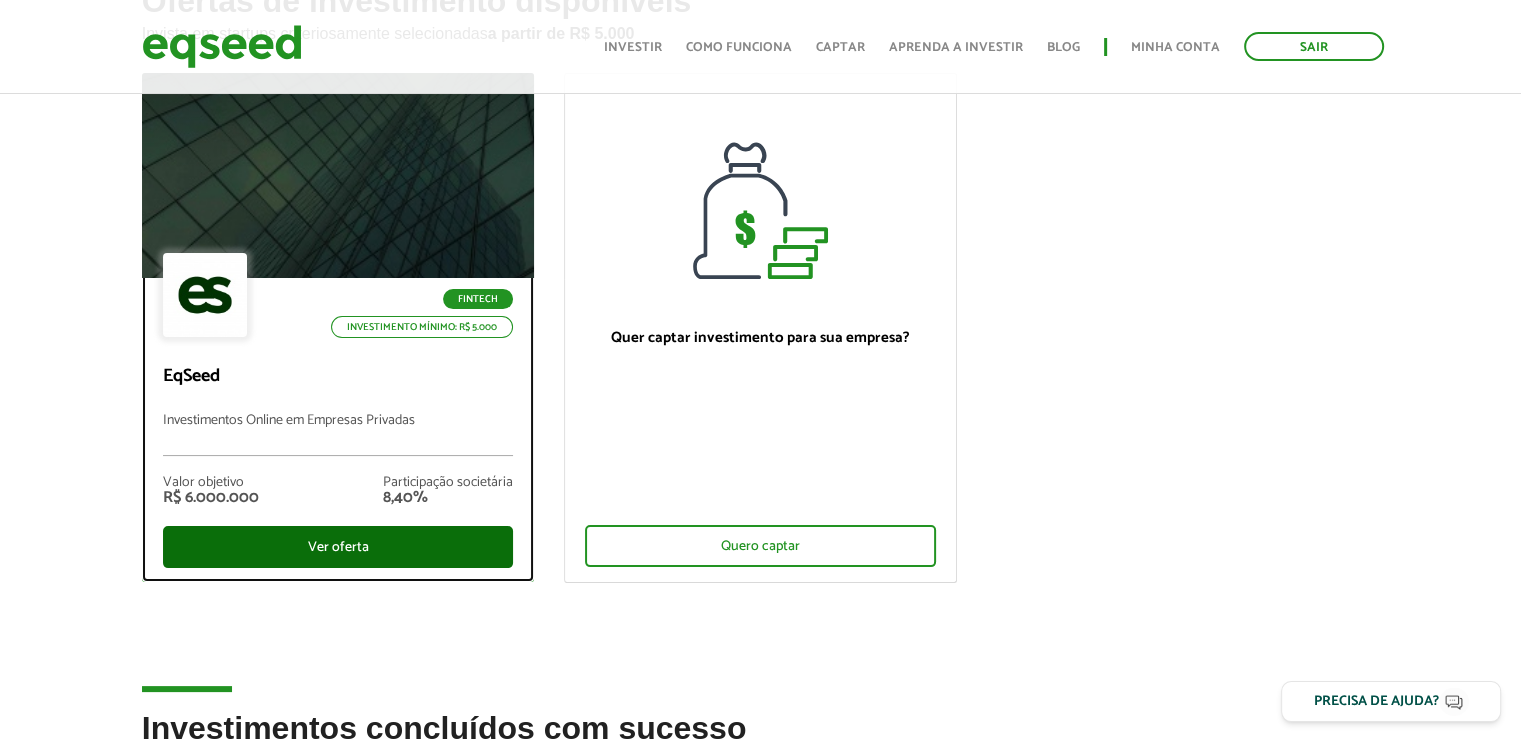 click on "Ver oferta" at bounding box center [338, 547] 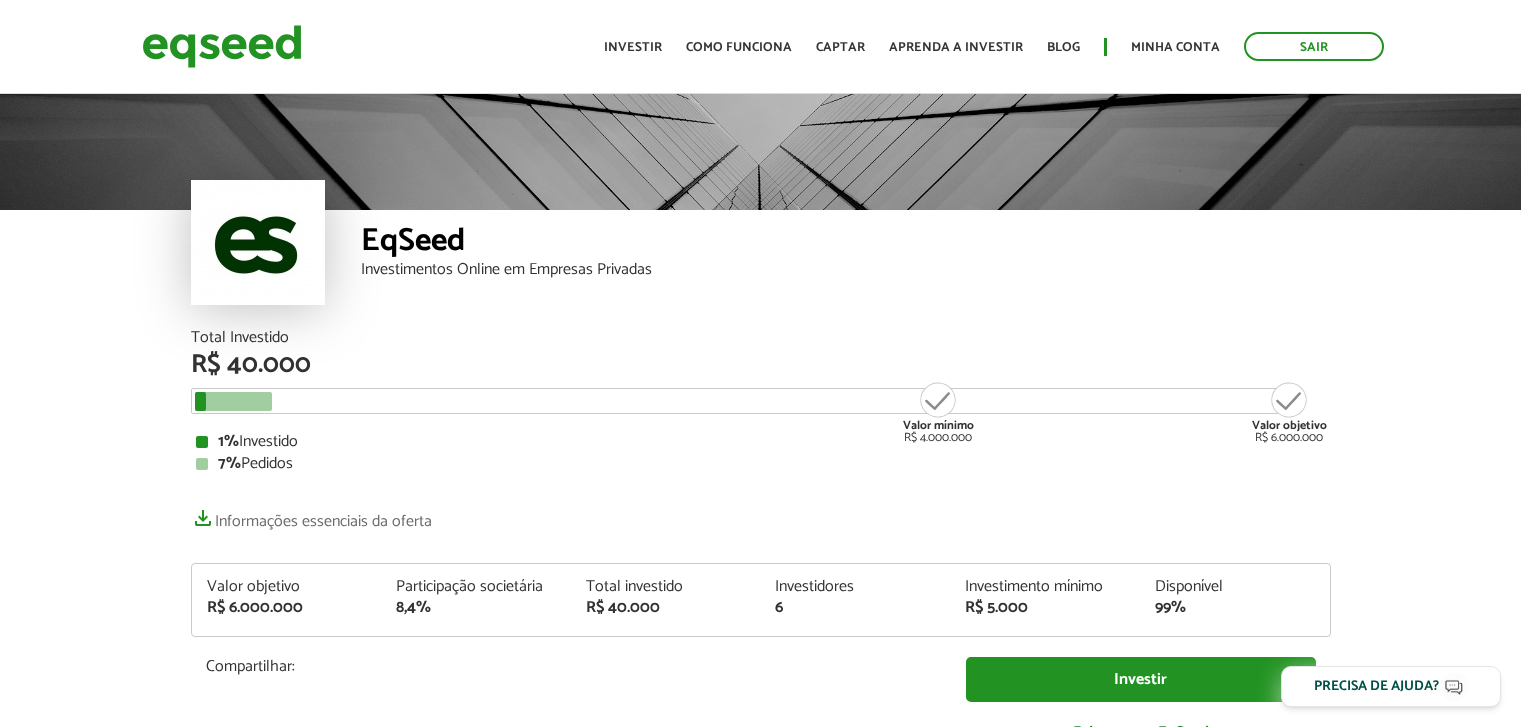 scroll, scrollTop: 0, scrollLeft: 0, axis: both 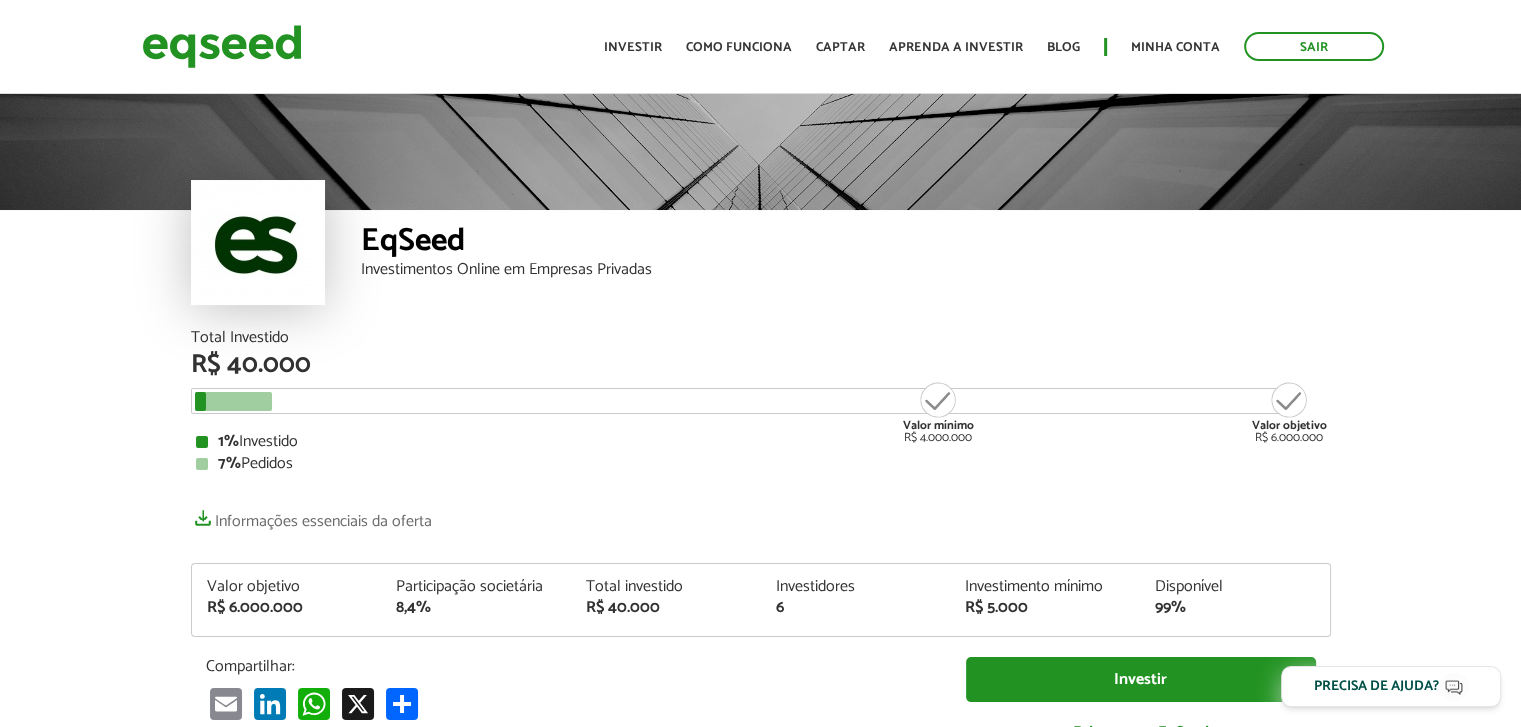 click on "Investimentos Online em Empresas Privadas" at bounding box center [846, 270] 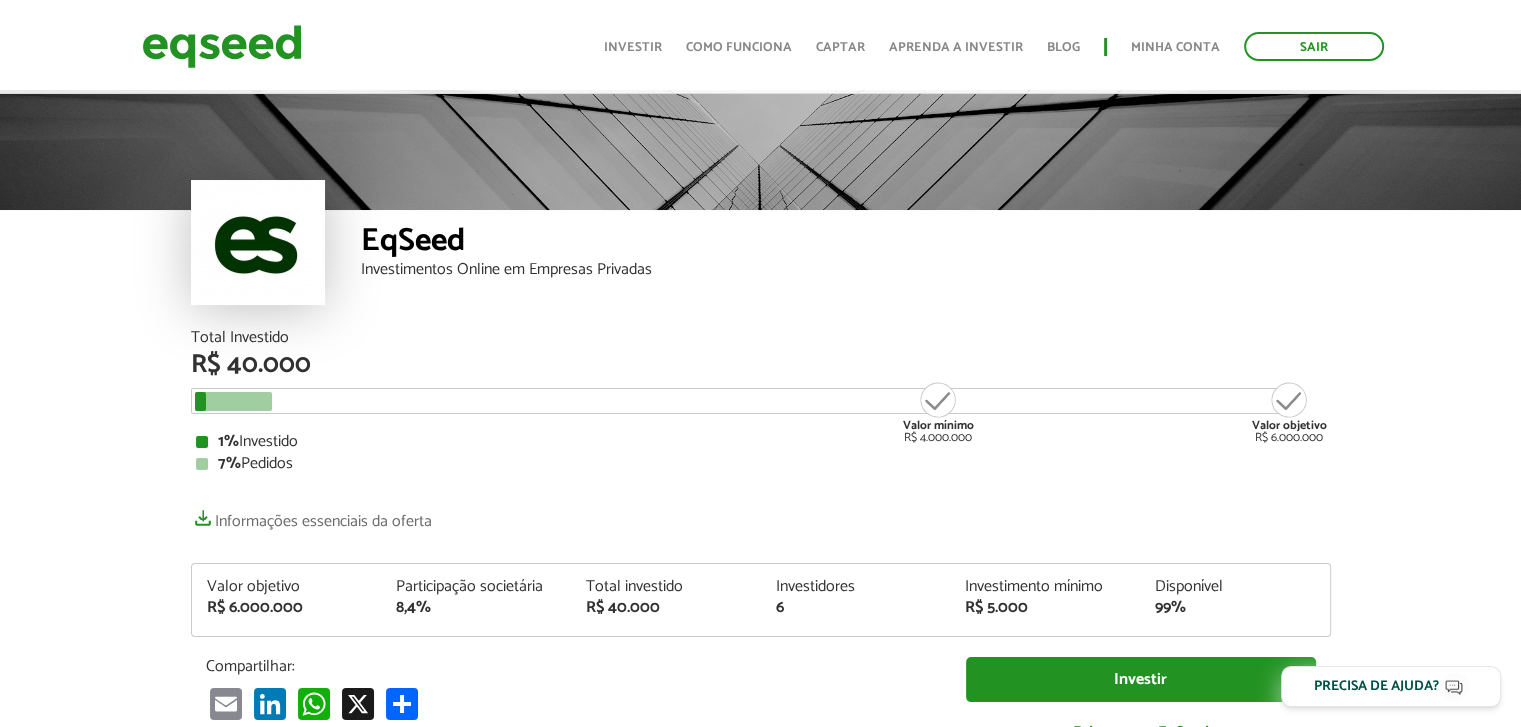 scroll, scrollTop: 333, scrollLeft: 0, axis: vertical 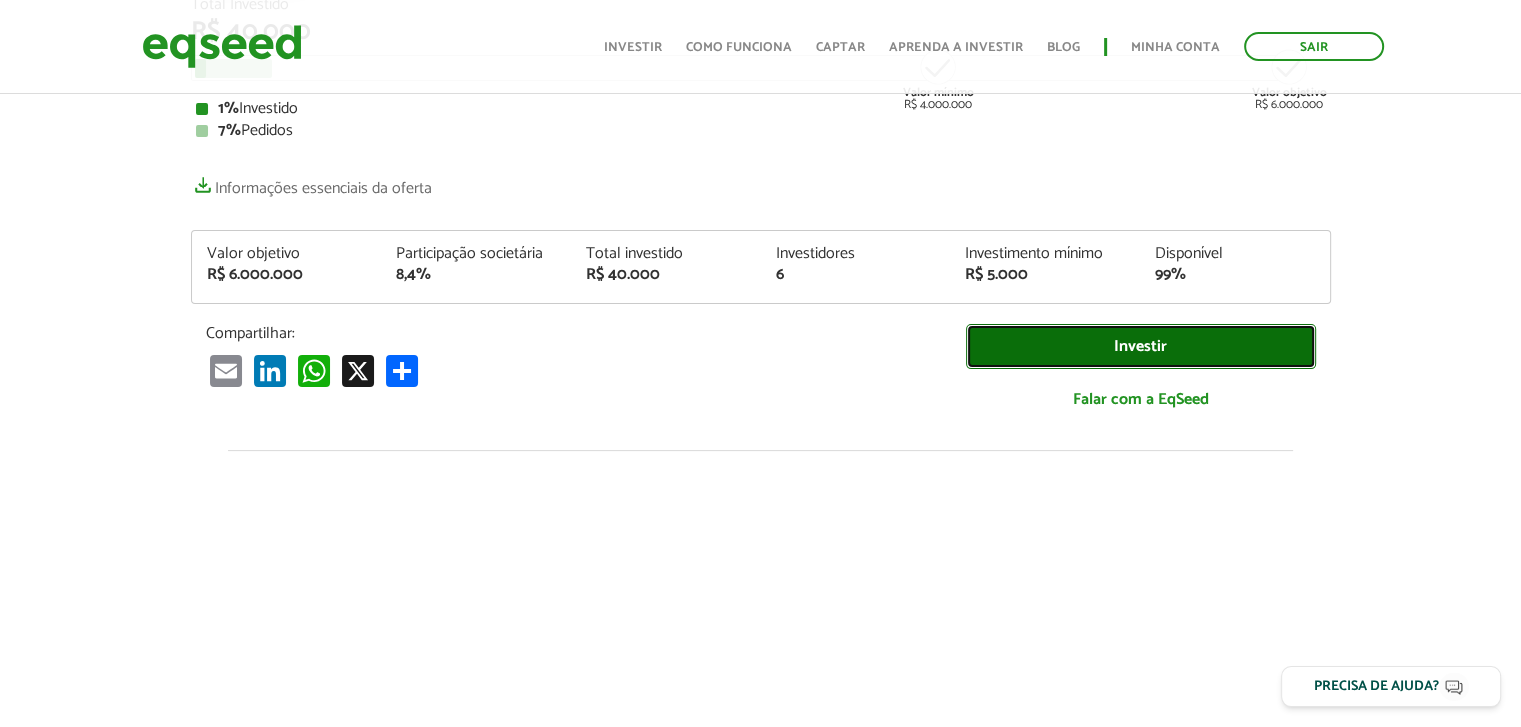 click on "Investir" at bounding box center [1141, 346] 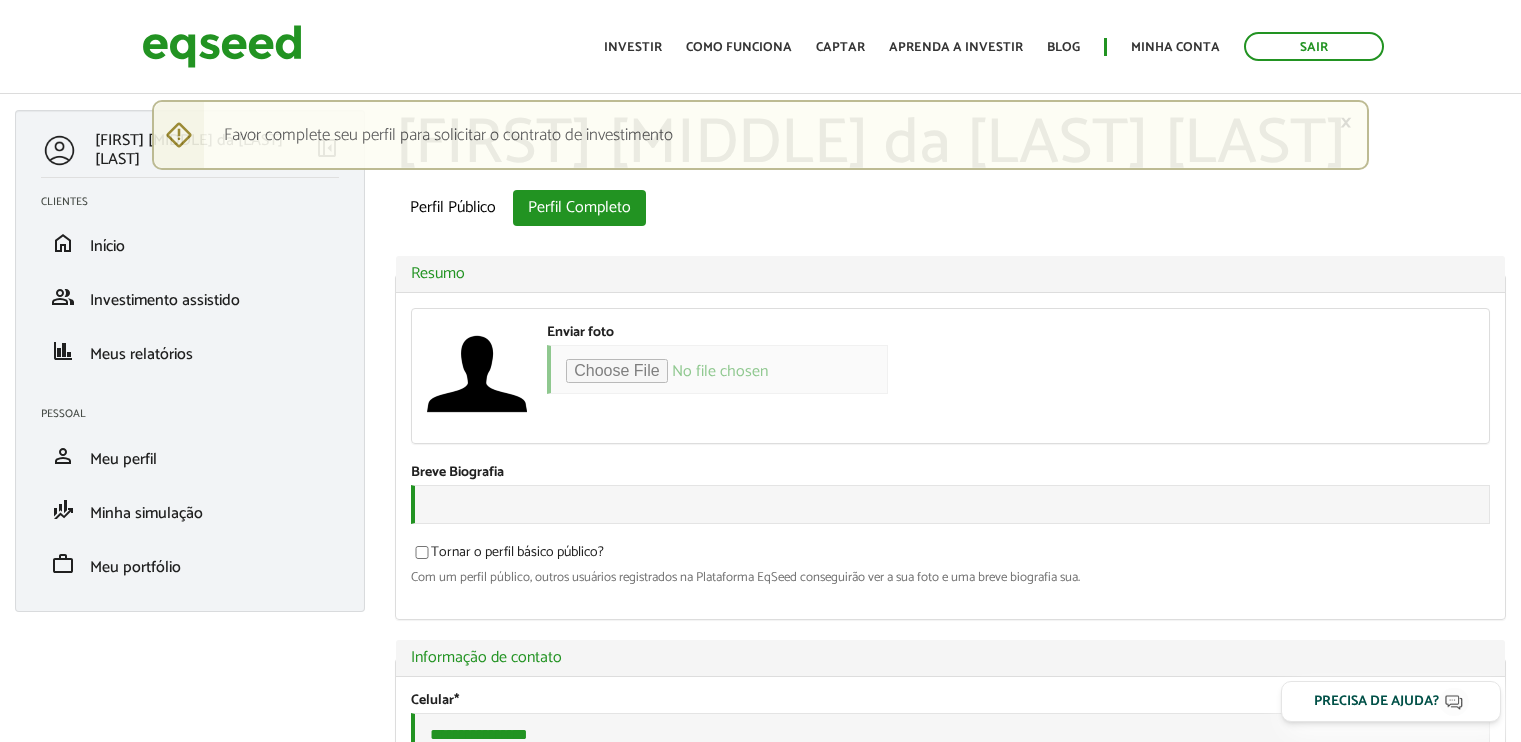 scroll, scrollTop: 0, scrollLeft: 0, axis: both 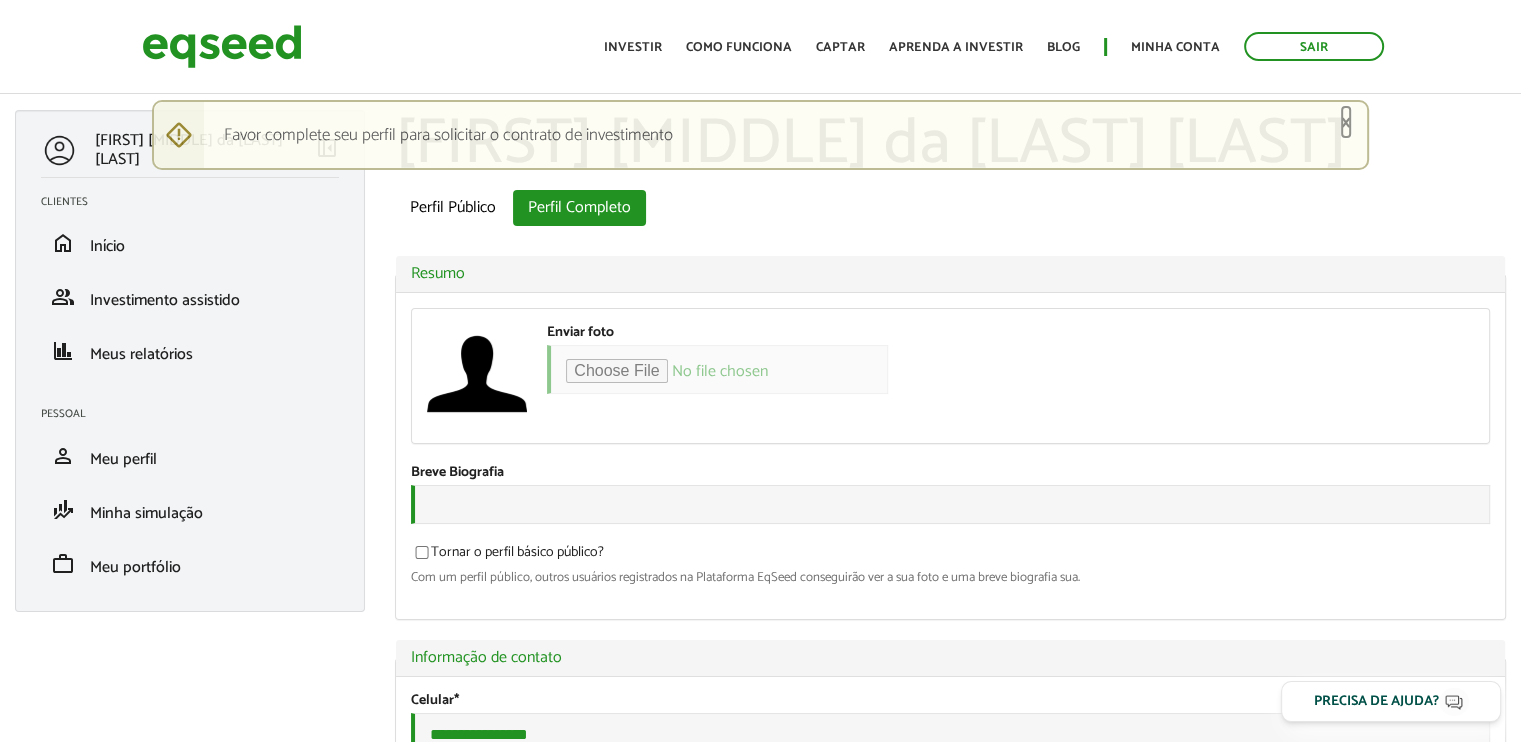 click on "×" at bounding box center [1346, 122] 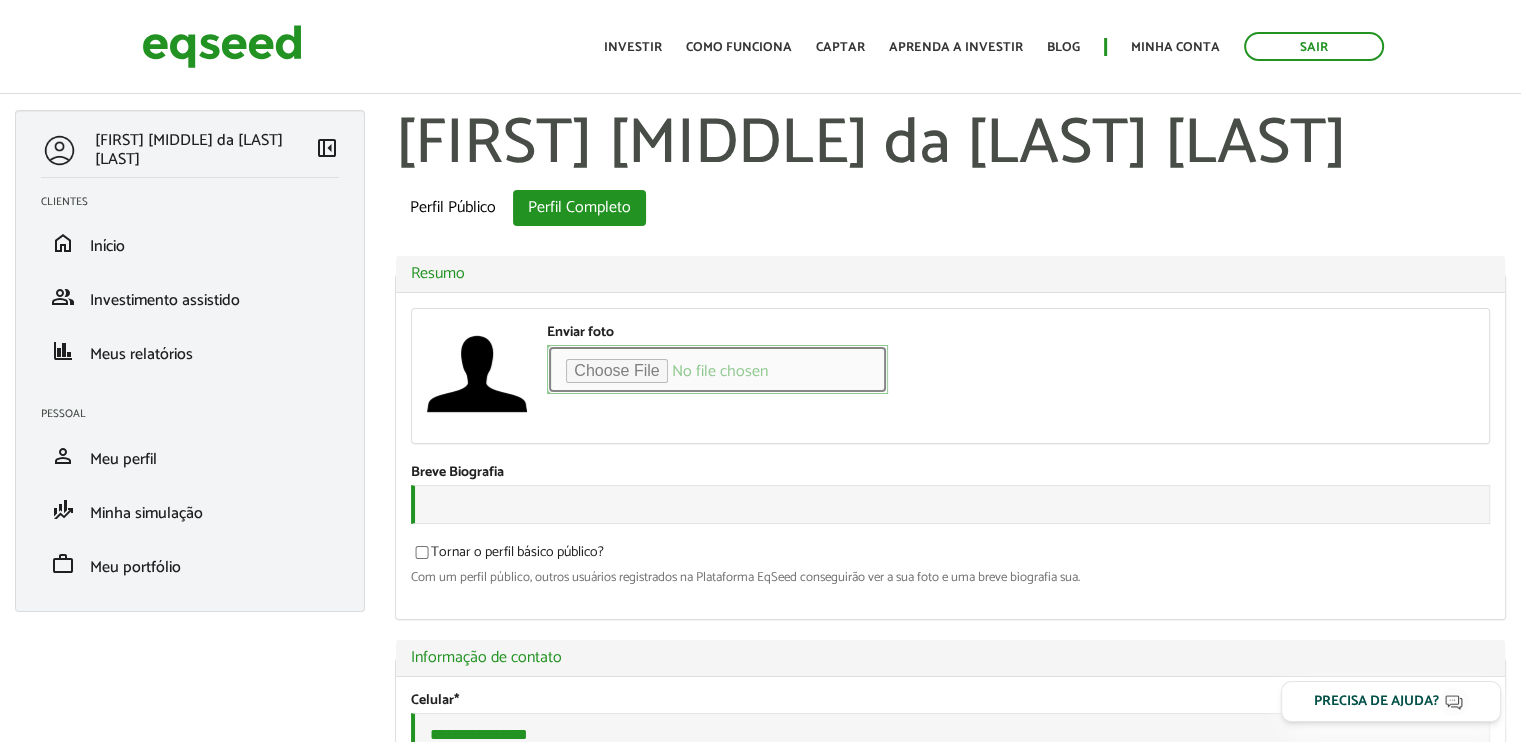 click on "Enviar foto" at bounding box center (717, 369) 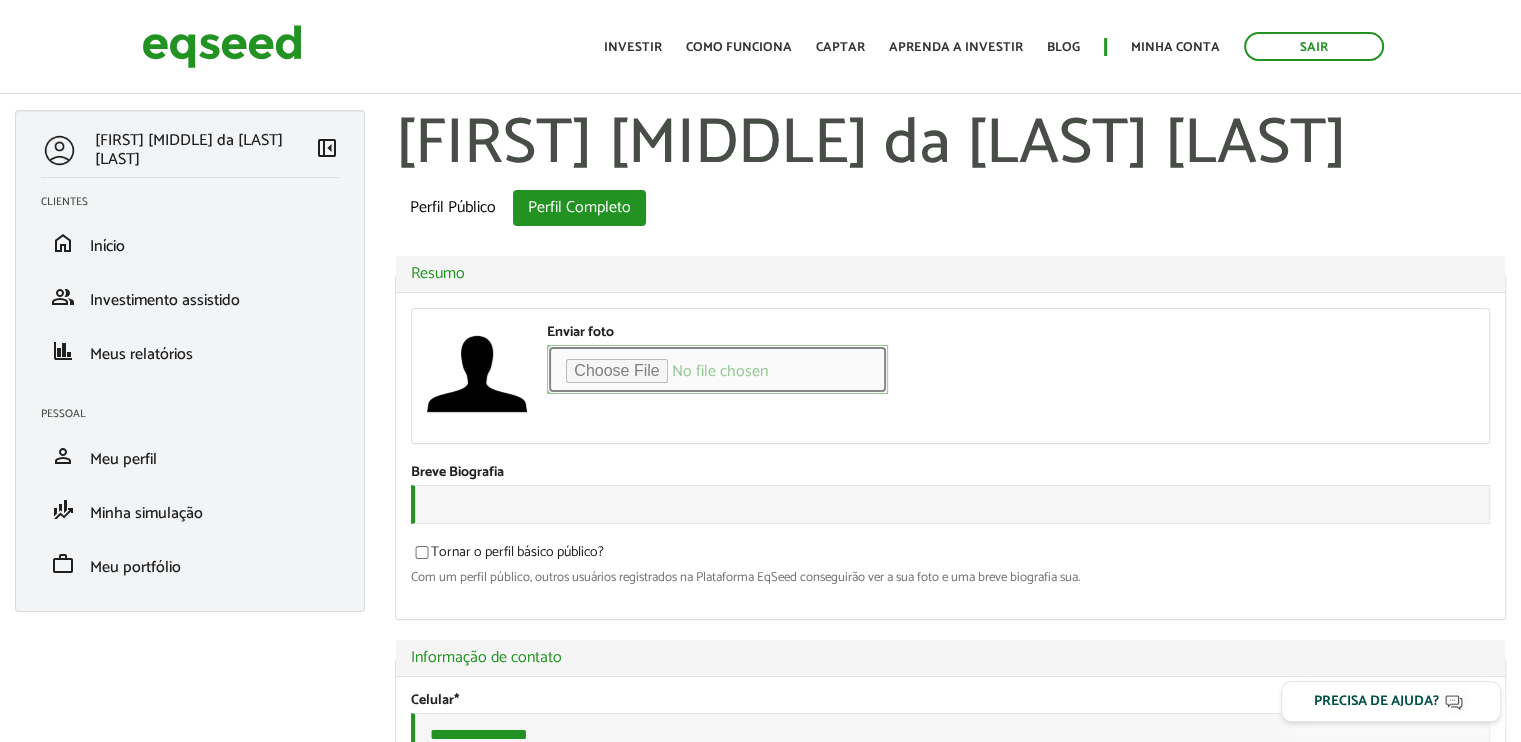type on "**********" 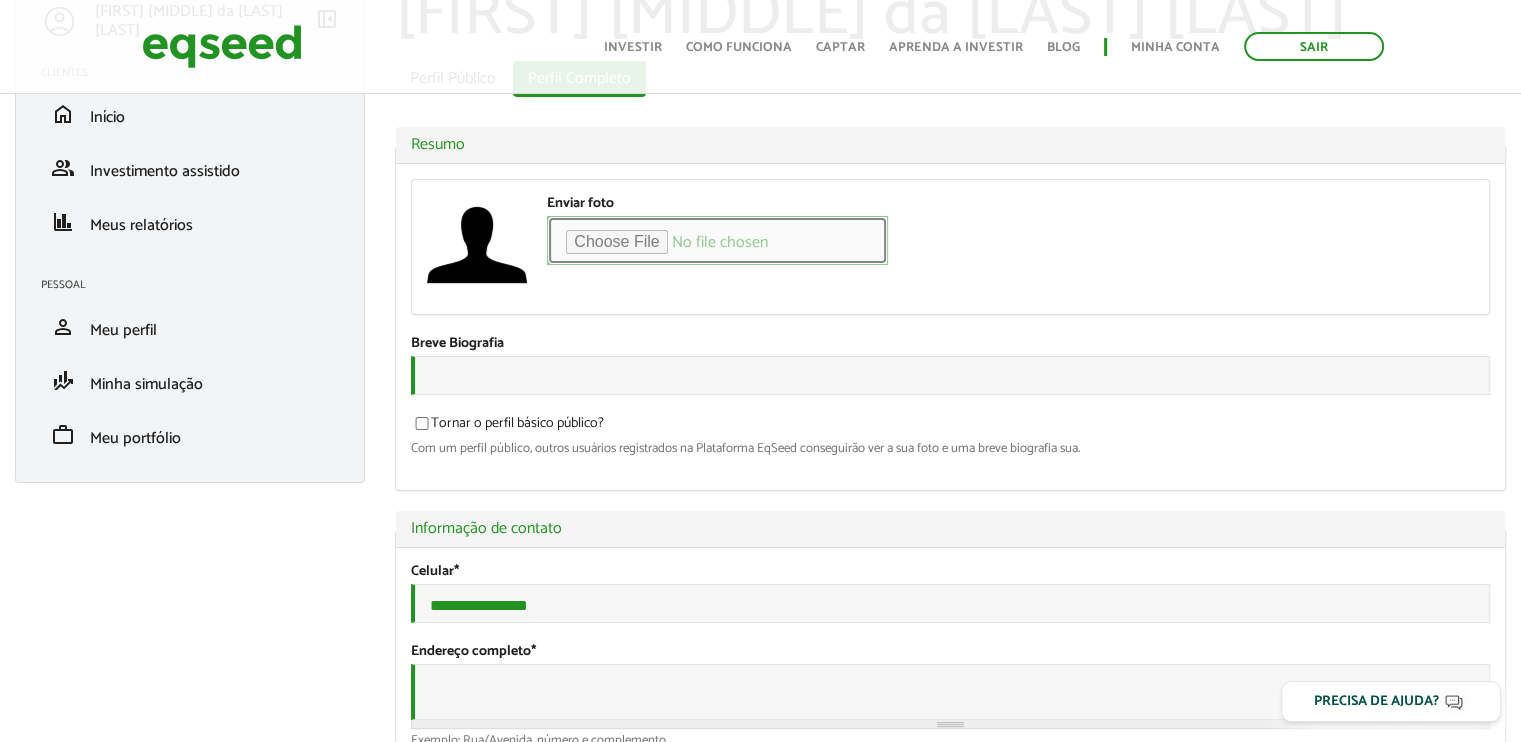 scroll, scrollTop: 166, scrollLeft: 0, axis: vertical 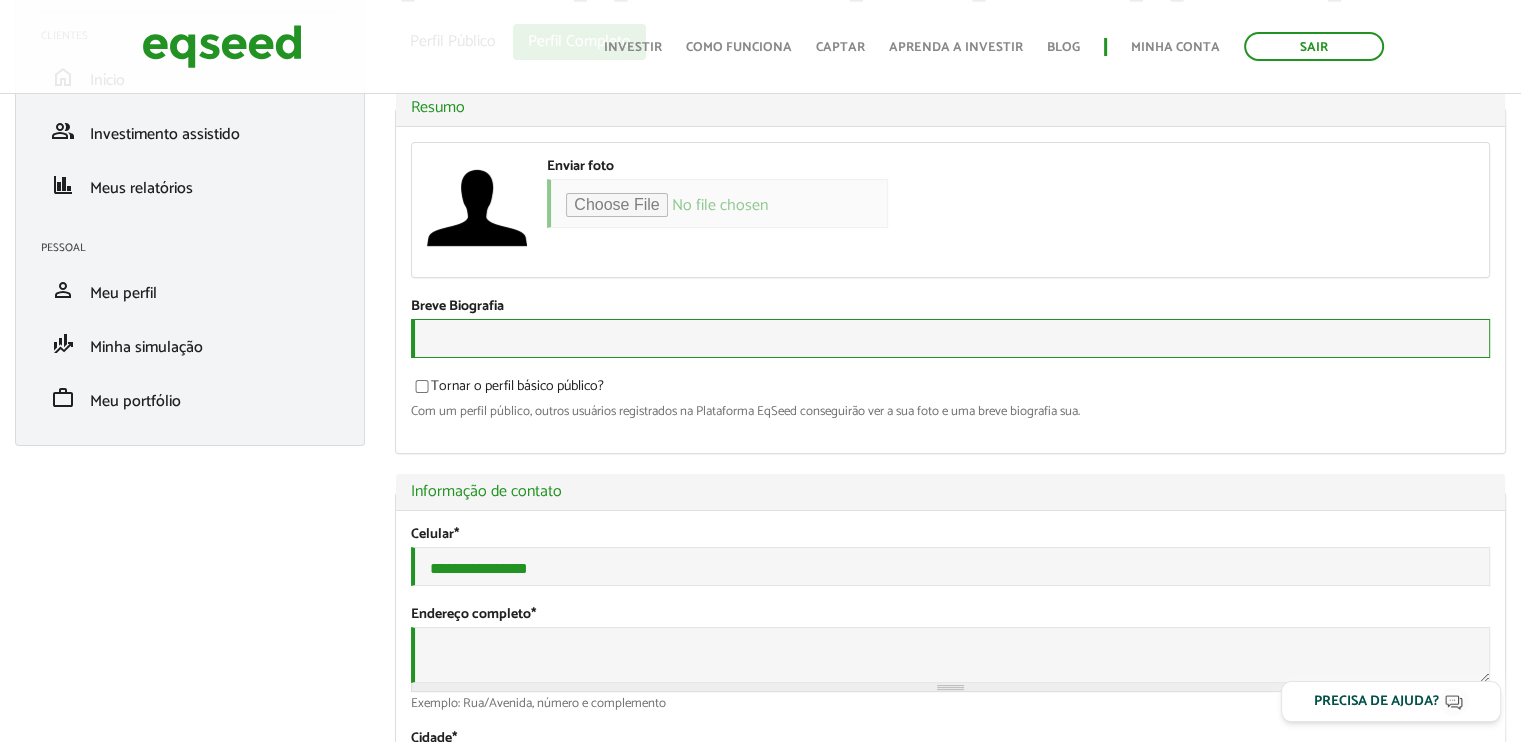 click on "Breve Biografia" at bounding box center (950, 338) 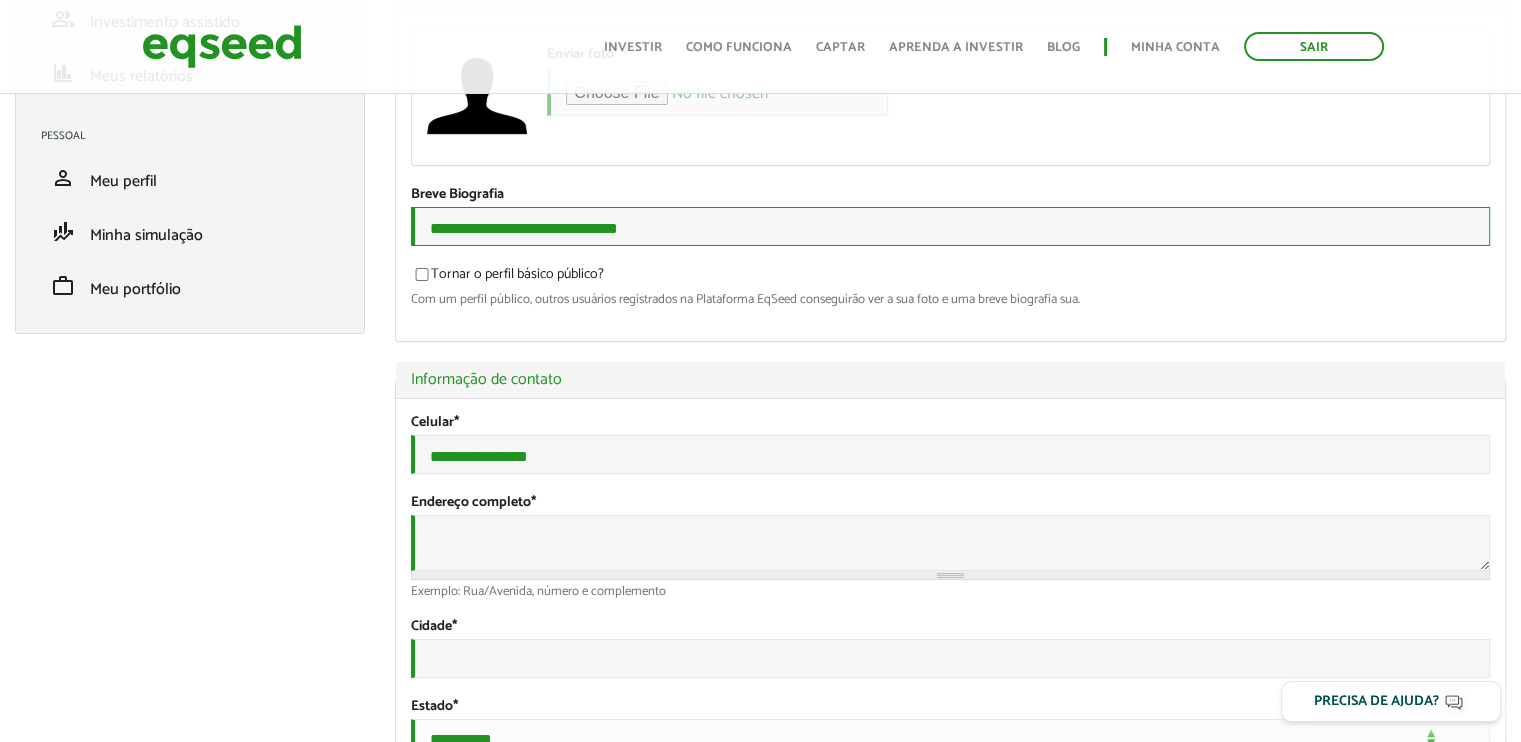 scroll, scrollTop: 333, scrollLeft: 0, axis: vertical 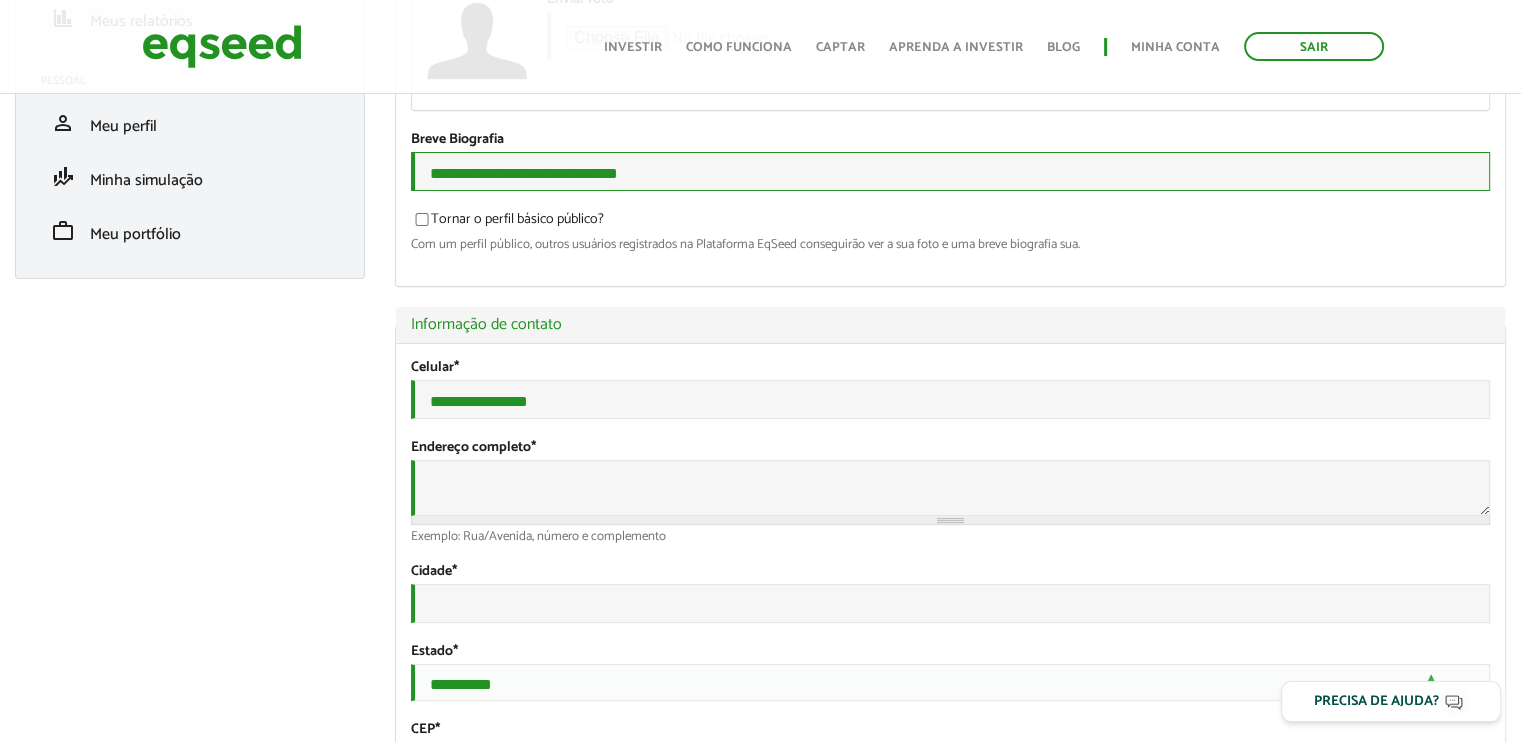 type on "**********" 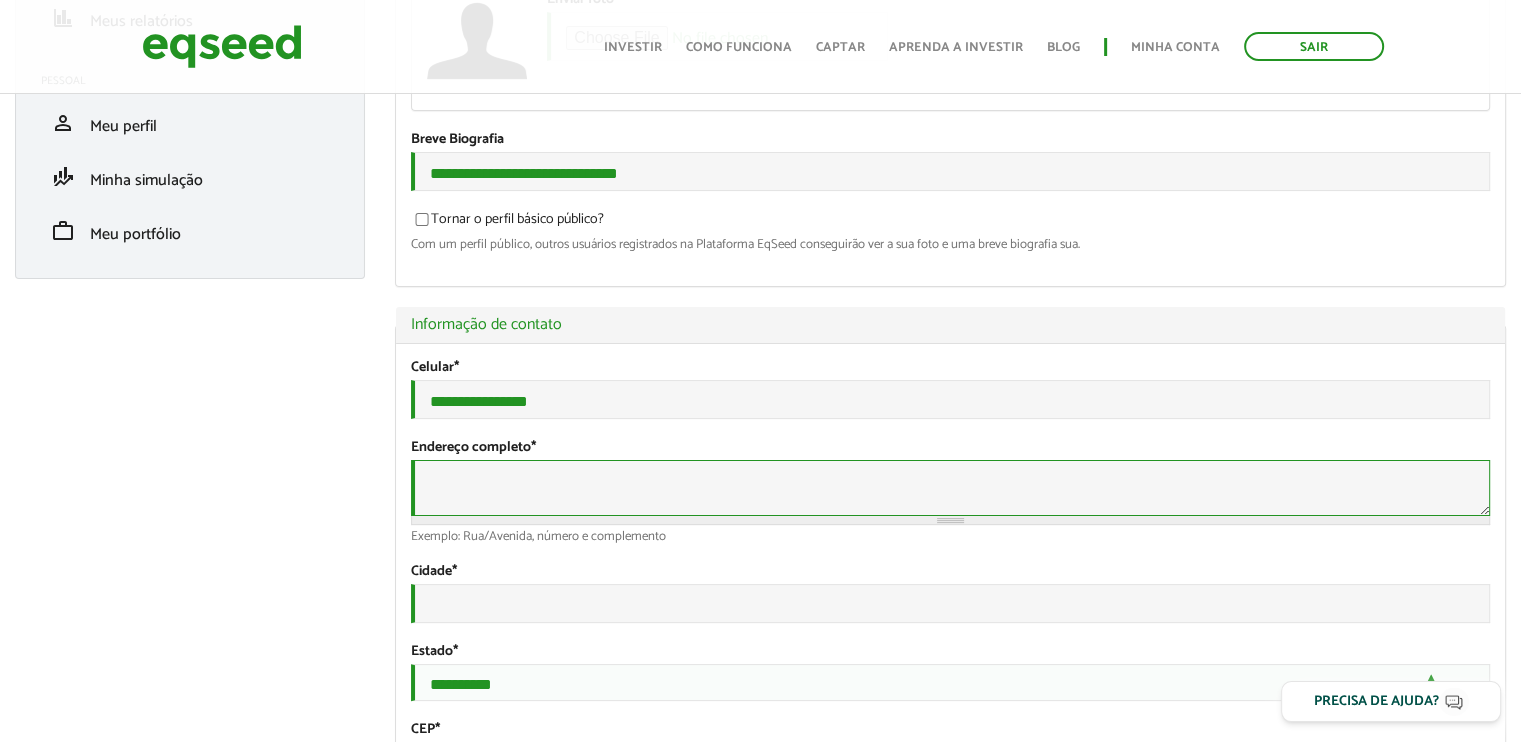 click on "Endereço completo  *" at bounding box center (950, 488) 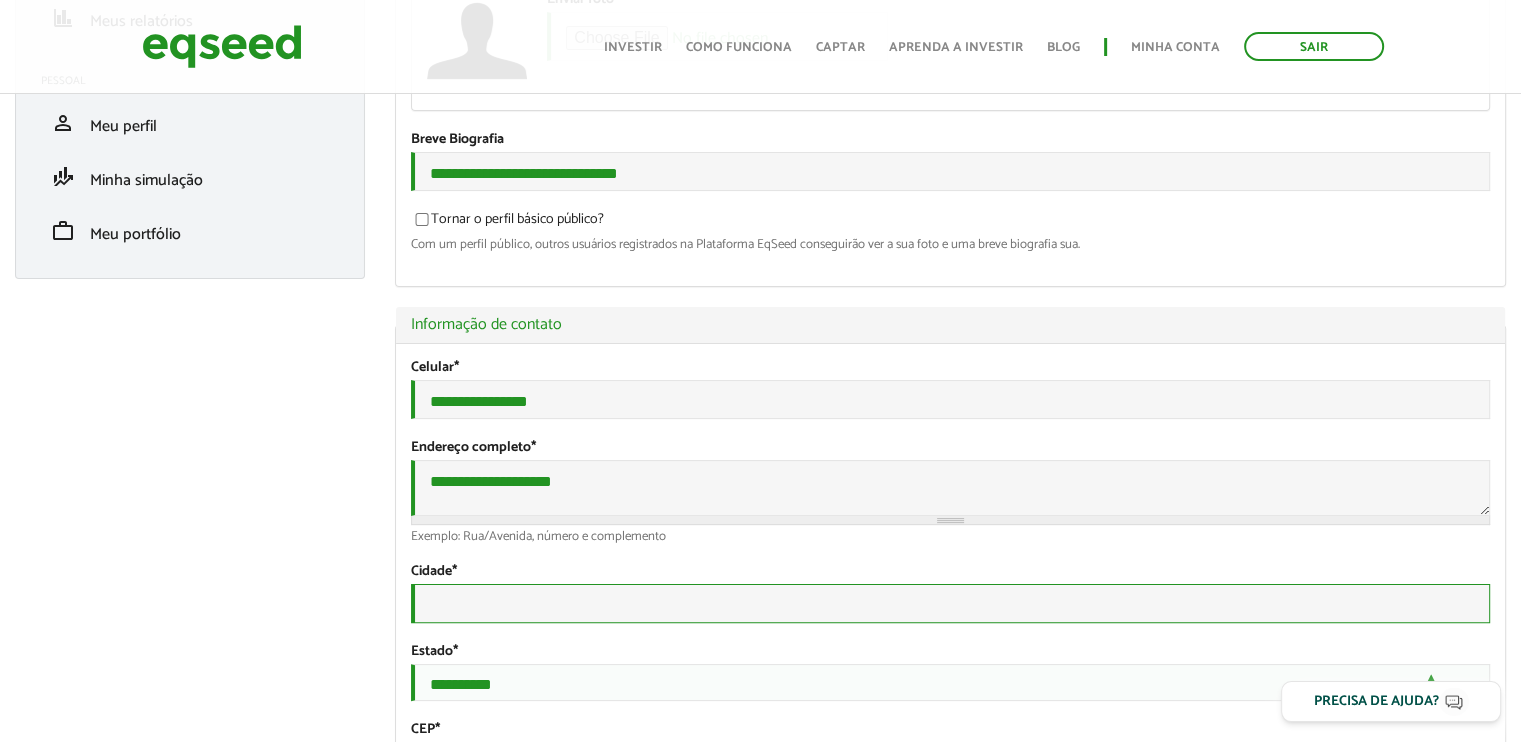 type on "**********" 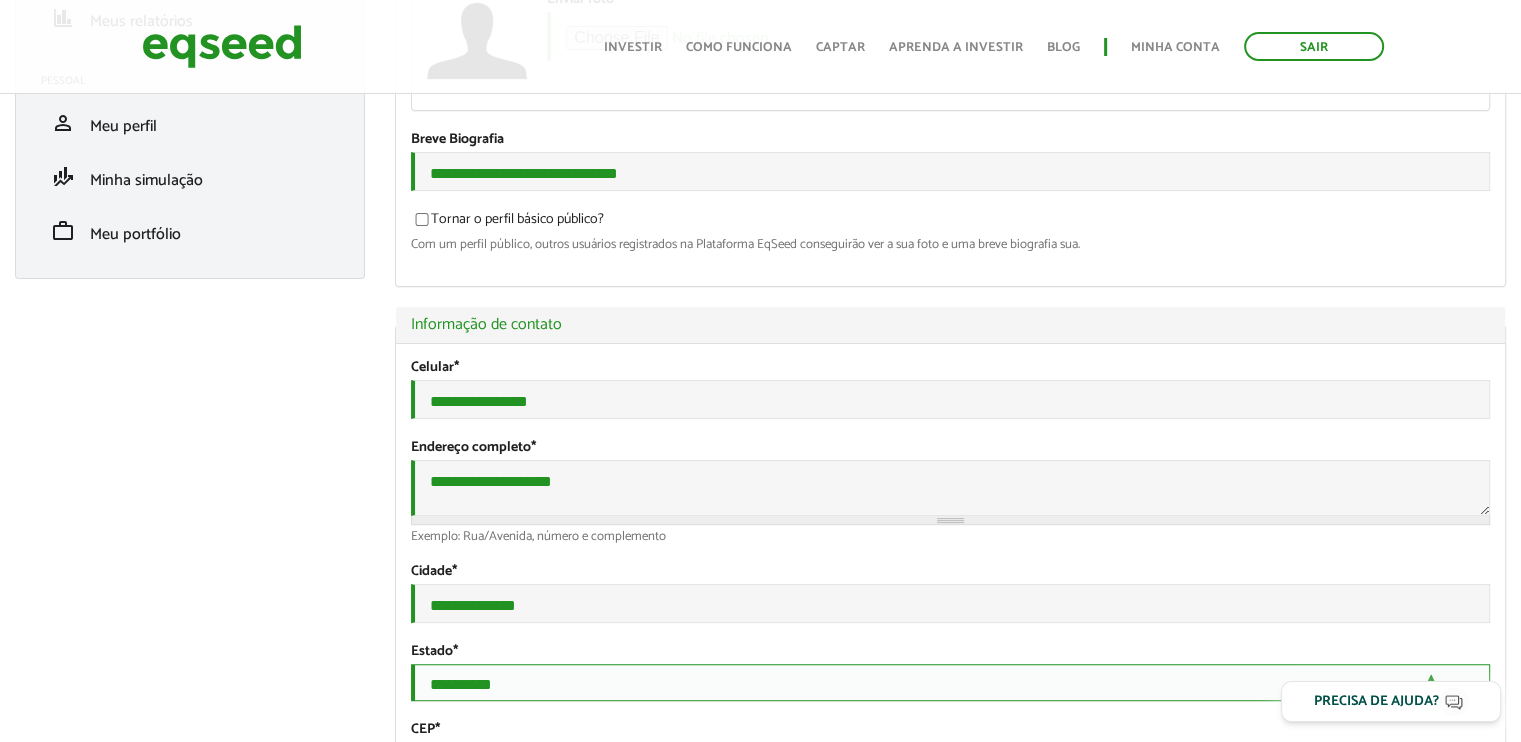 select on "**" 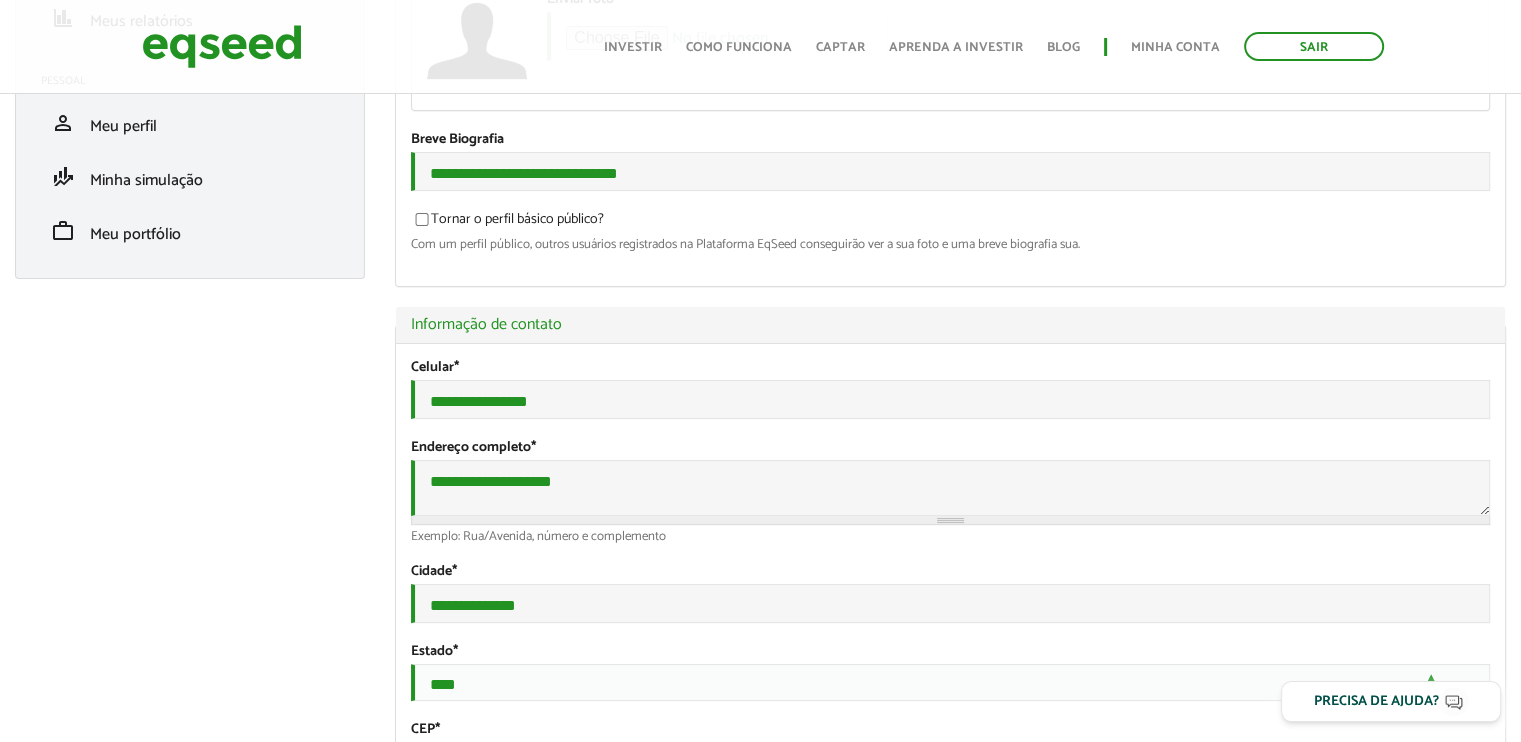 type on "*********" 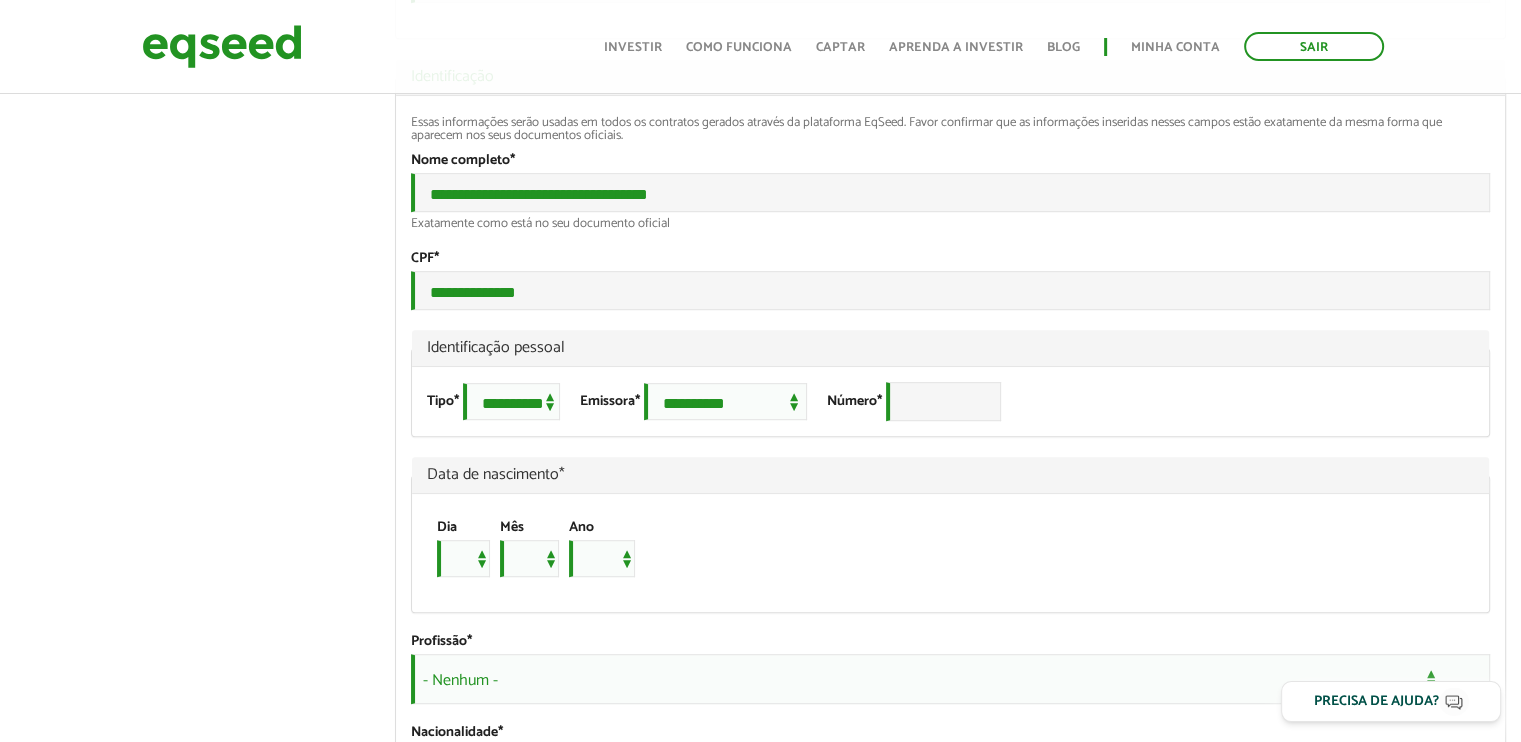 scroll, scrollTop: 1166, scrollLeft: 0, axis: vertical 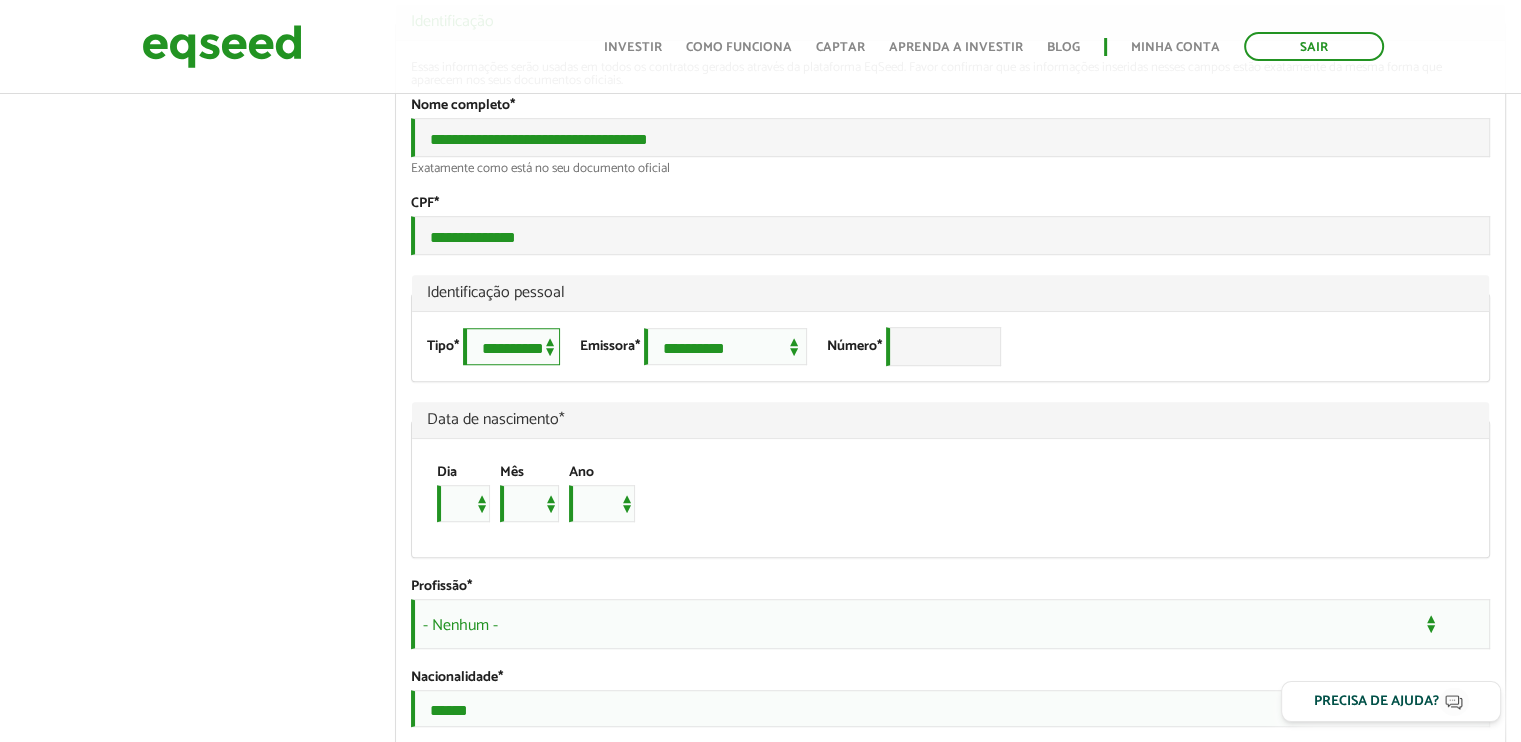 click on "**********" at bounding box center [511, 346] 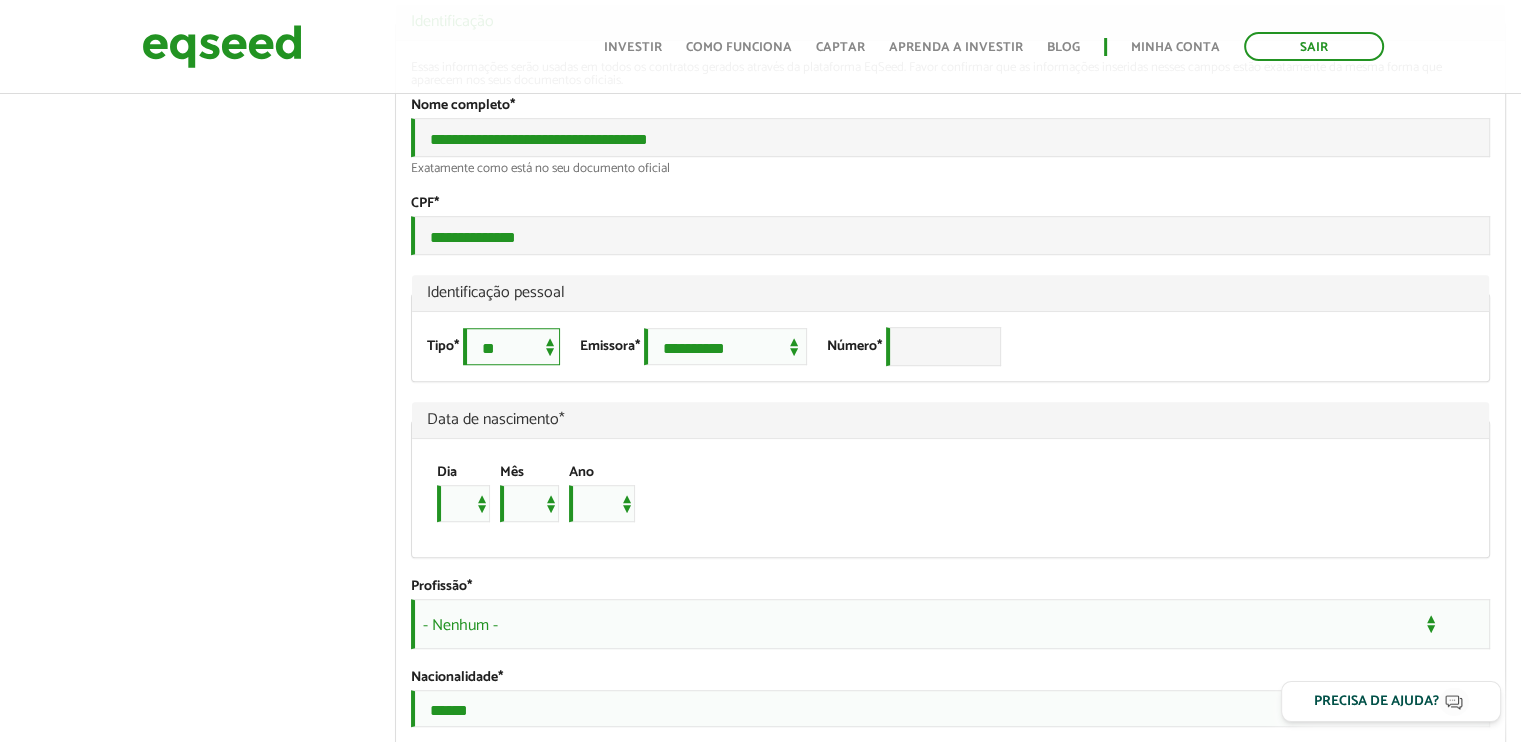 click on "**********" at bounding box center [511, 346] 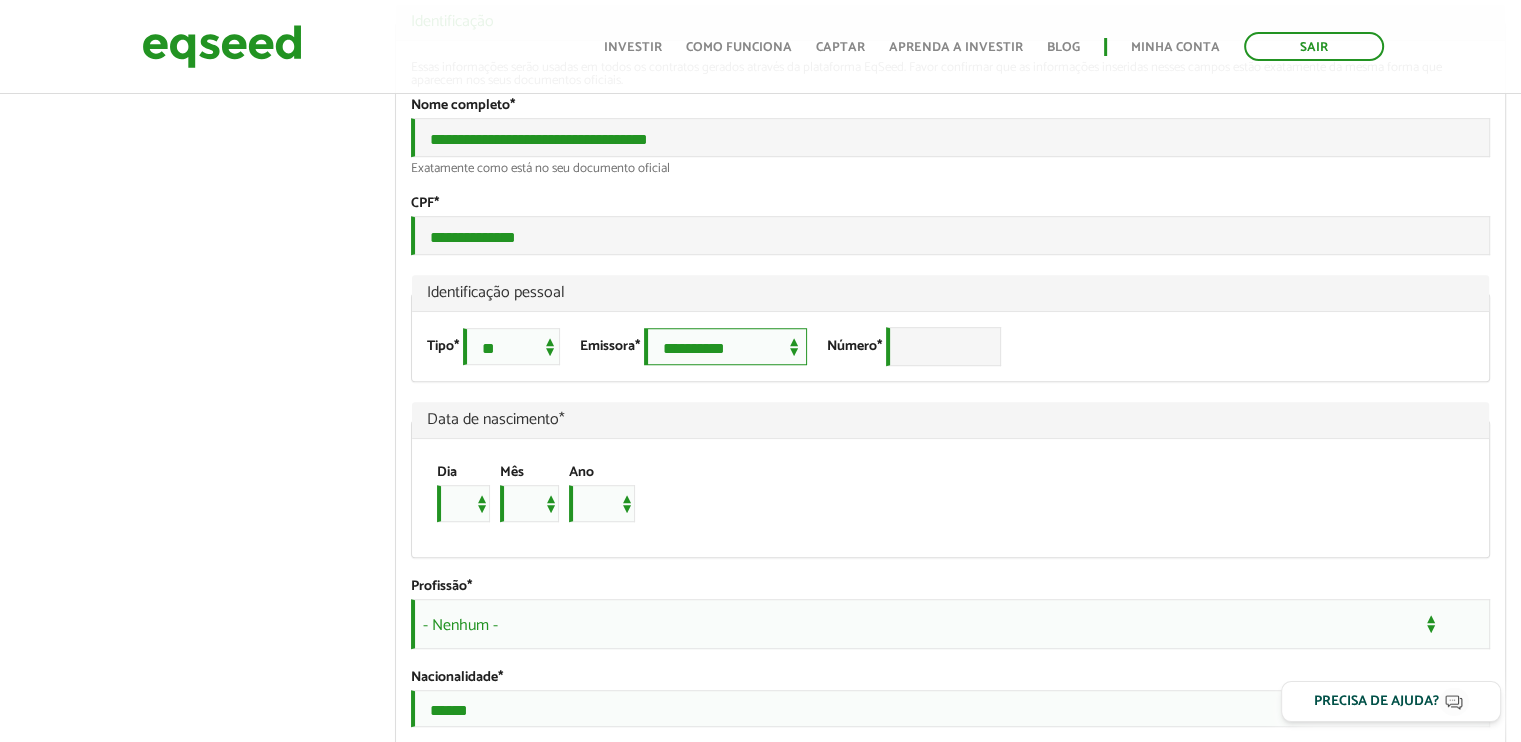 click on "**********" at bounding box center [725, 346] 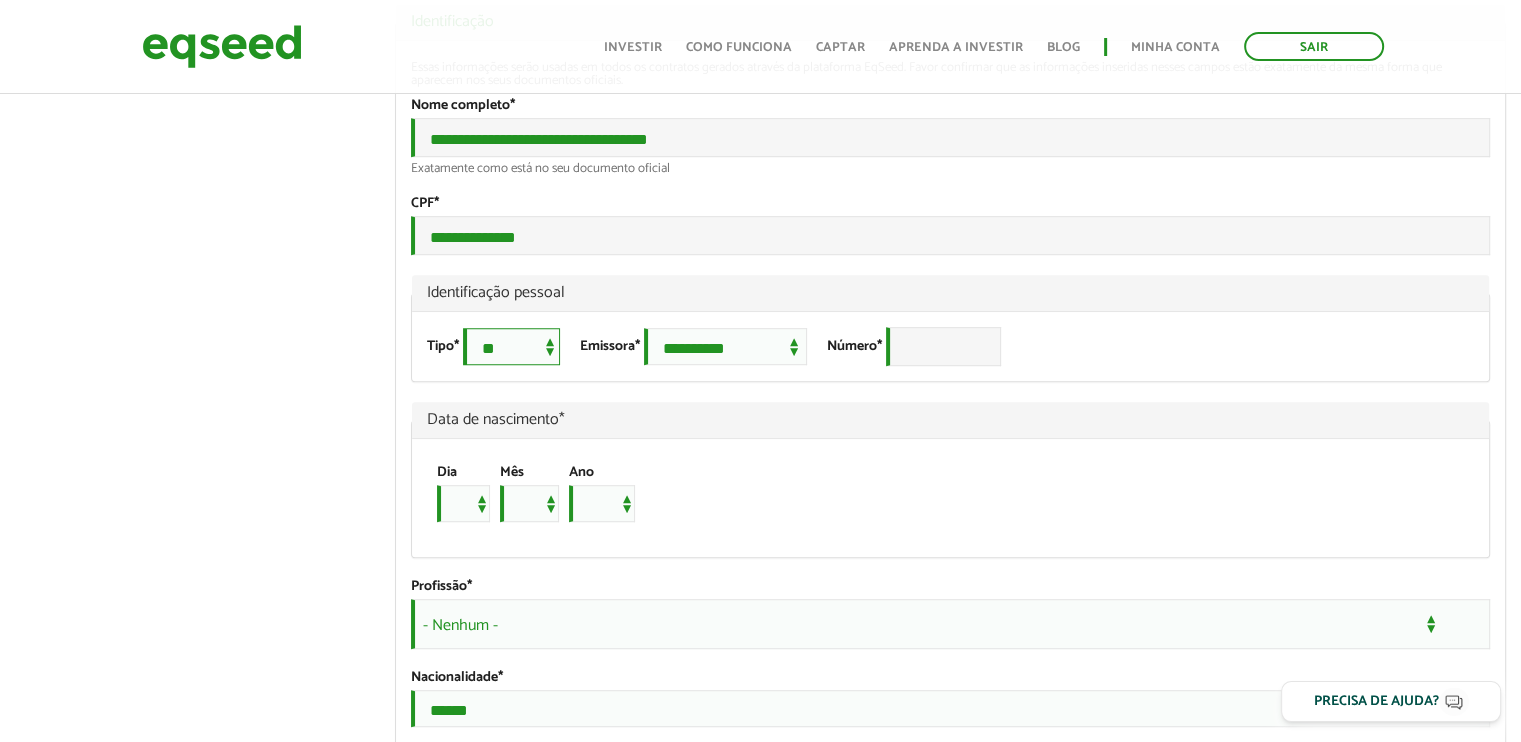 click on "**********" at bounding box center (511, 346) 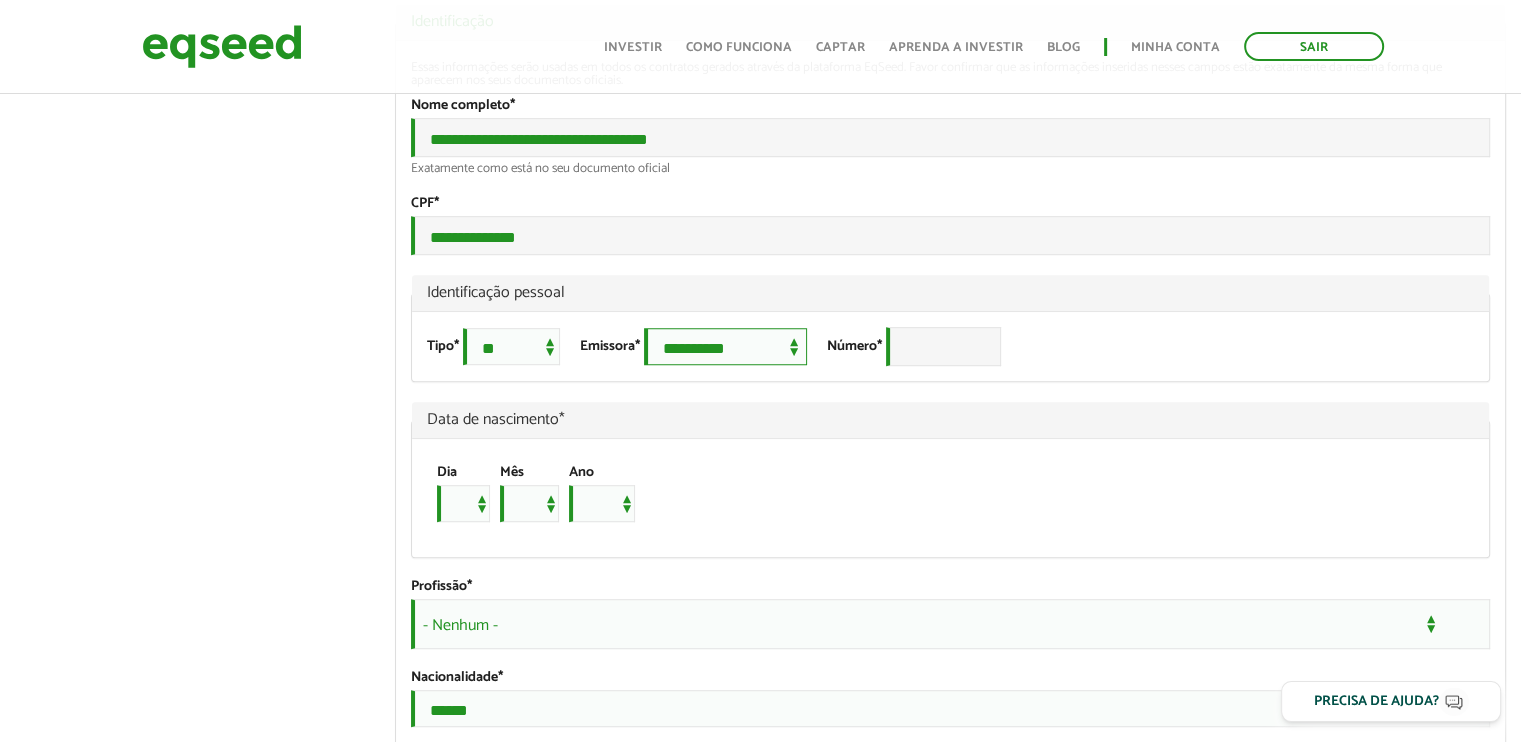 click on "**********" at bounding box center [725, 346] 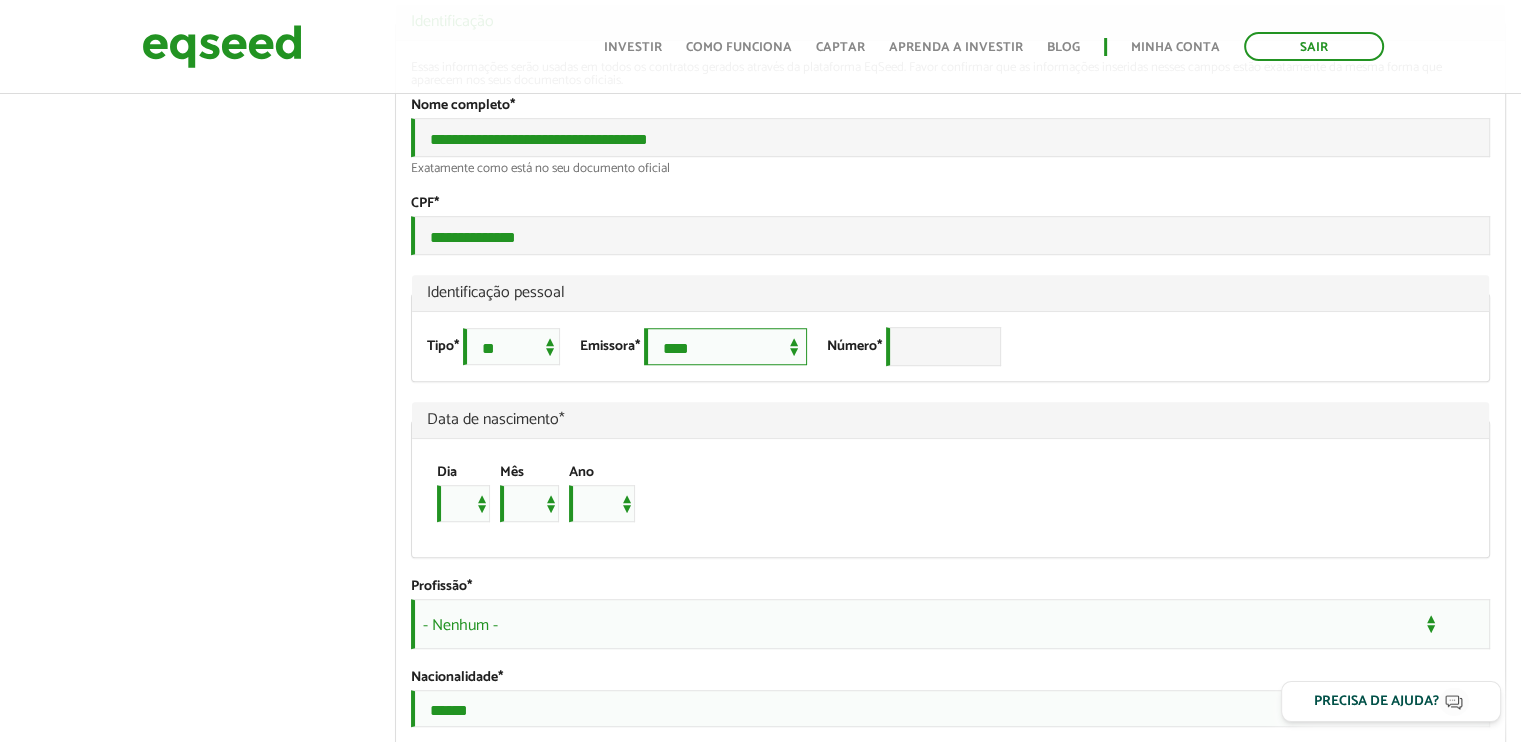 click on "**********" at bounding box center [725, 346] 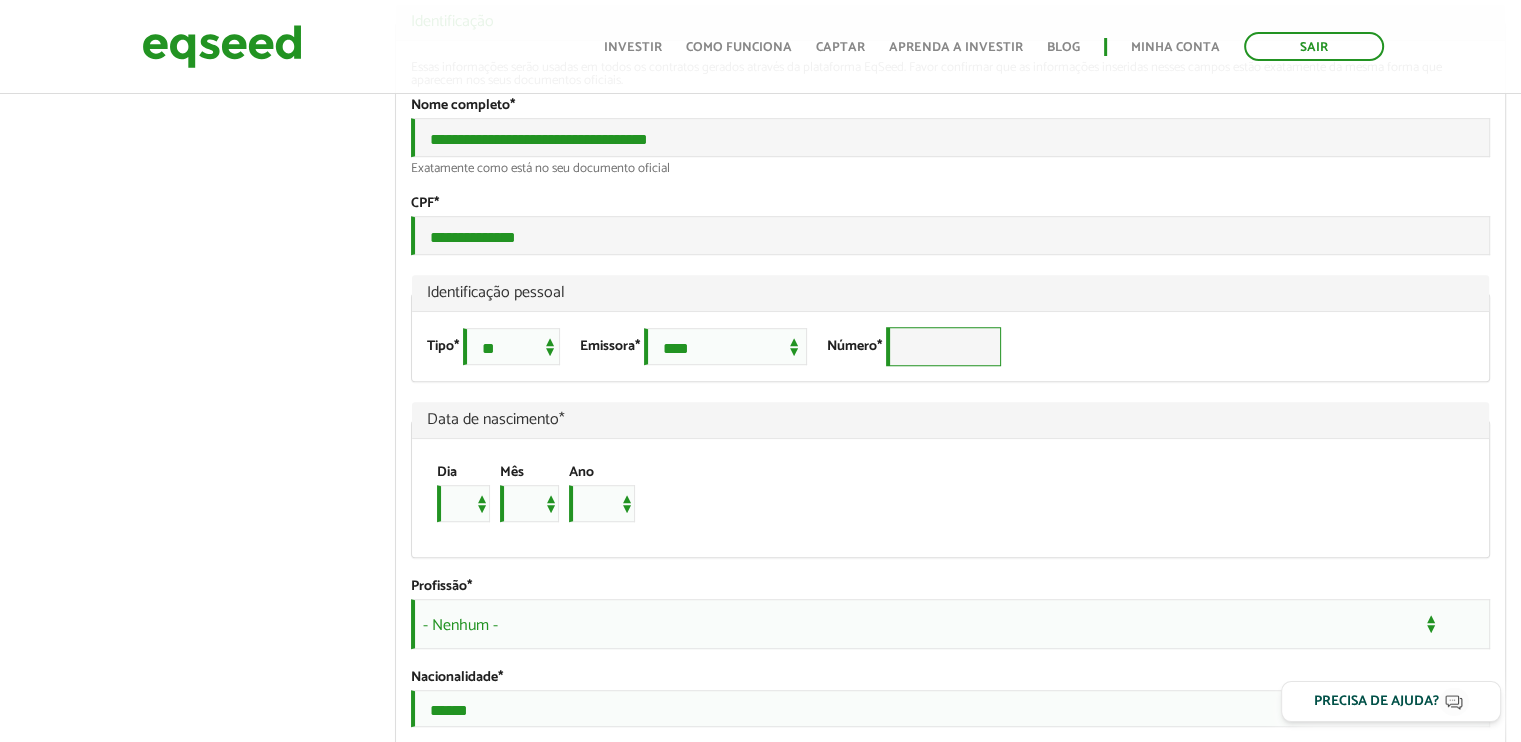 click on "Número  *" at bounding box center [943, 346] 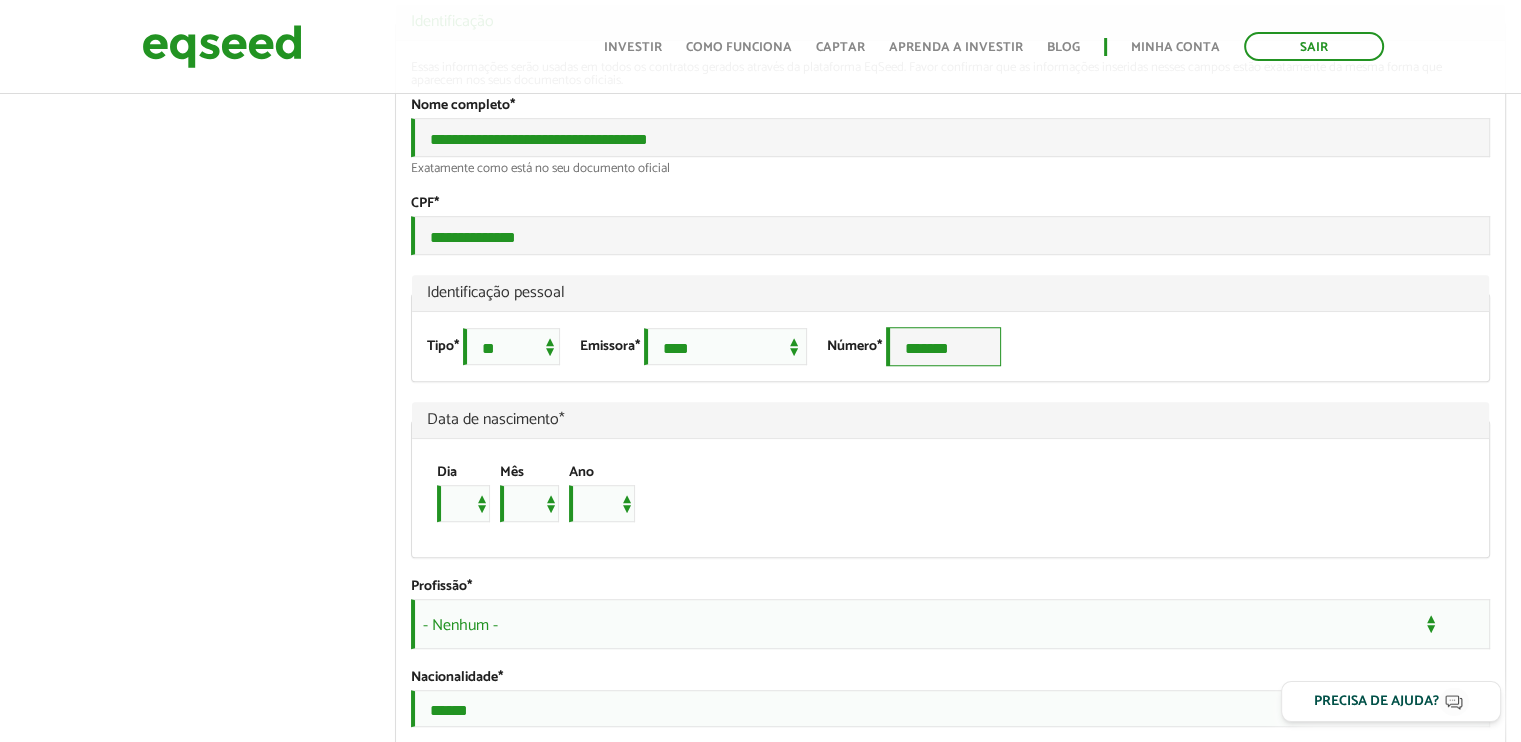 type on "*******" 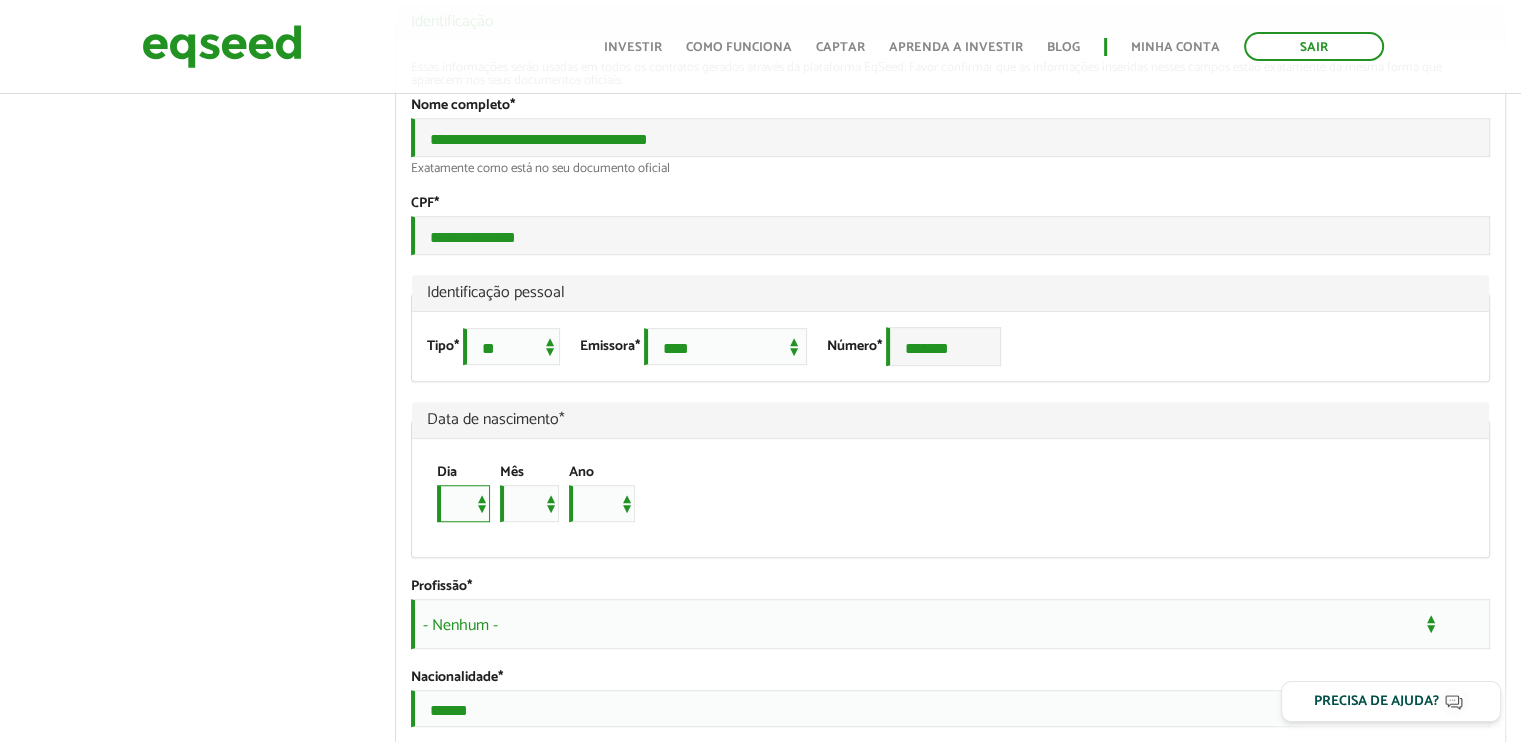 click on "* * * * * * * * * ** ** ** ** ** ** ** ** ** ** ** ** ** ** ** ** ** ** ** ** ** **" at bounding box center [463, 503] 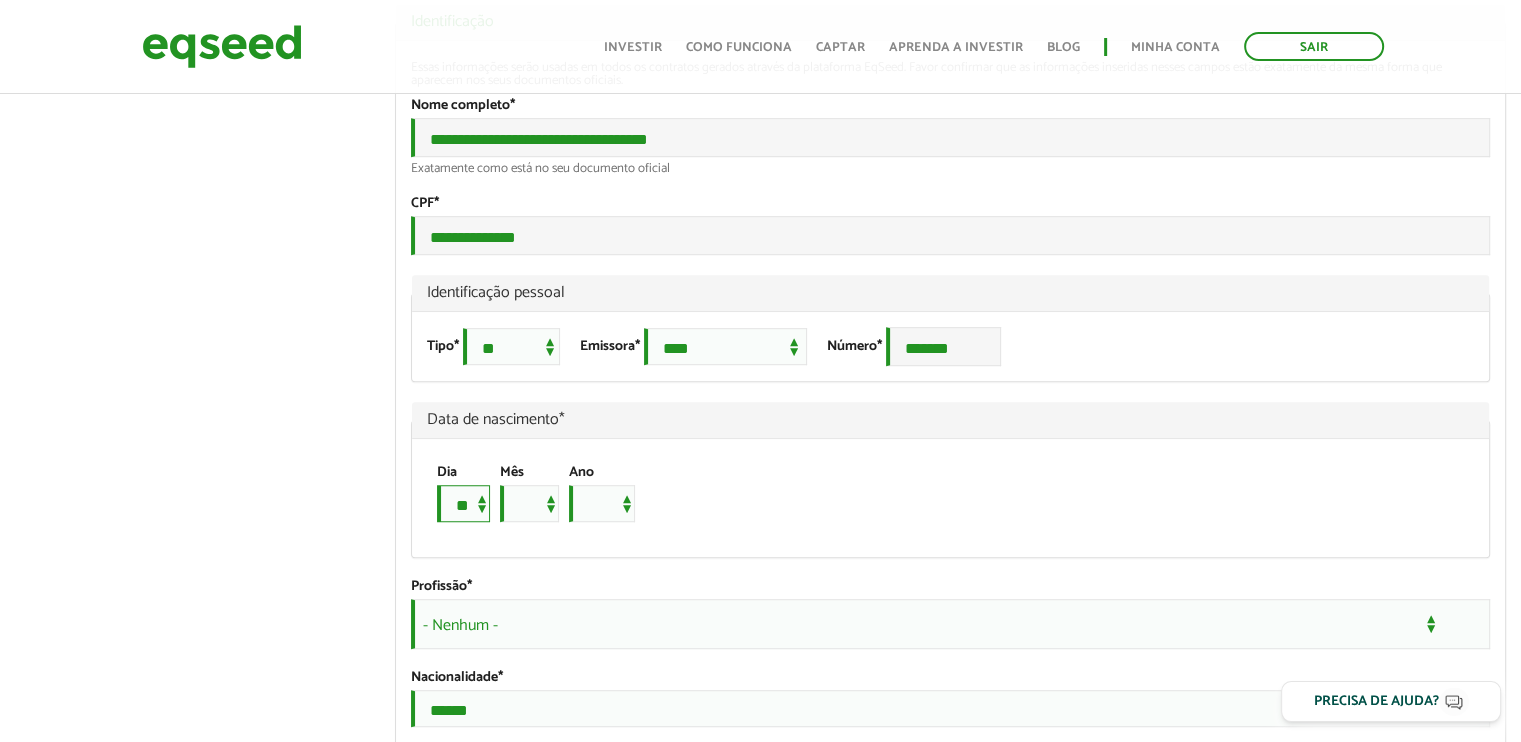 click on "* * * * * * * * * ** ** ** ** ** ** ** ** ** ** ** ** ** ** ** ** ** ** ** ** ** **" at bounding box center [463, 503] 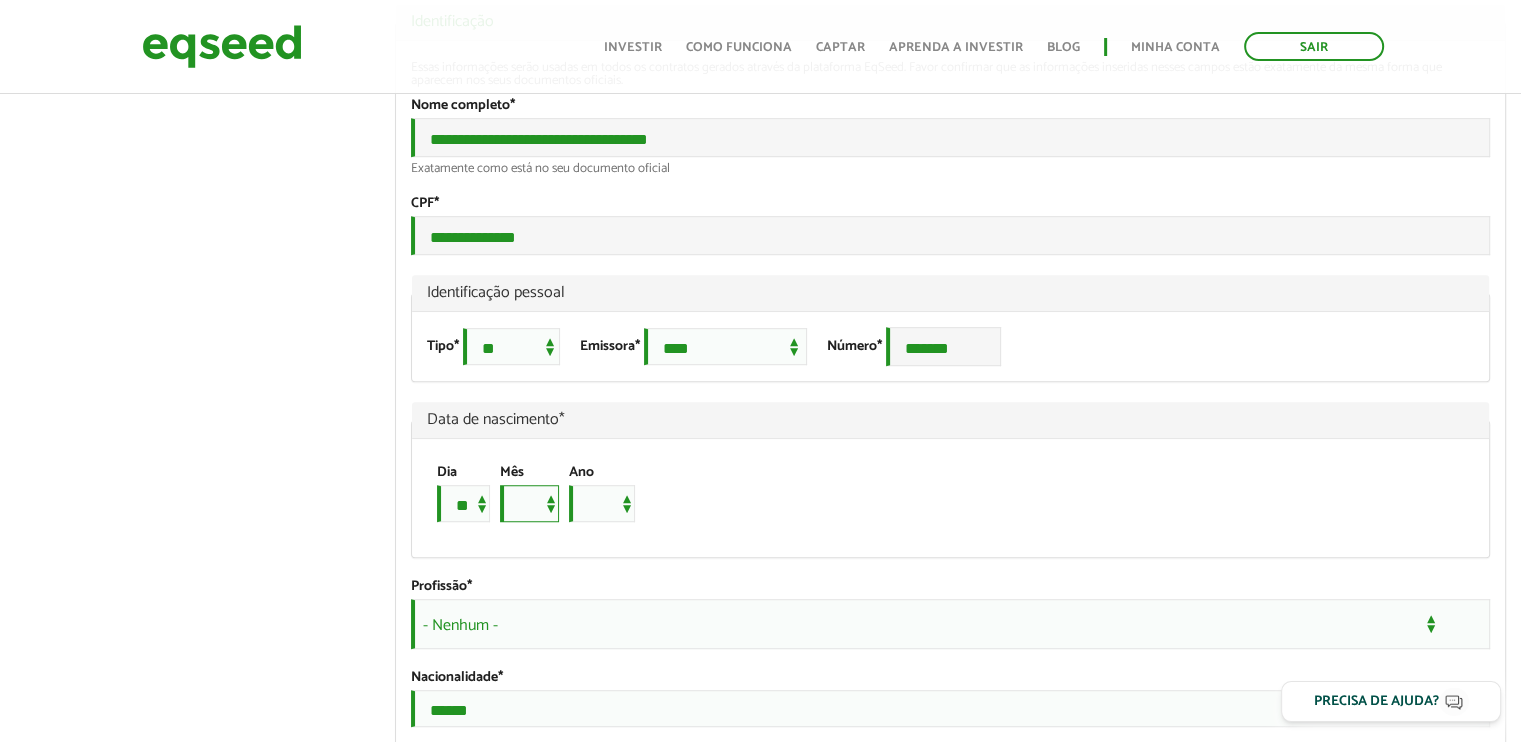 click on "*** *** *** *** *** *** *** *** *** *** *** ***" at bounding box center [529, 503] 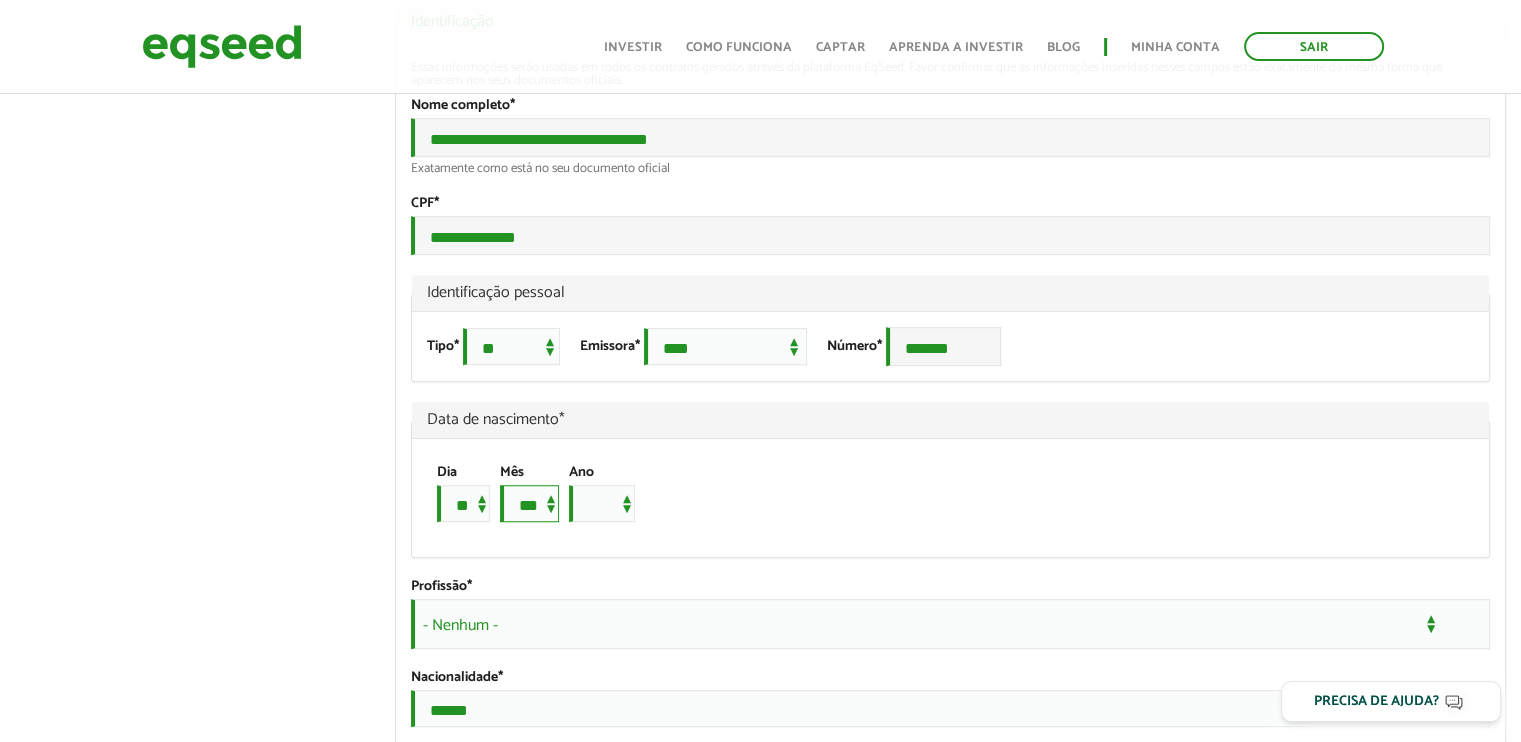 click on "*** *** *** *** *** *** *** *** *** *** *** ***" at bounding box center [529, 503] 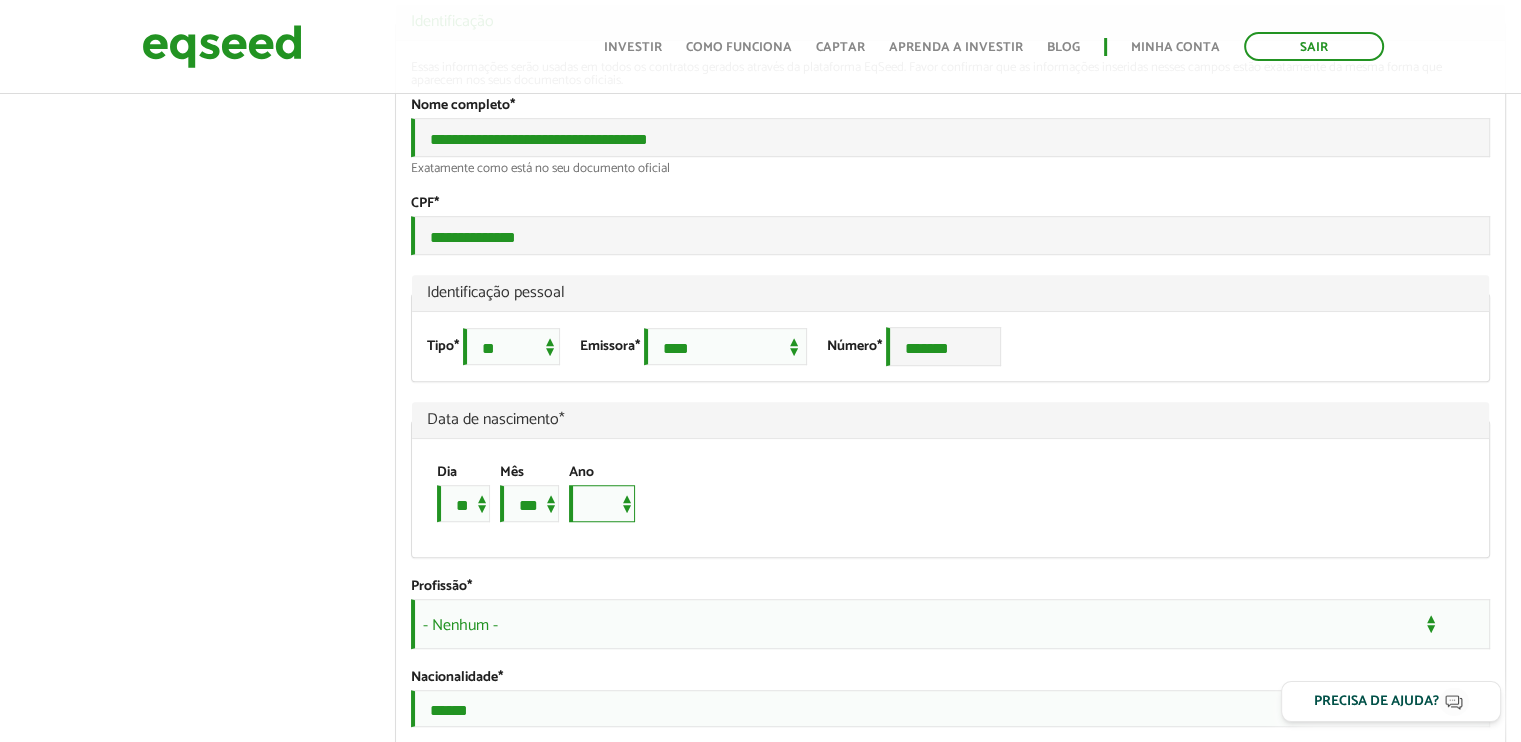 click on "**** **** **** **** **** **** **** **** **** **** **** **** **** **** **** **** **** **** **** **** **** **** **** **** **** **** **** **** **** **** **** **** **** **** **** **** **** **** **** **** **** **** **** **** **** **** **** **** **** **** **** **** **** **** **** **** **** **** **** **** **** **** **** **** **** **** **** **** **** **** **** **** **** **** **** **** **** **** **** **** **** **** **** **** **** **** **** **** **** **** **** **** **** **** **** **** **** **** **** **** **** **** **** **** **** **** **** **** **** **** **** **** **** **** **** **** **** **** **** **** **** **** **** **** **** ****" at bounding box center [602, 503] 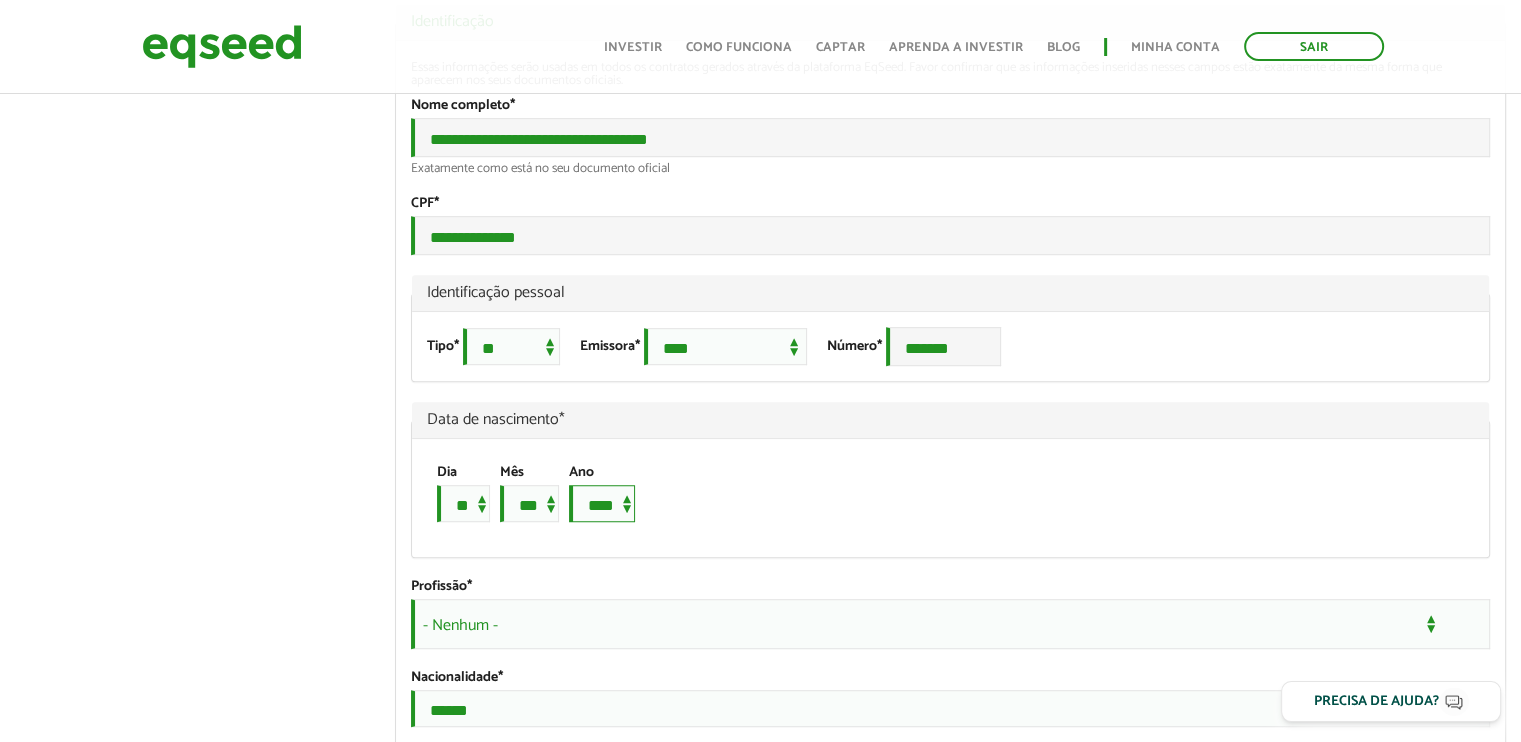 click on "**** **** **** **** **** **** **** **** **** **** **** **** **** **** **** **** **** **** **** **** **** **** **** **** **** **** **** **** **** **** **** **** **** **** **** **** **** **** **** **** **** **** **** **** **** **** **** **** **** **** **** **** **** **** **** **** **** **** **** **** **** **** **** **** **** **** **** **** **** **** **** **** **** **** **** **** **** **** **** **** **** **** **** **** **** **** **** **** **** **** **** **** **** **** **** **** **** **** **** **** **** **** **** **** **** **** **** **** **** **** **** **** **** **** **** **** **** **** **** **** **** **** **** **** **** ****" at bounding box center (602, 503) 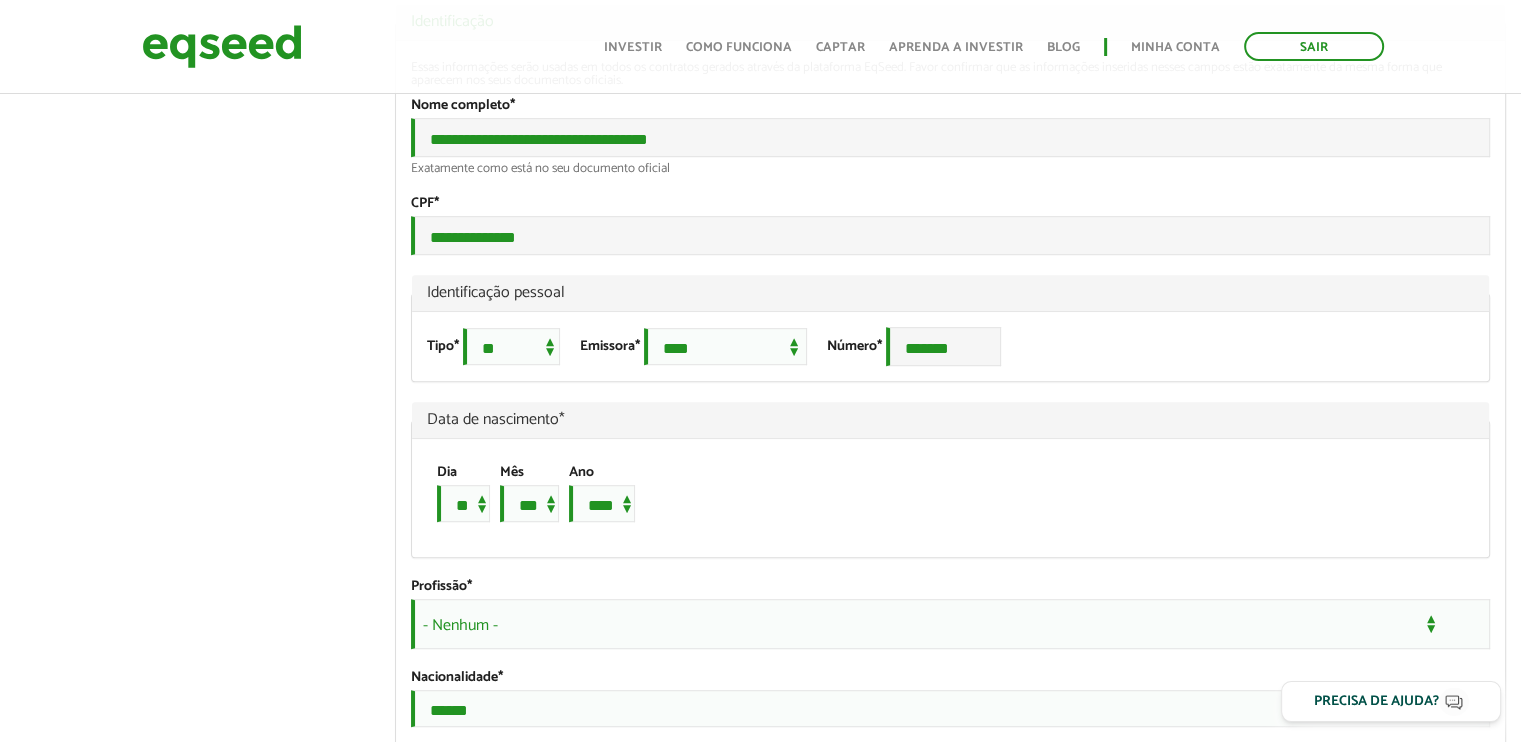 click on "Dia
* * * * * * * * * ** ** ** ** ** ** ** ** ** ** ** ** ** ** ** ** ** ** ** ** ** **   Mês
*** *** *** *** *** *** *** *** *** *** *** ***   Ano
**** **** **** **** **** **** **** **** **** **** **** **** **** **** **** **** **** **** **** **** **** **** **** **** **** **** **** **** **** **** **** **** **** **** **** **** **** **** **** **** **** **** **** **** **** **** **** **** **** **** **** **** **** **** **** **** **** **** **** **** **** **** **** **** **** **** **** **** **** **** **** **** **** **** **** **** **** **** **** **** **** **** **** **** **** **** **** **** **** **** **** **** **** **** **** **** **** **** **** **** **** **** **** **** **** **** **** **** **** **** **** **** **** **** **** **** **** **** **** **** **** **** **** **** **** ****" at bounding box center (940, 498) 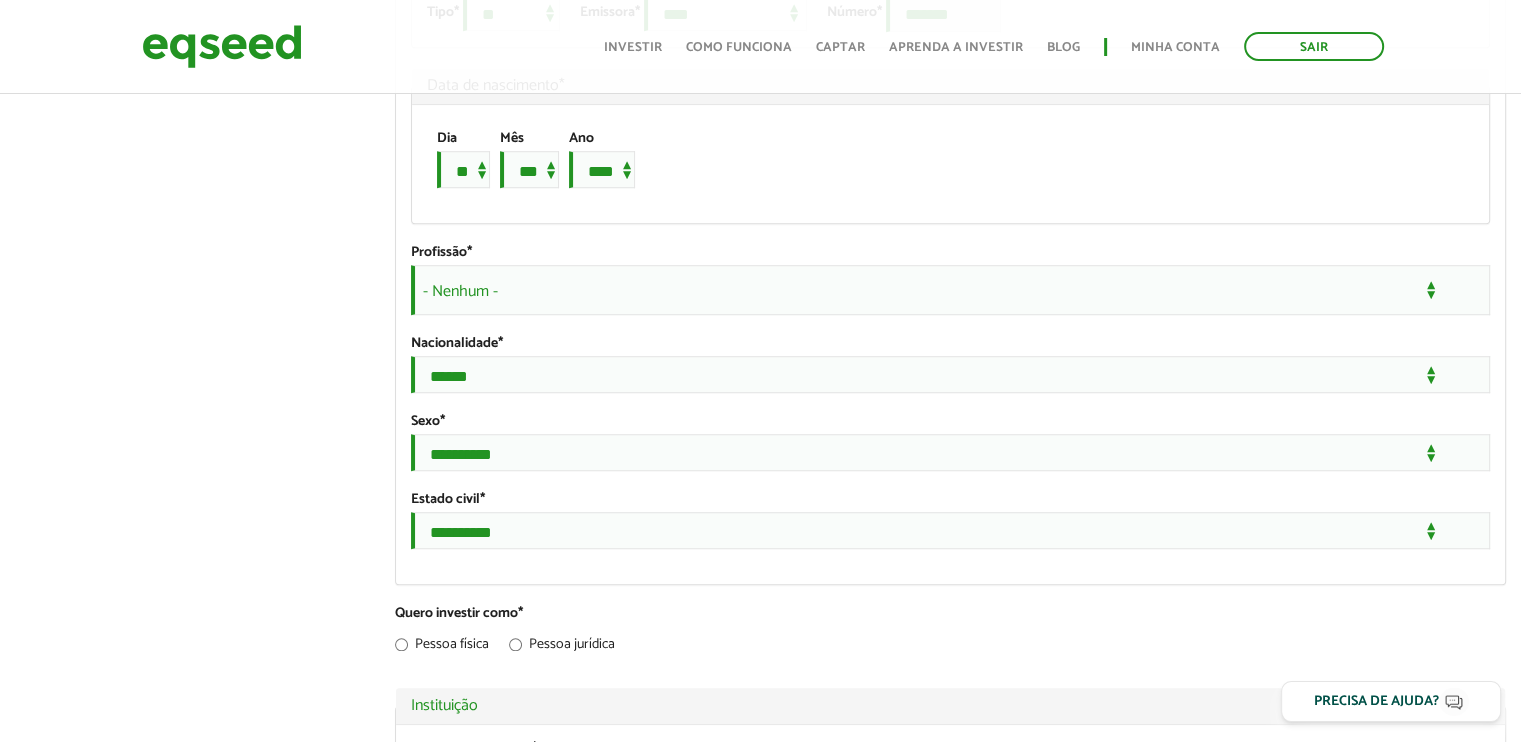 click on "- Nenhum -" at bounding box center [950, 290] 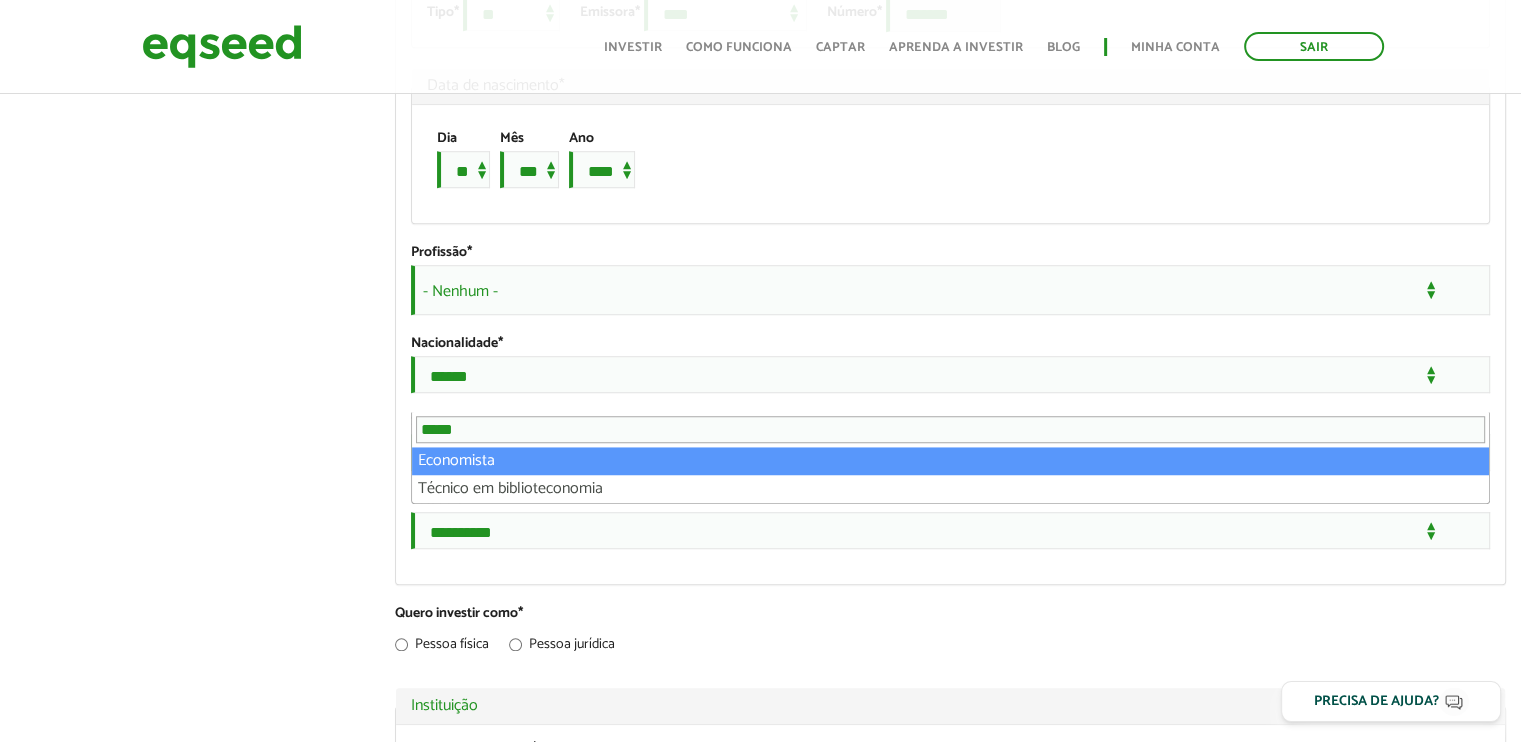 type on "*****" 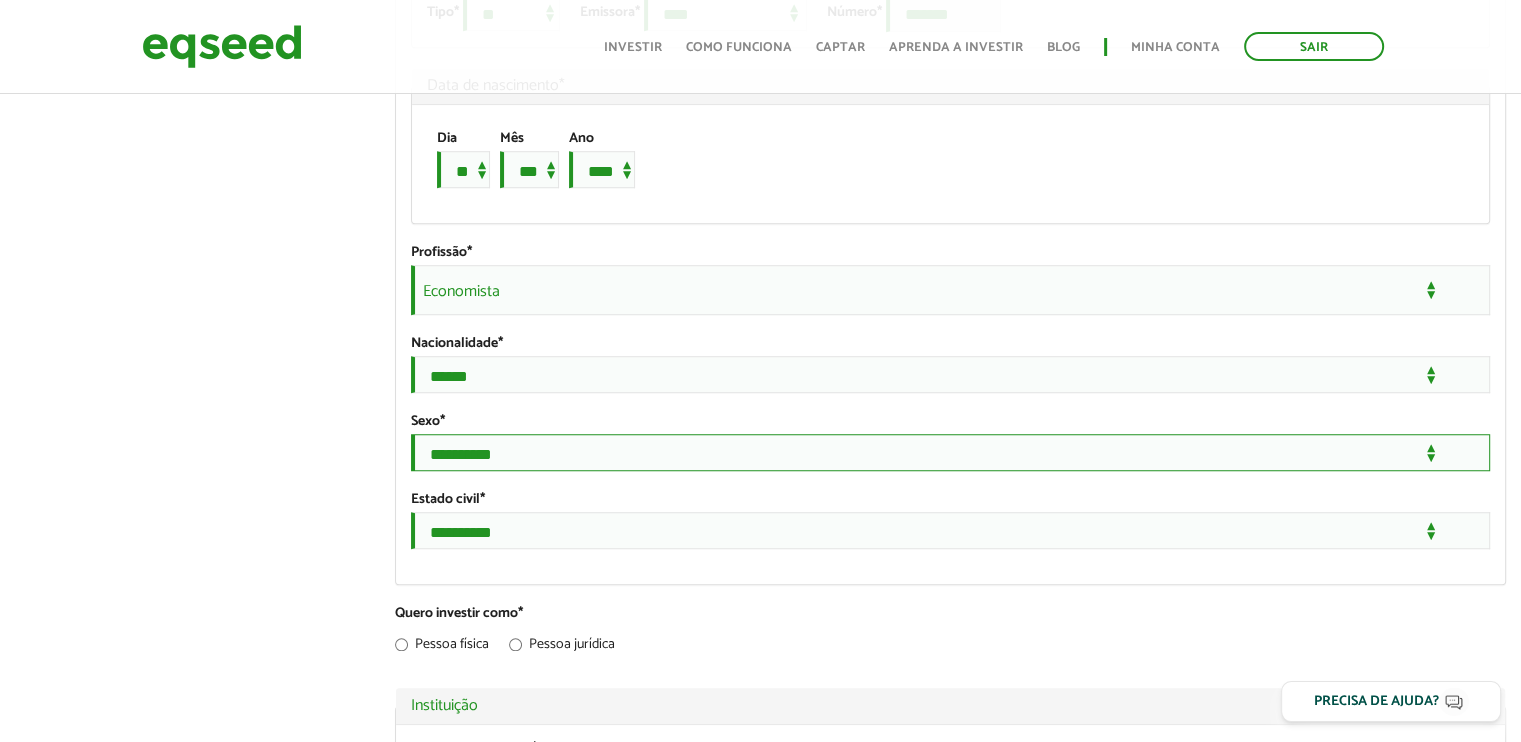 click on "**********" at bounding box center [950, 452] 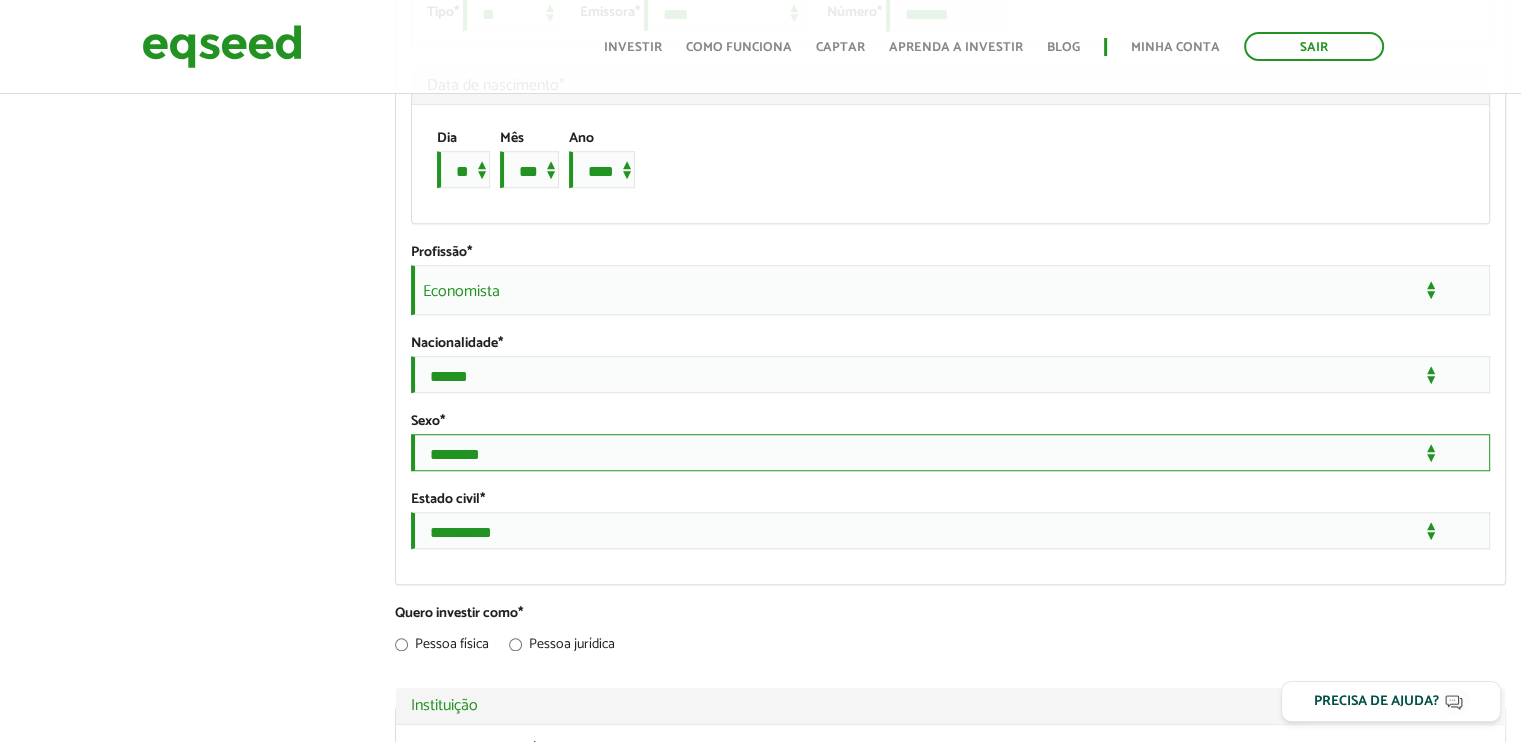 click on "**********" at bounding box center [950, 452] 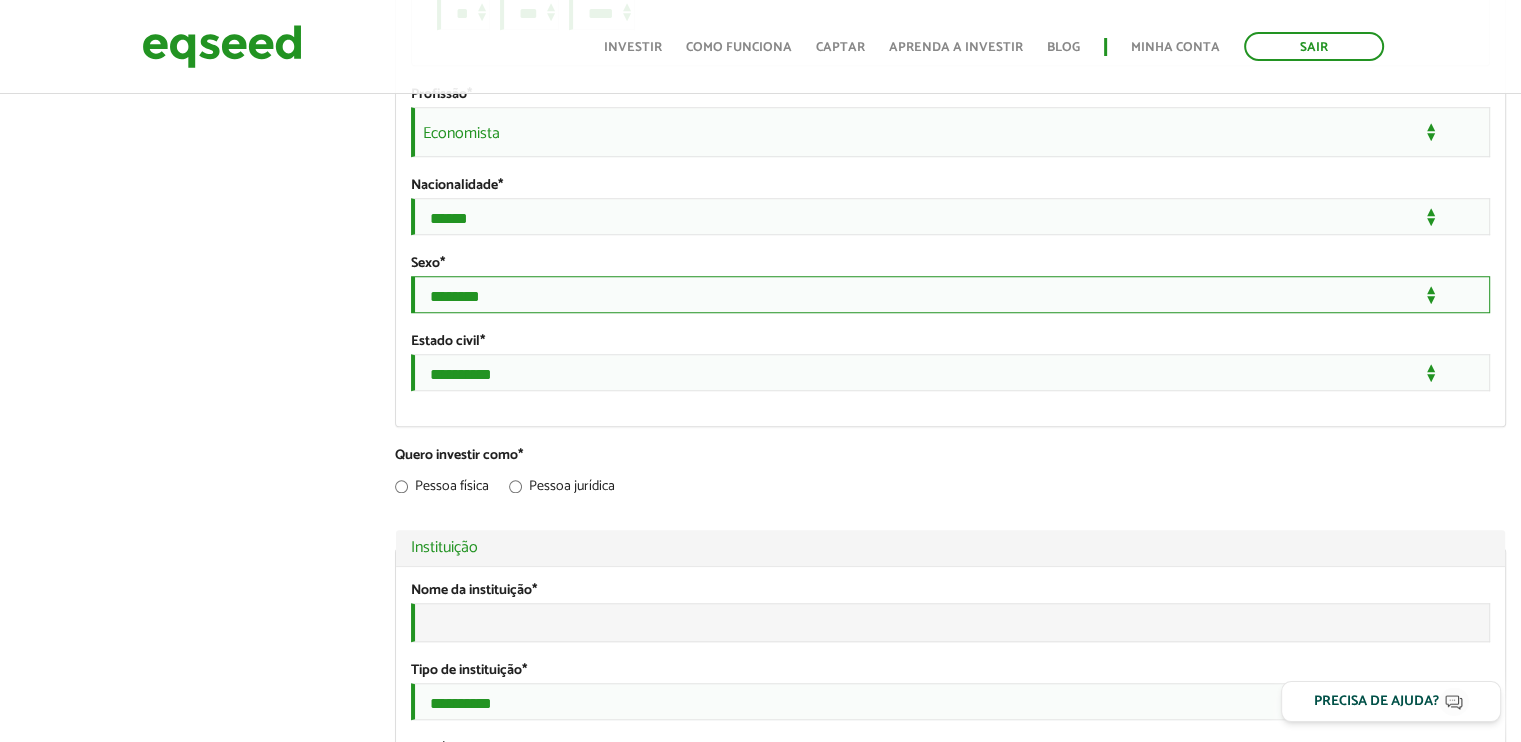 scroll, scrollTop: 1833, scrollLeft: 0, axis: vertical 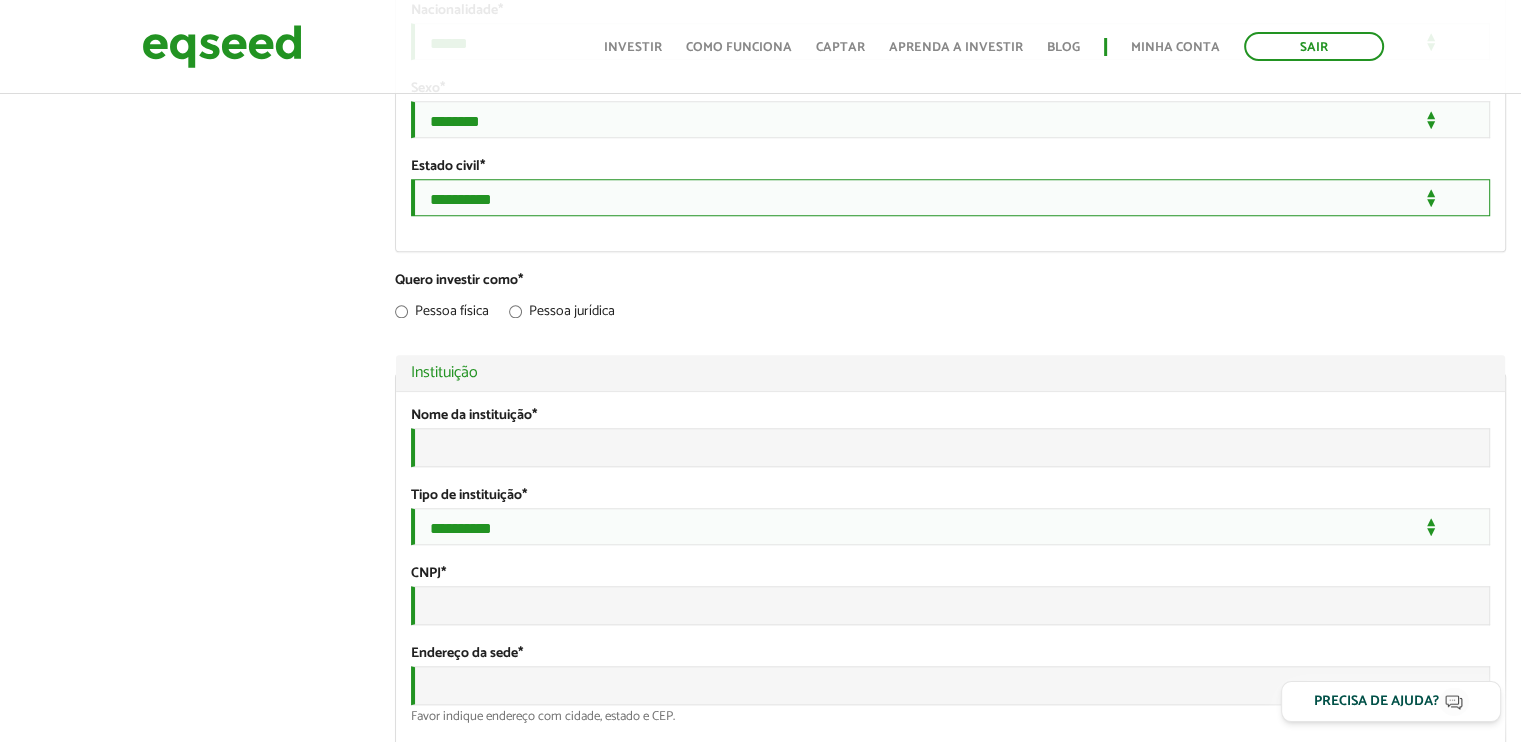 click on "**********" at bounding box center [950, 197] 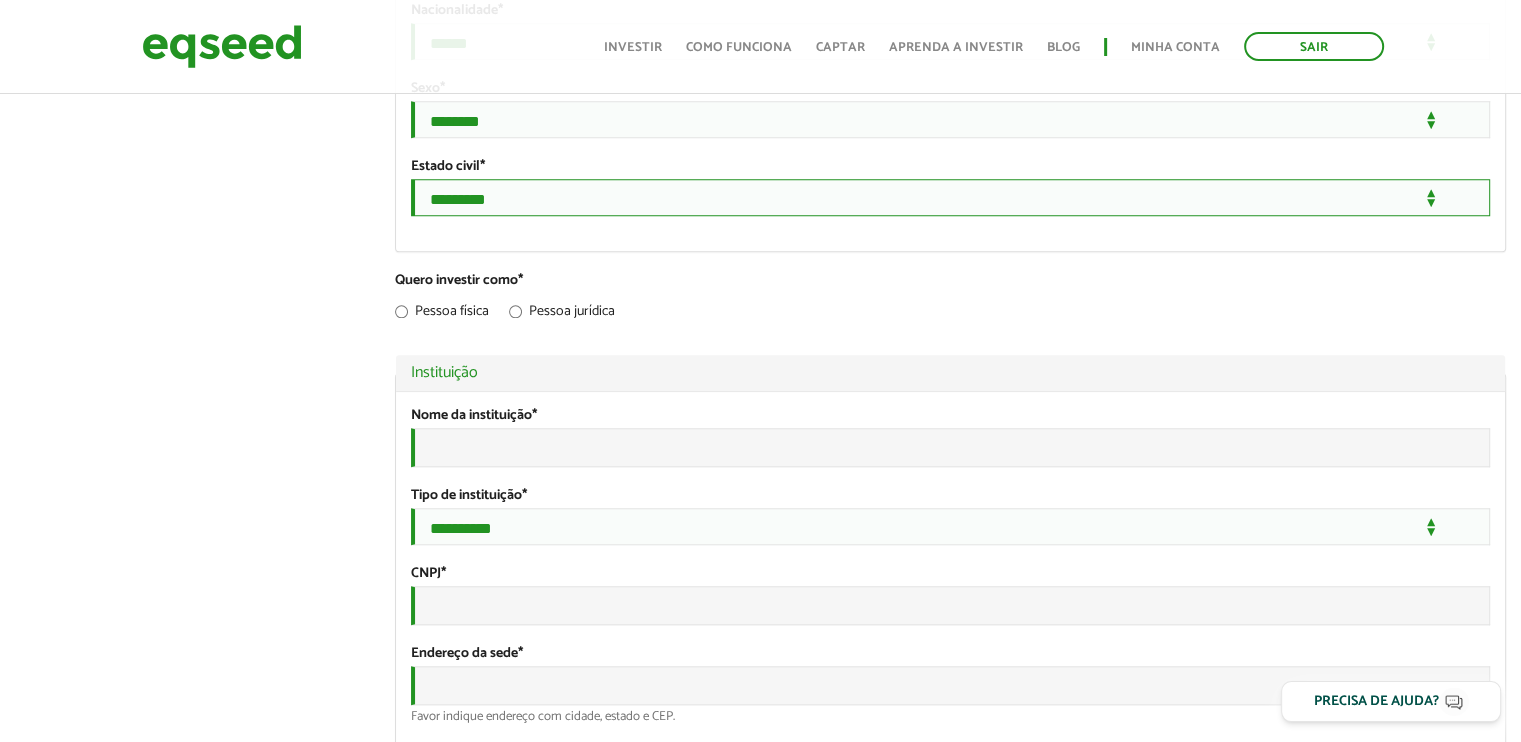 click on "**********" at bounding box center (950, 197) 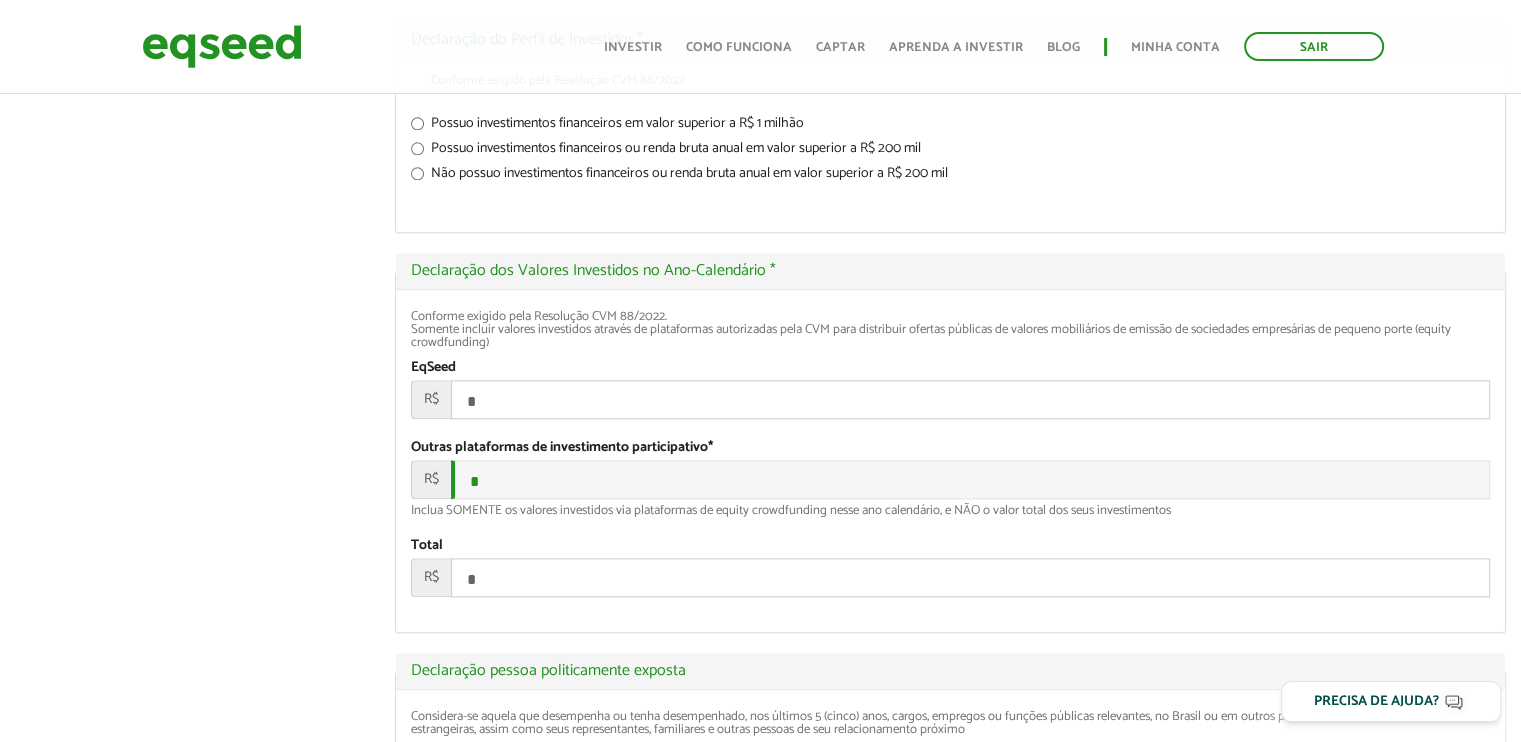 scroll, scrollTop: 2000, scrollLeft: 0, axis: vertical 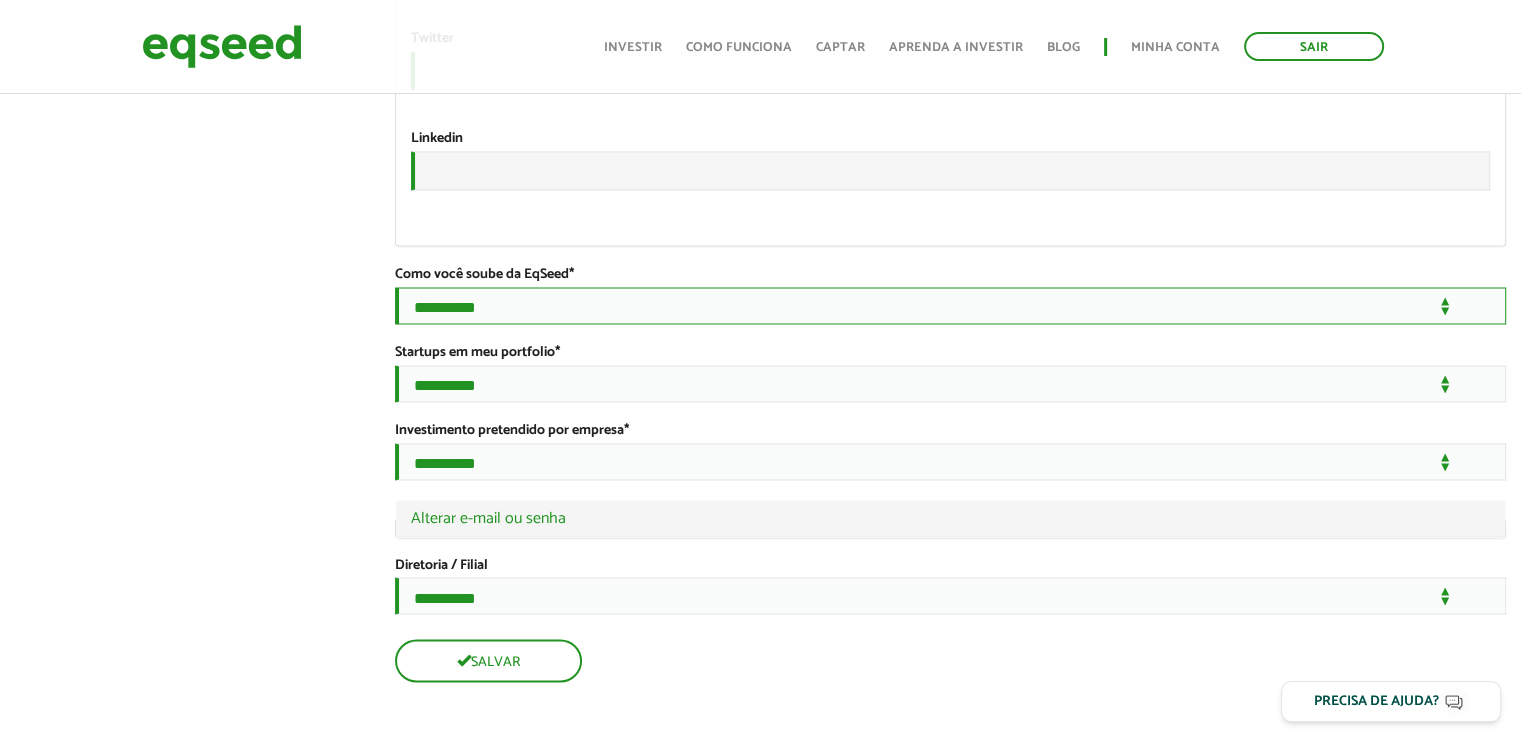 click on "**********" at bounding box center (950, 305) 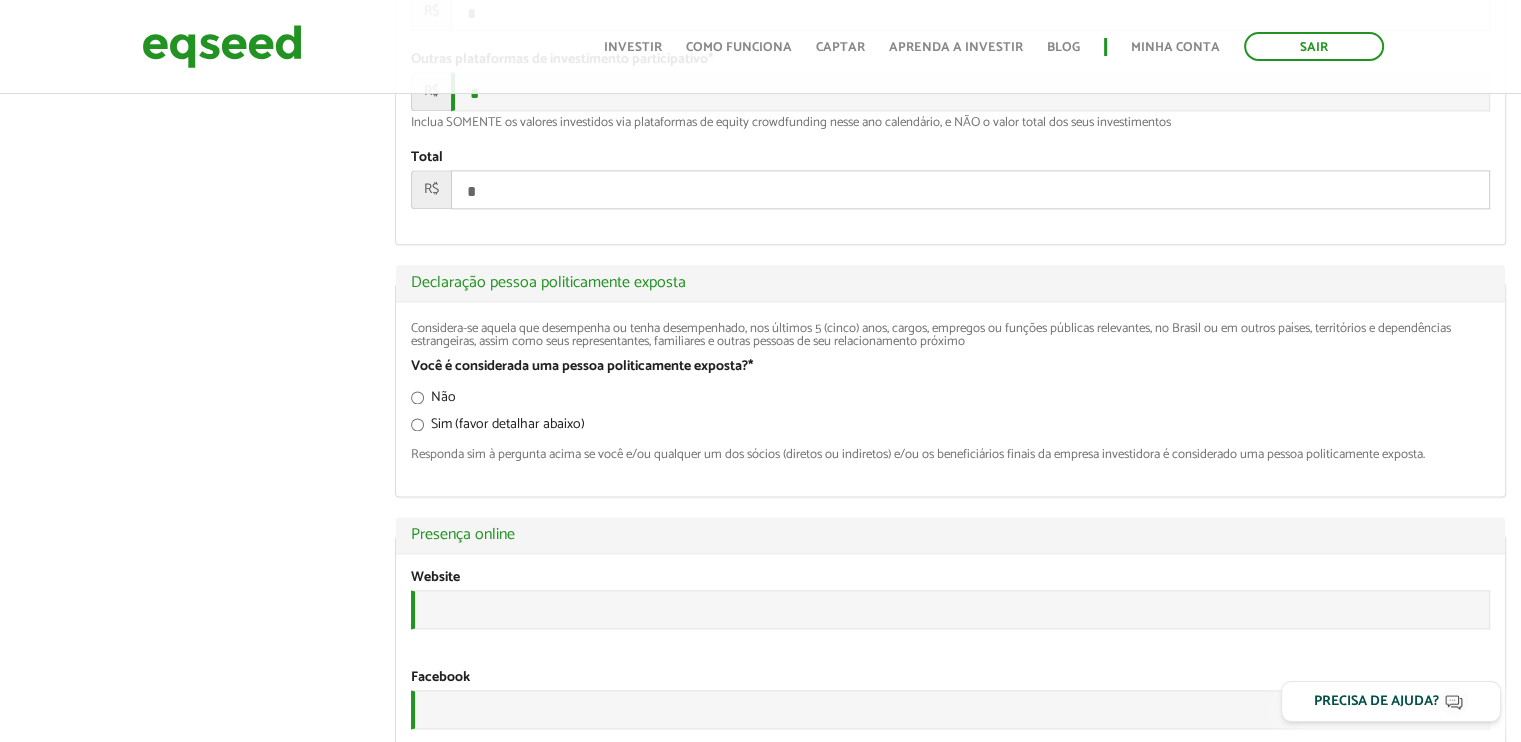 scroll, scrollTop: 2500, scrollLeft: 0, axis: vertical 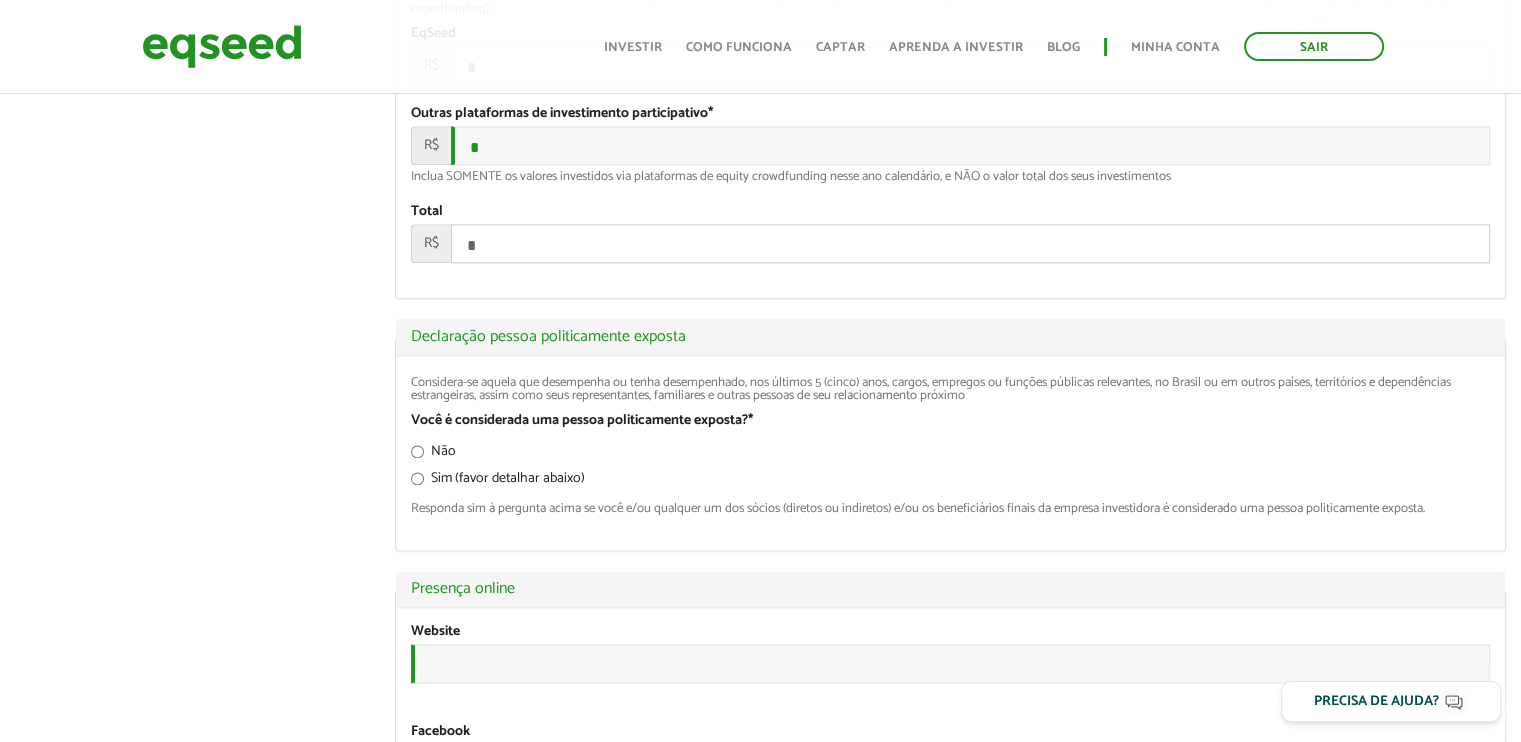 click on "*" at bounding box center (970, 243) 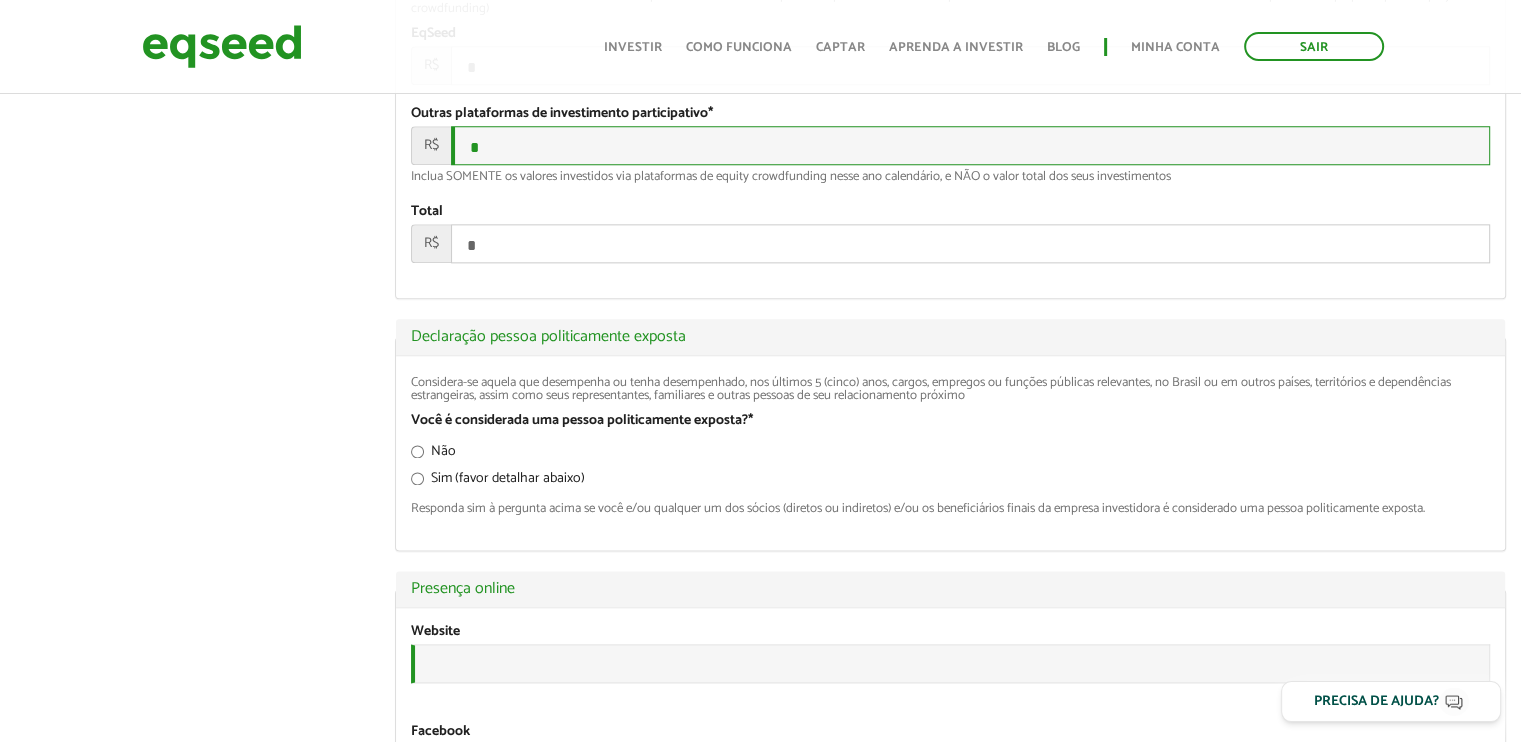 click on "*" at bounding box center (970, 145) 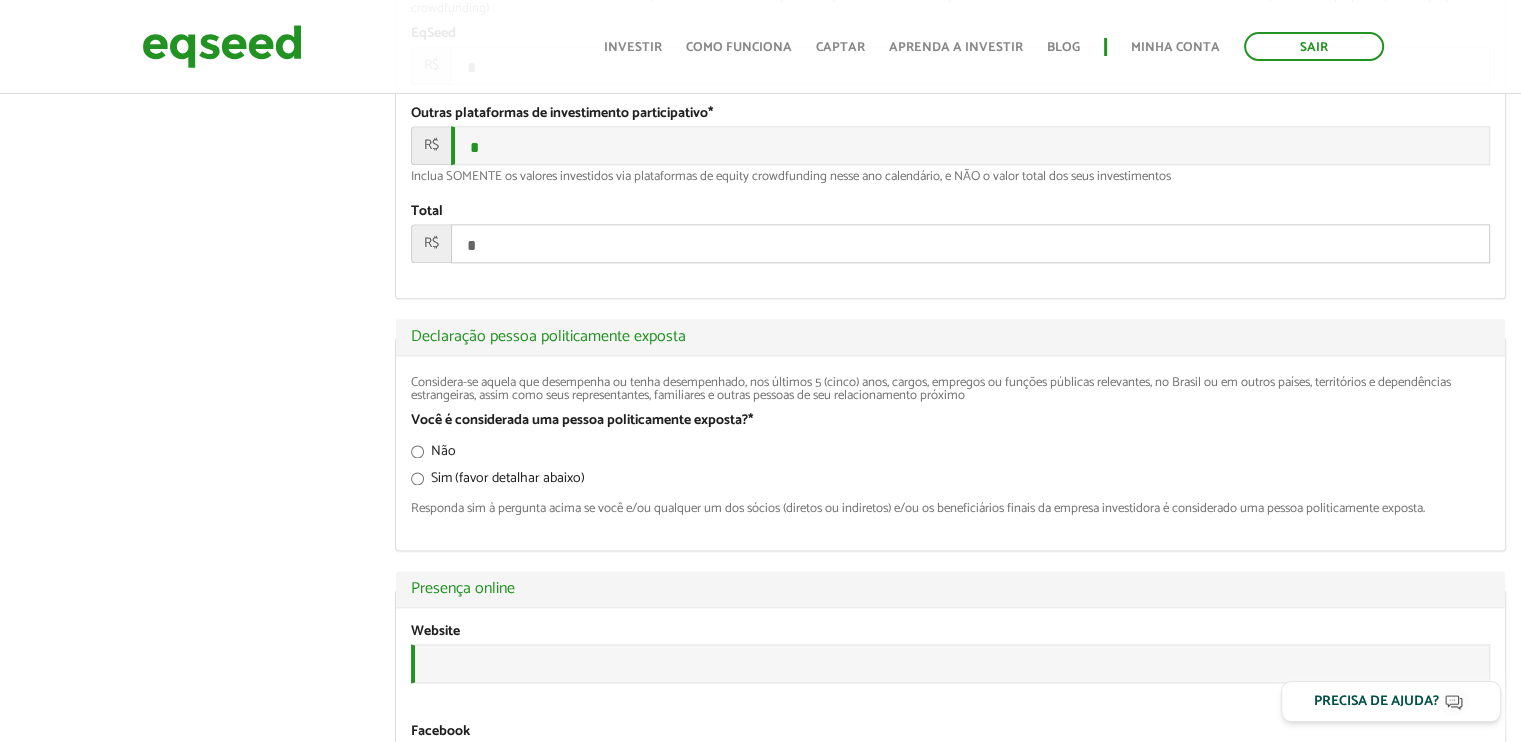 click on "*" at bounding box center (970, 243) 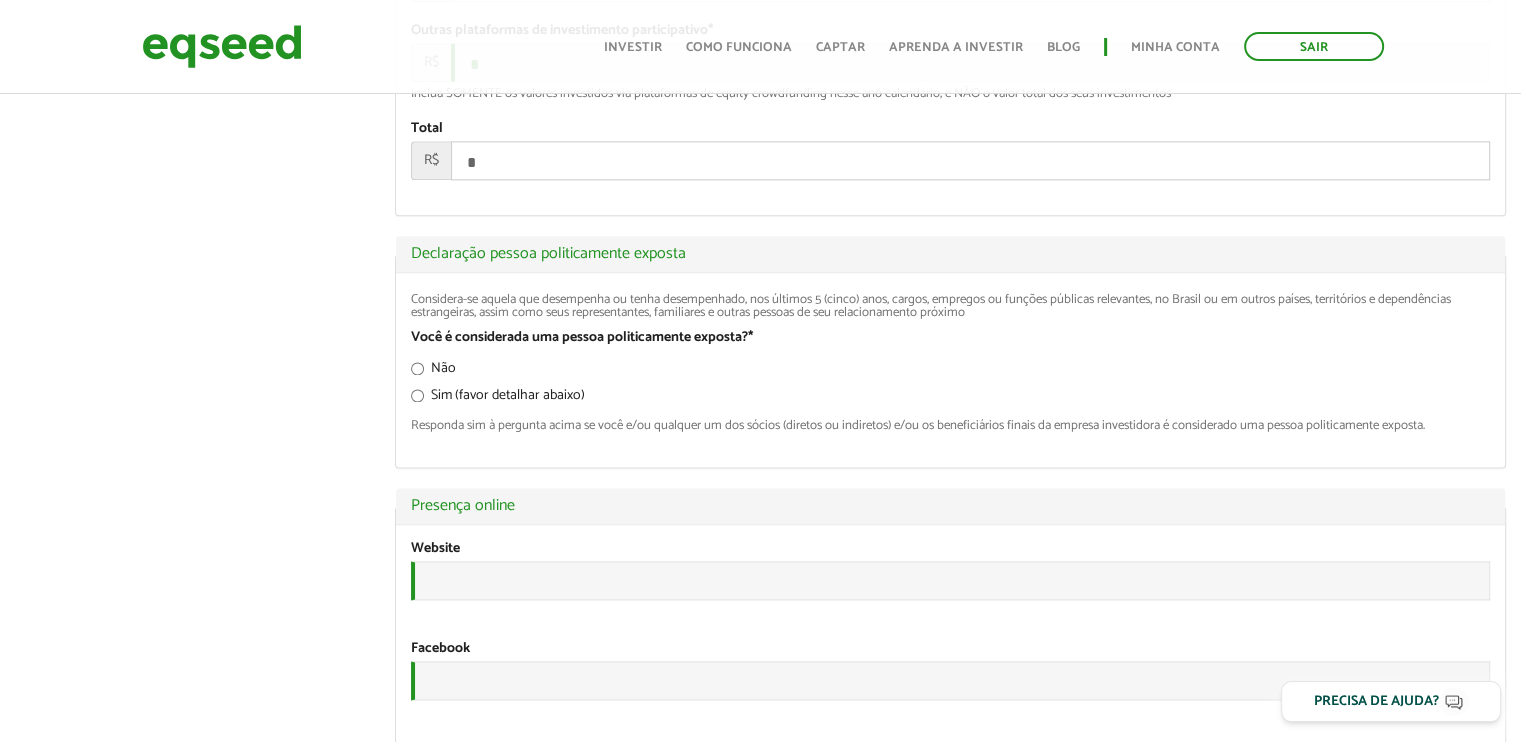 scroll, scrollTop: 2666, scrollLeft: 0, axis: vertical 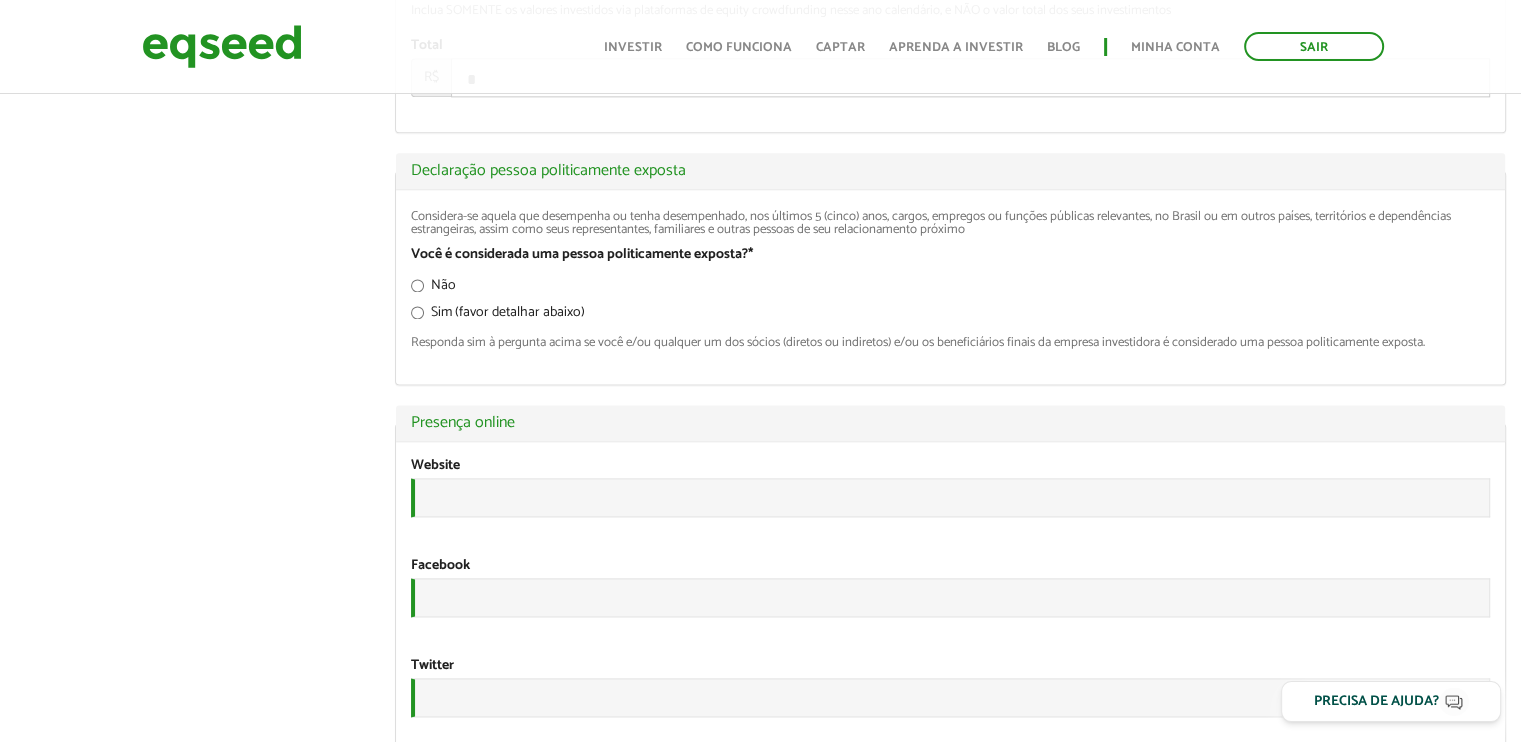 click on "*" at bounding box center [970, 77] 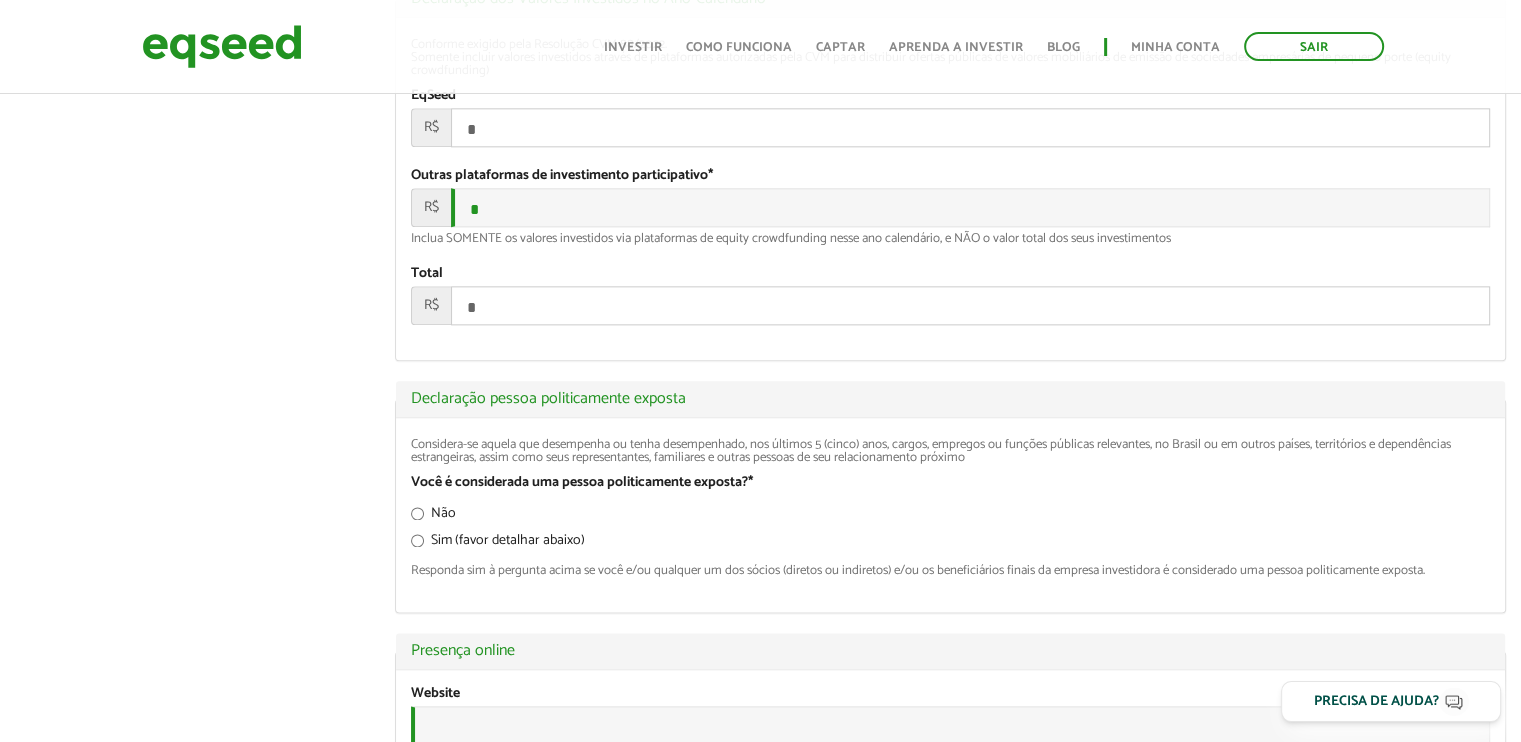 scroll, scrollTop: 2500, scrollLeft: 0, axis: vertical 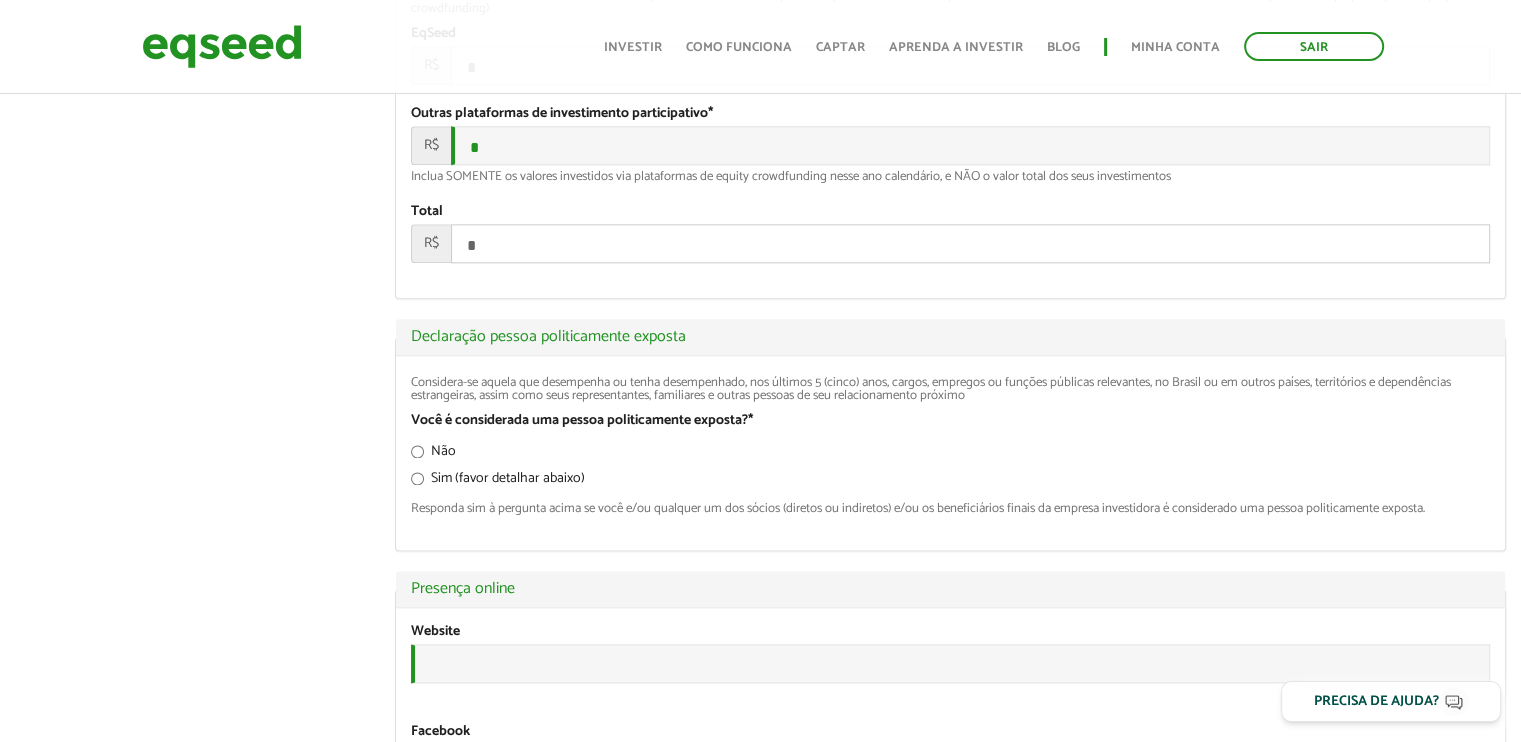 click on "*" at bounding box center (970, 243) 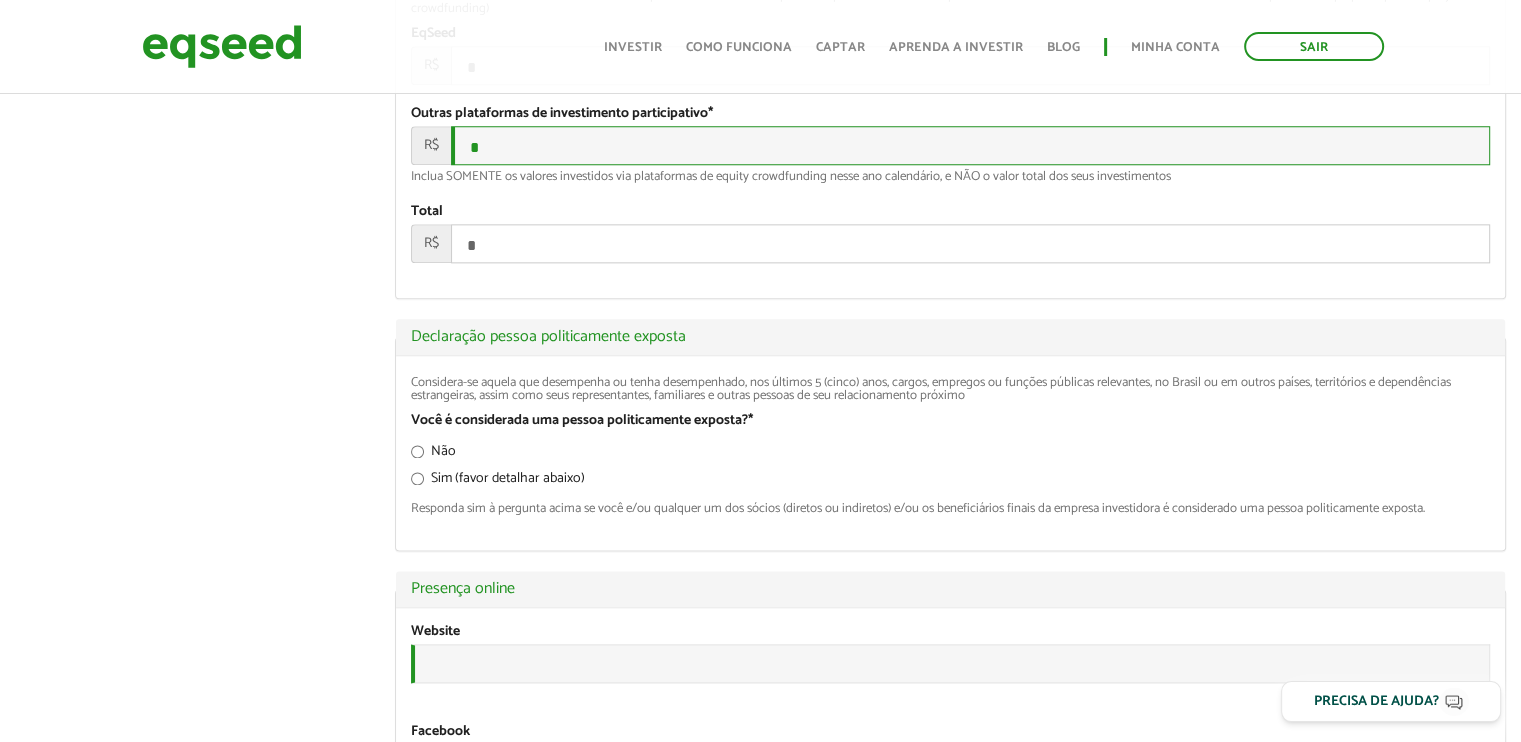 click on "*" at bounding box center (970, 145) 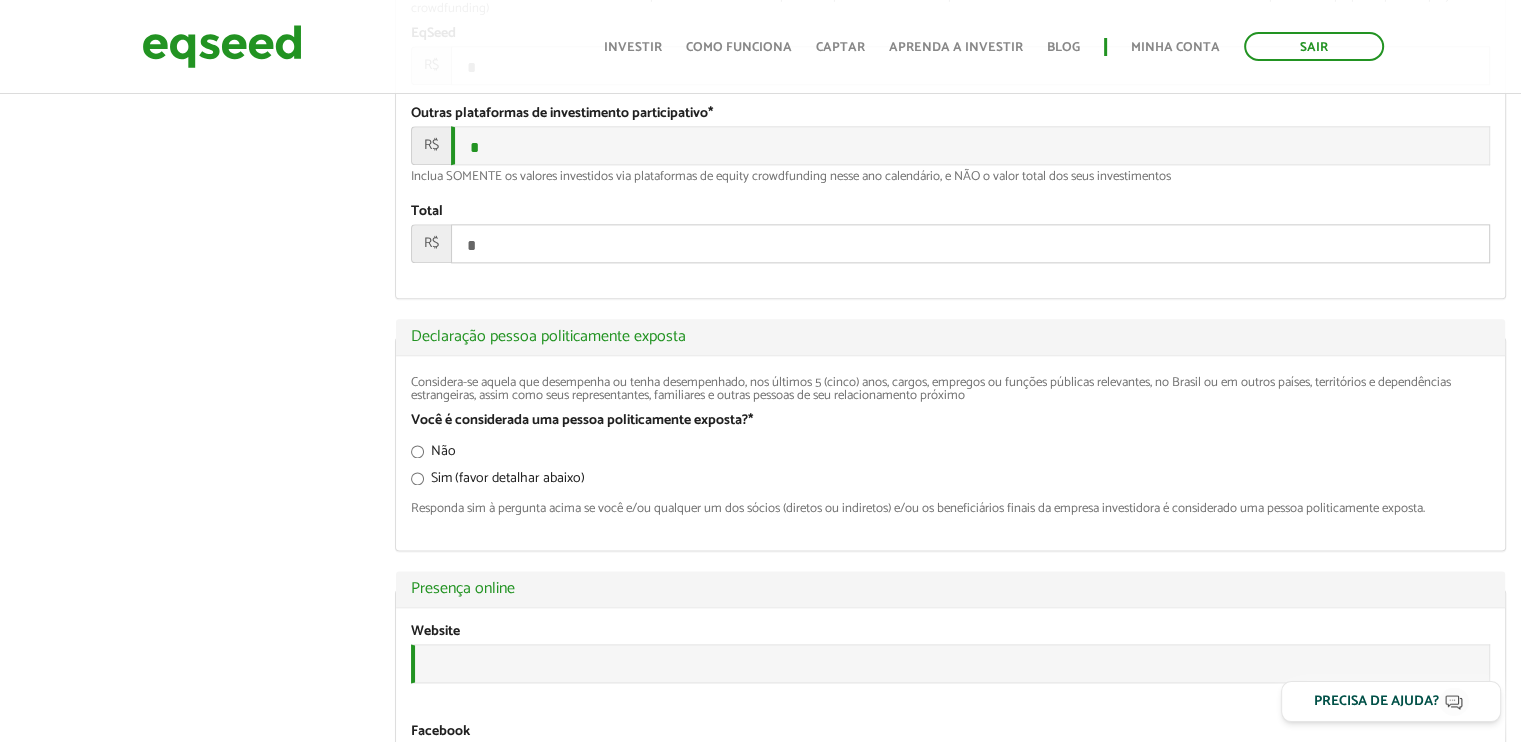 click on "R$" at bounding box center [431, 145] 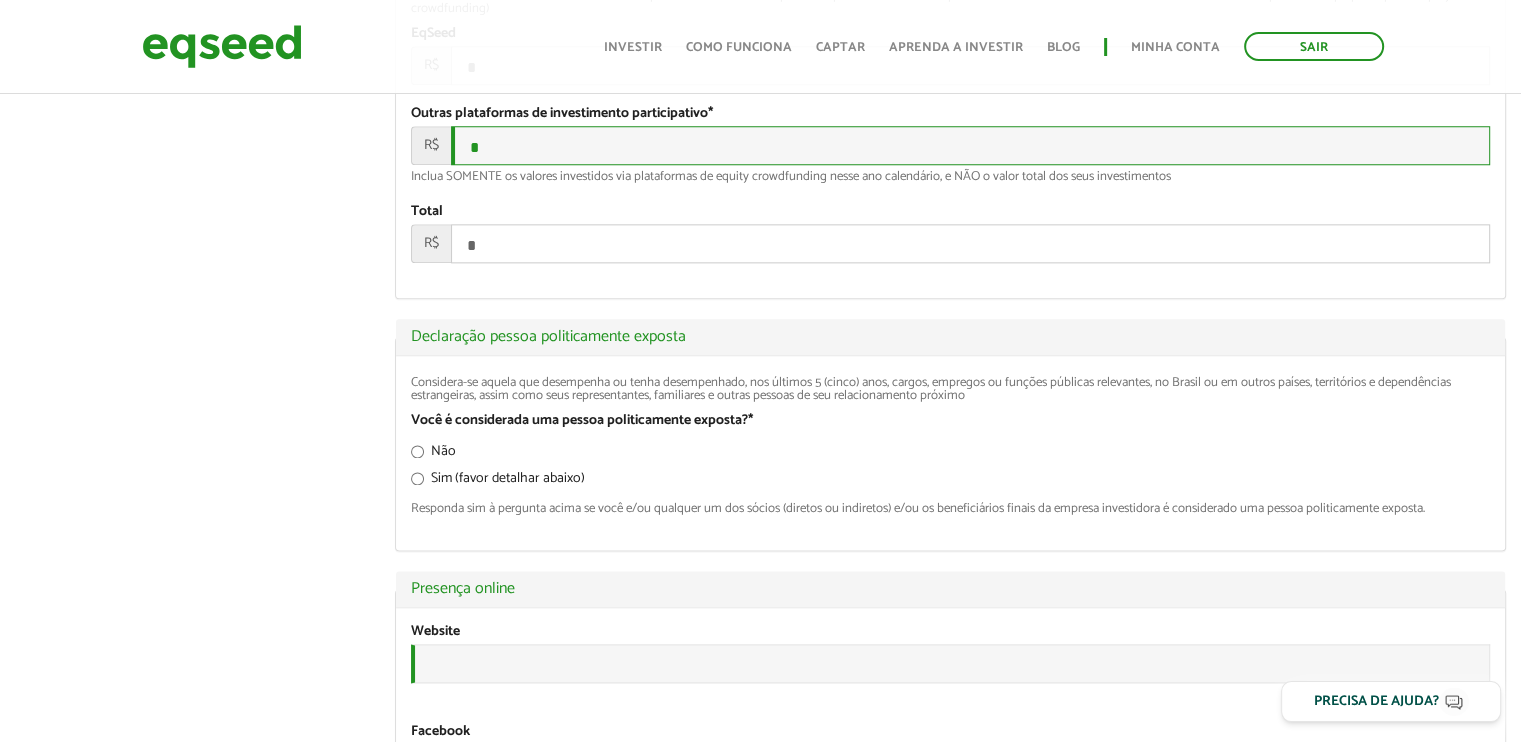 click on "*" at bounding box center (970, 145) 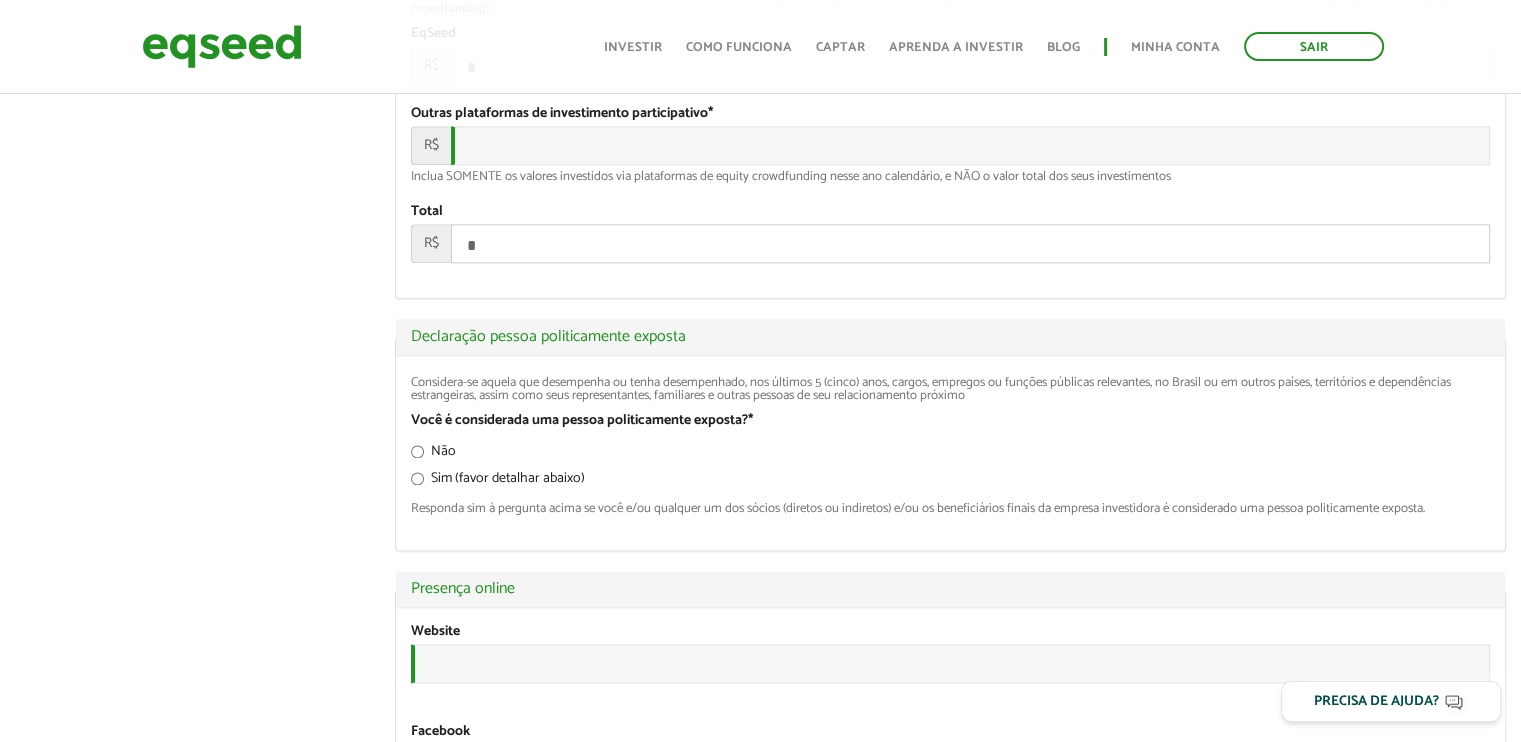 click on "*" at bounding box center [970, 243] 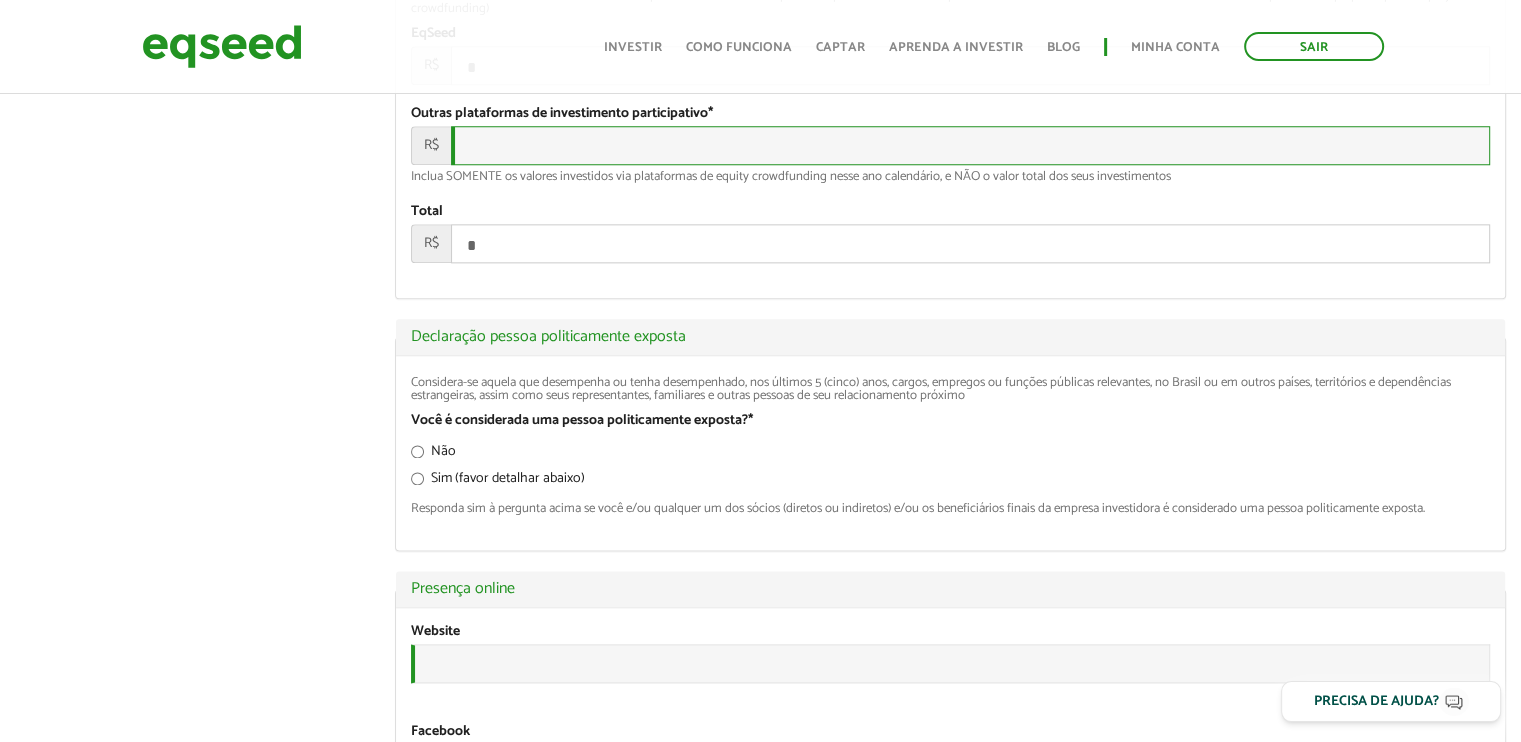 click on "Outras plataformas de investimento participativo  *" at bounding box center (970, 145) 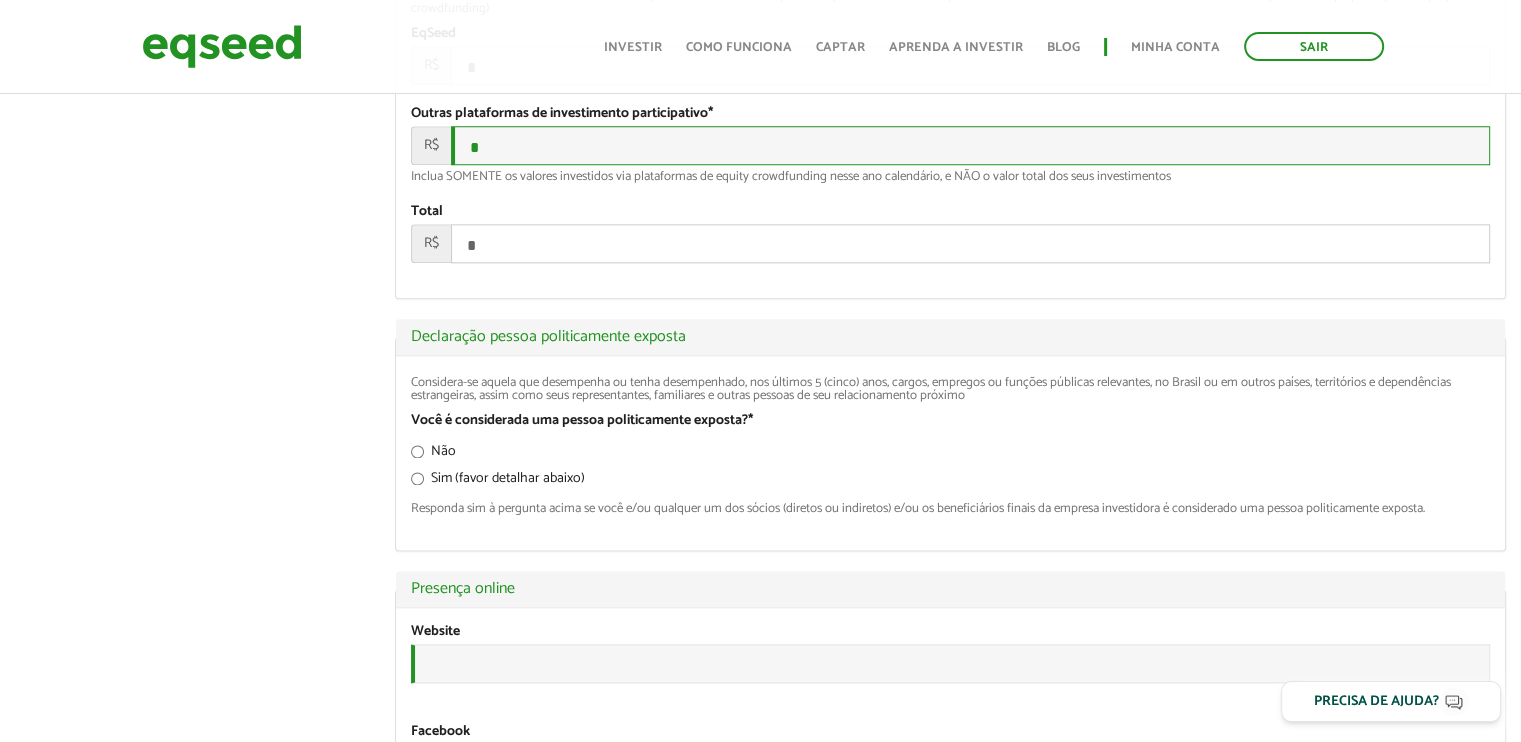type on "*" 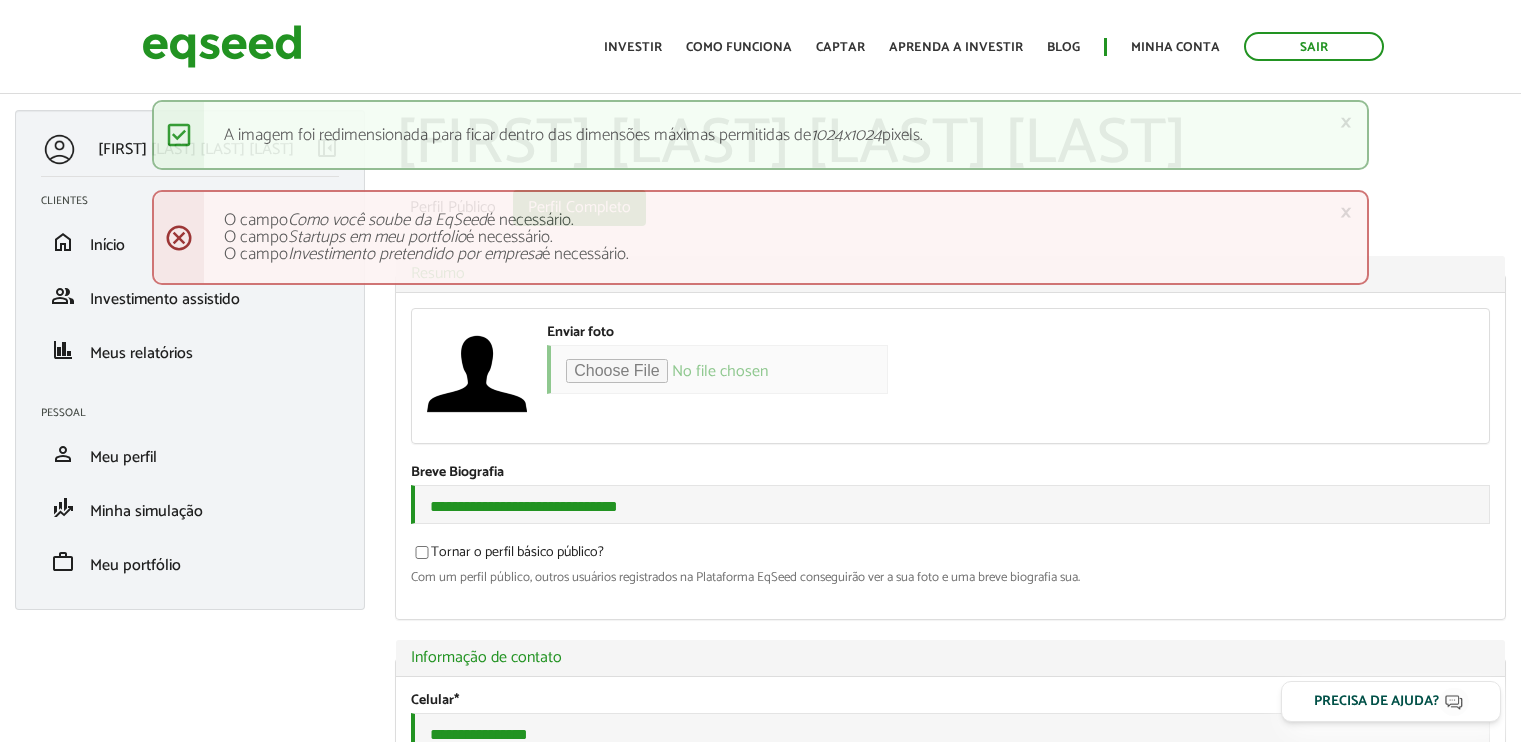 scroll, scrollTop: 0, scrollLeft: 0, axis: both 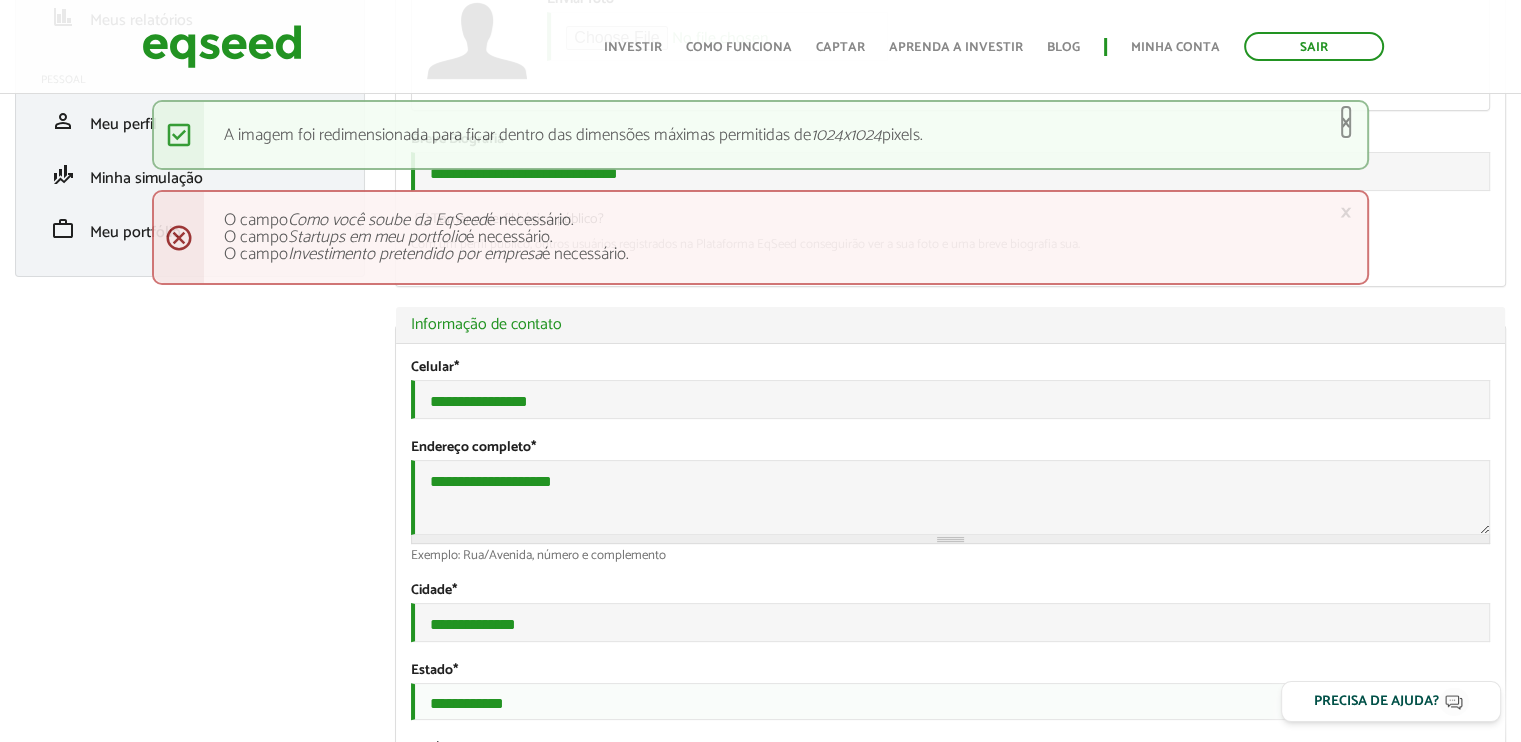 click on "×" at bounding box center [1346, 122] 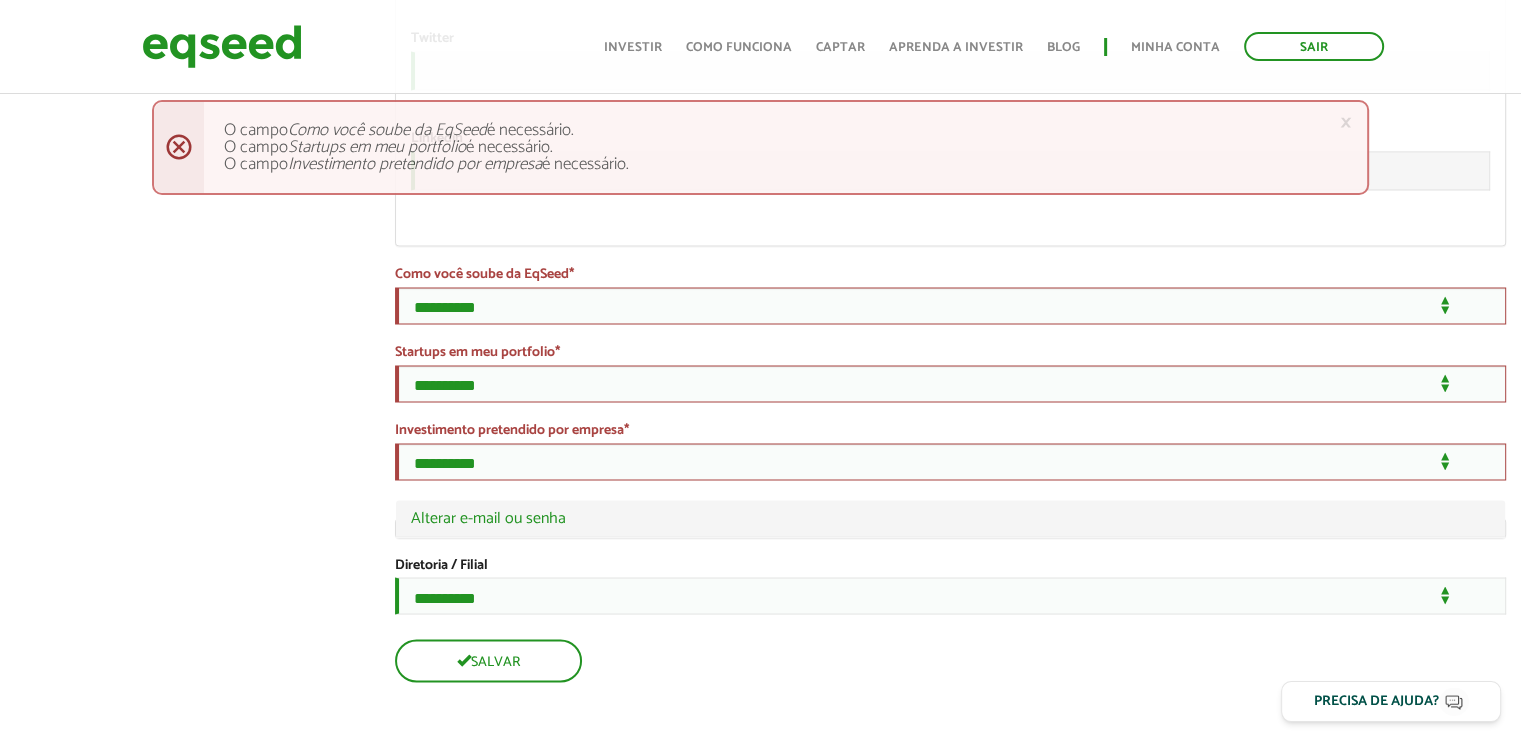 scroll, scrollTop: 3333, scrollLeft: 0, axis: vertical 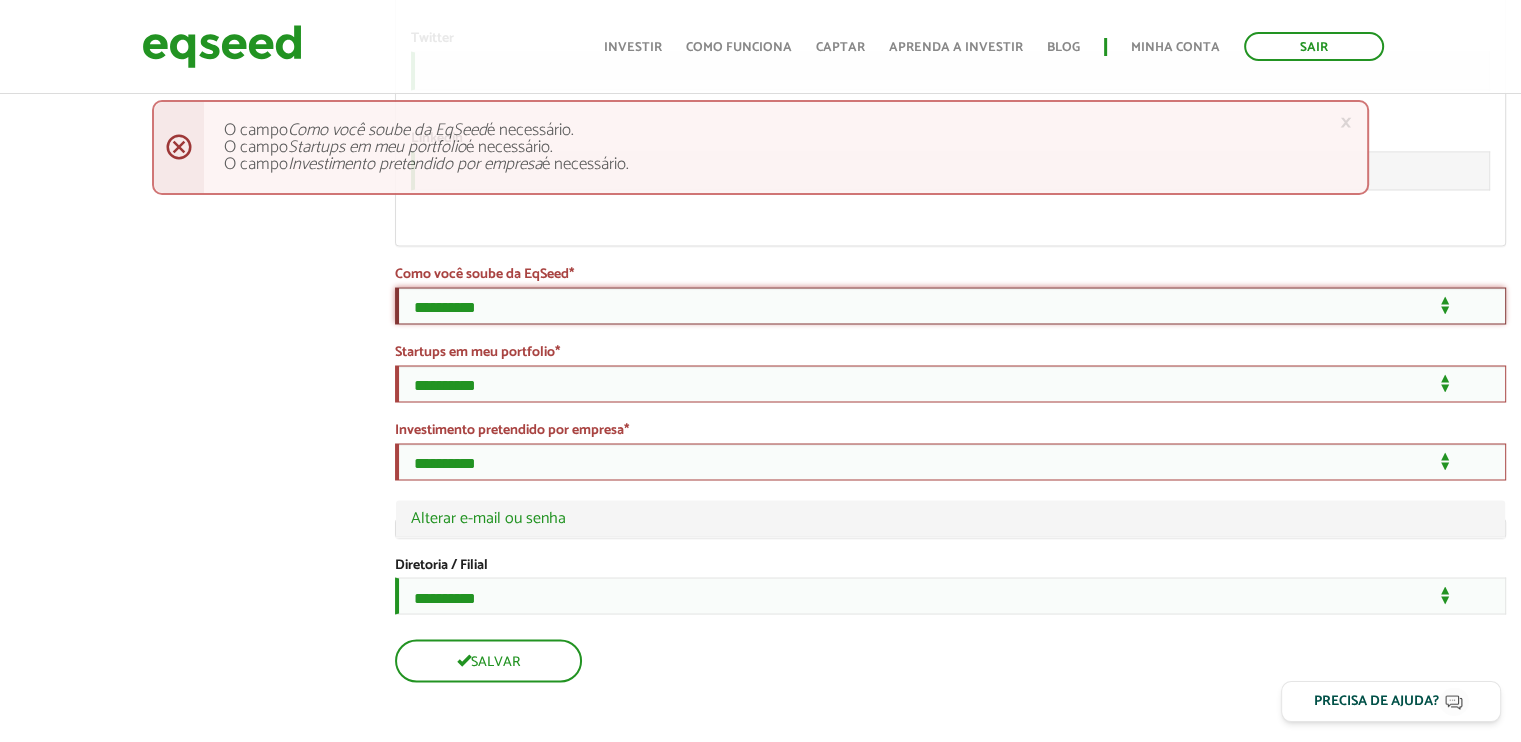 click on "**********" at bounding box center [950, 305] 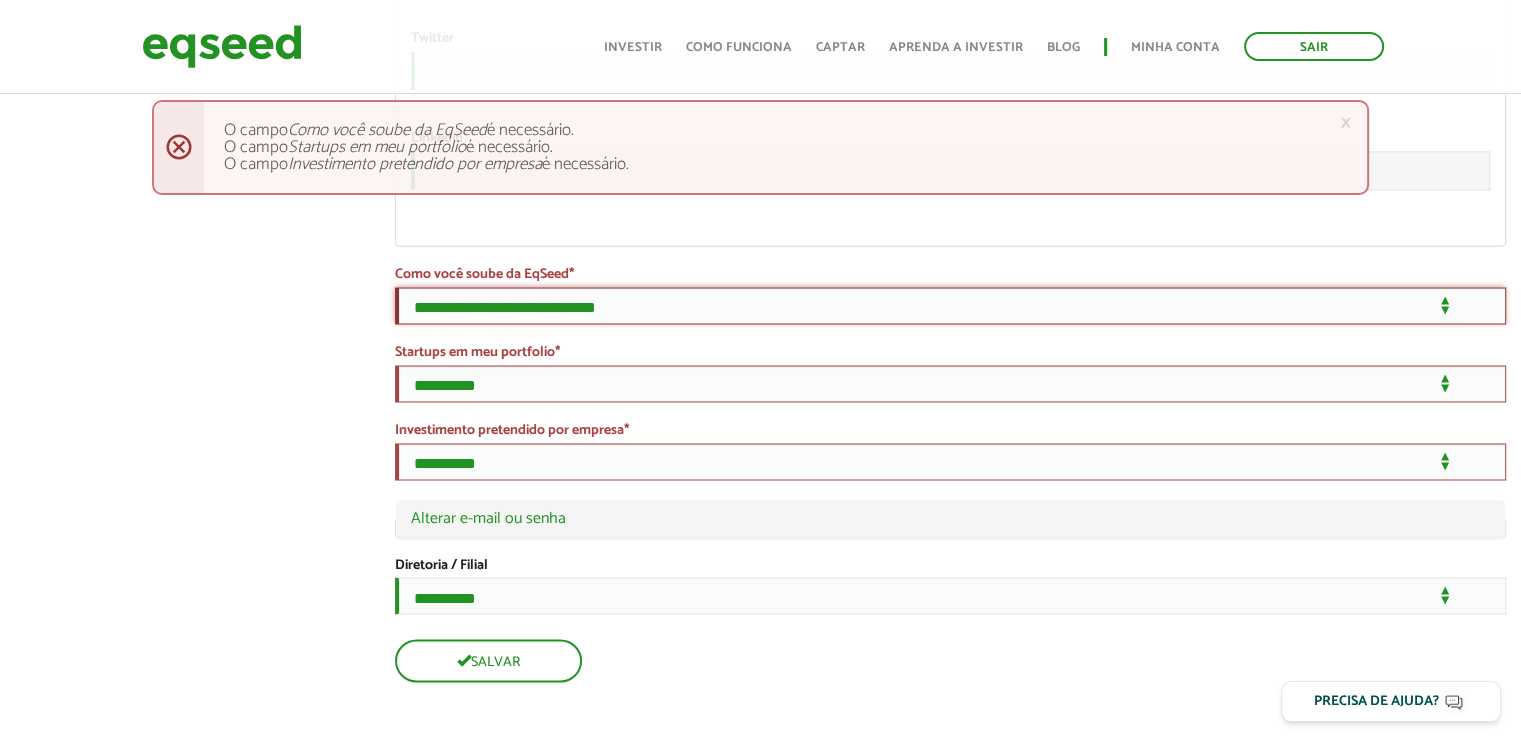 click on "**********" at bounding box center (950, 305) 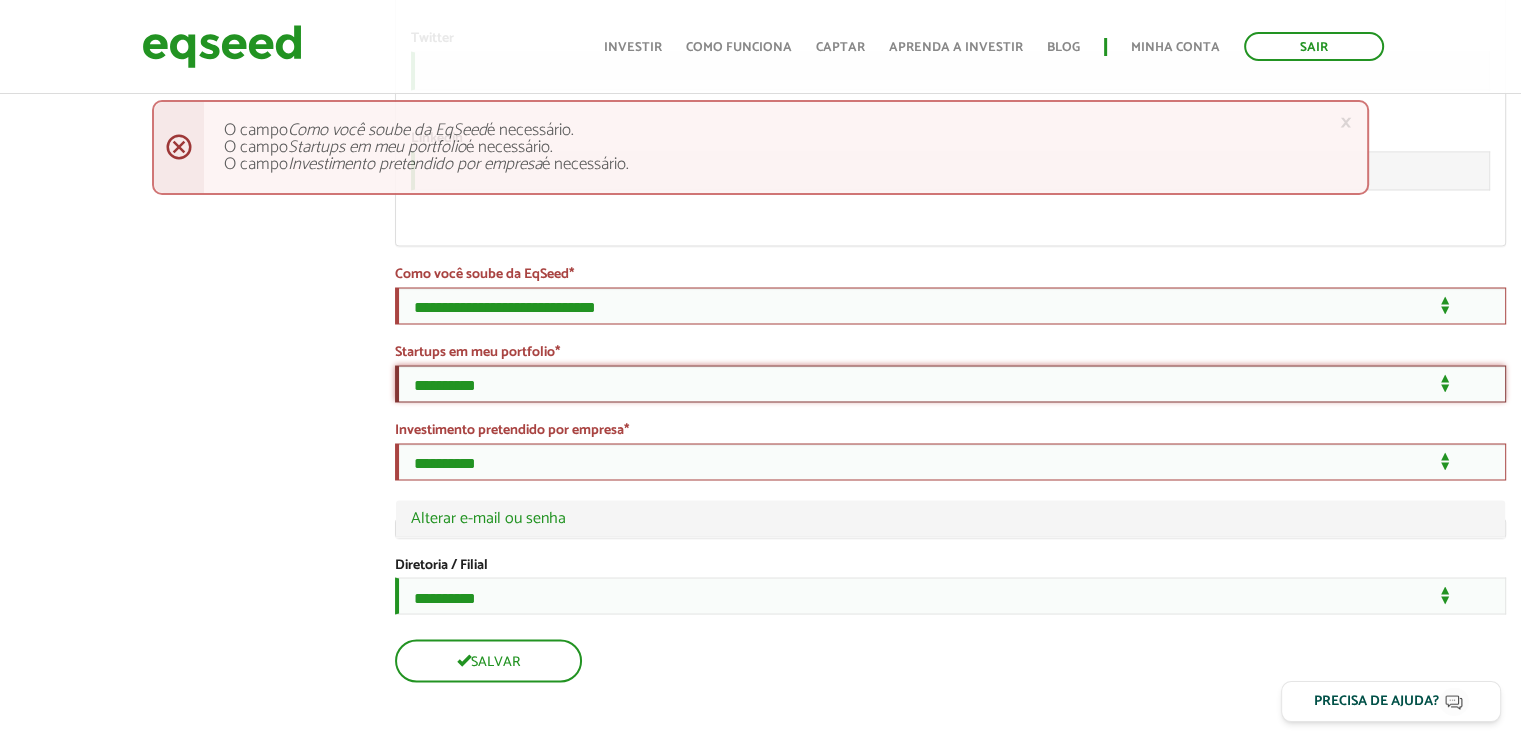 click on "**********" at bounding box center (950, 383) 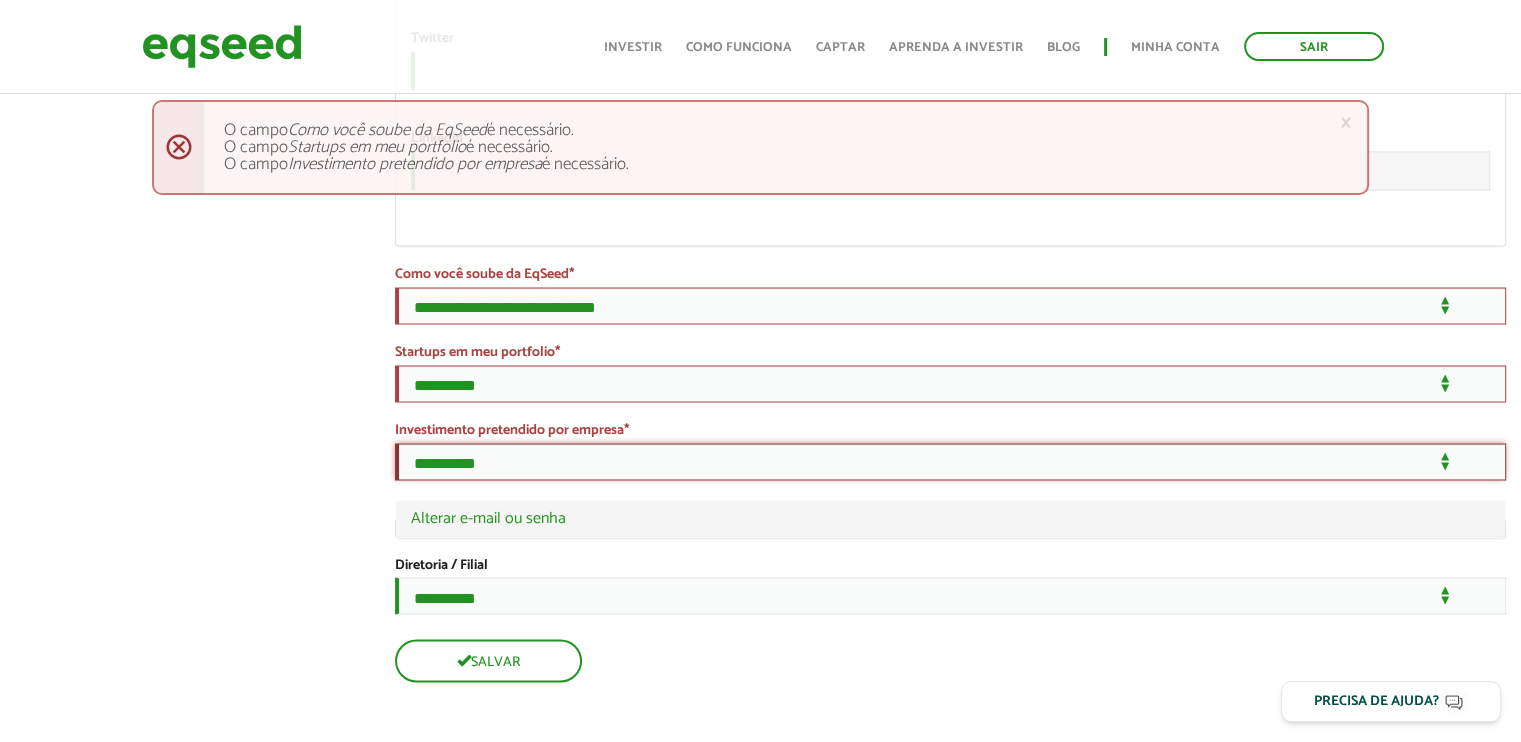 click on "**********" at bounding box center [950, 461] 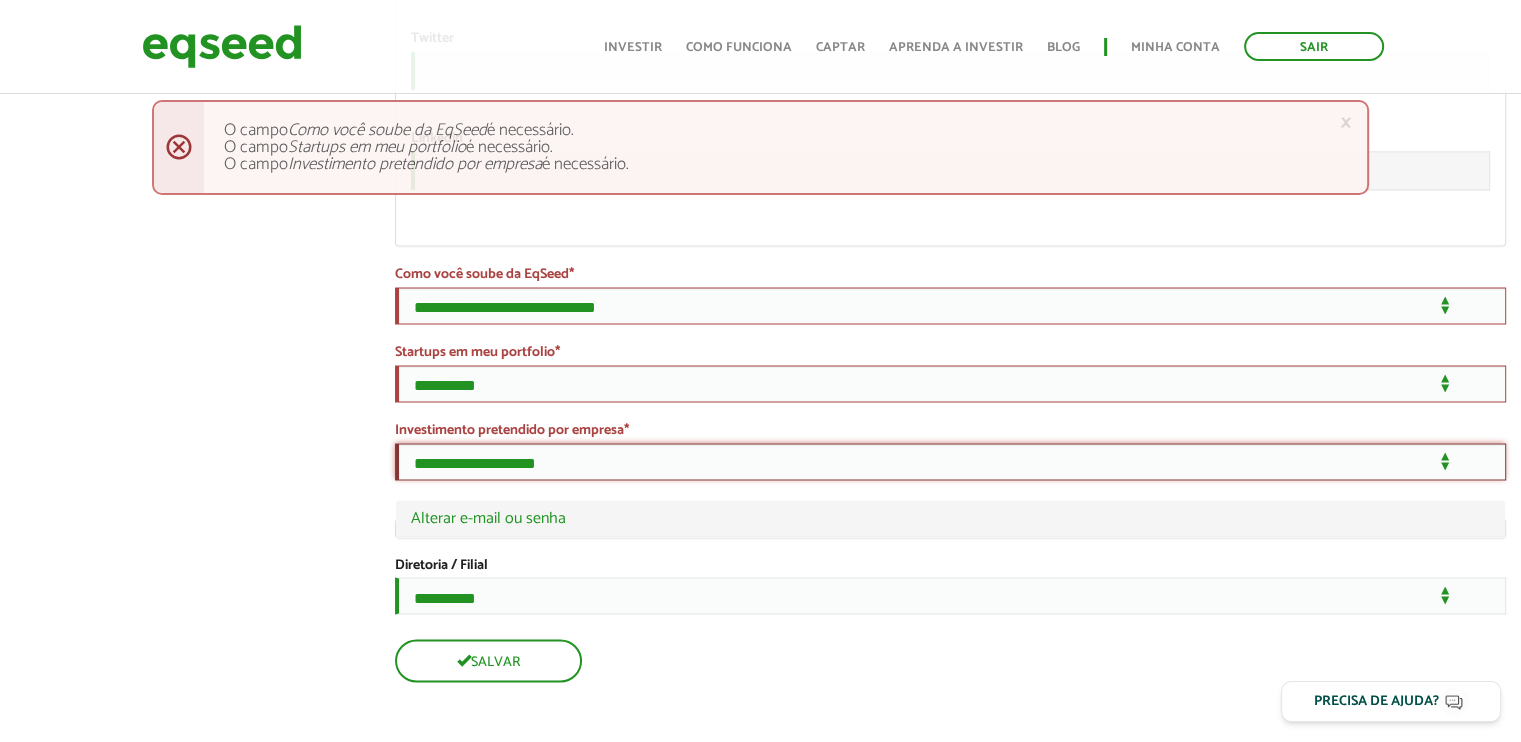 click on "**********" at bounding box center [950, 461] 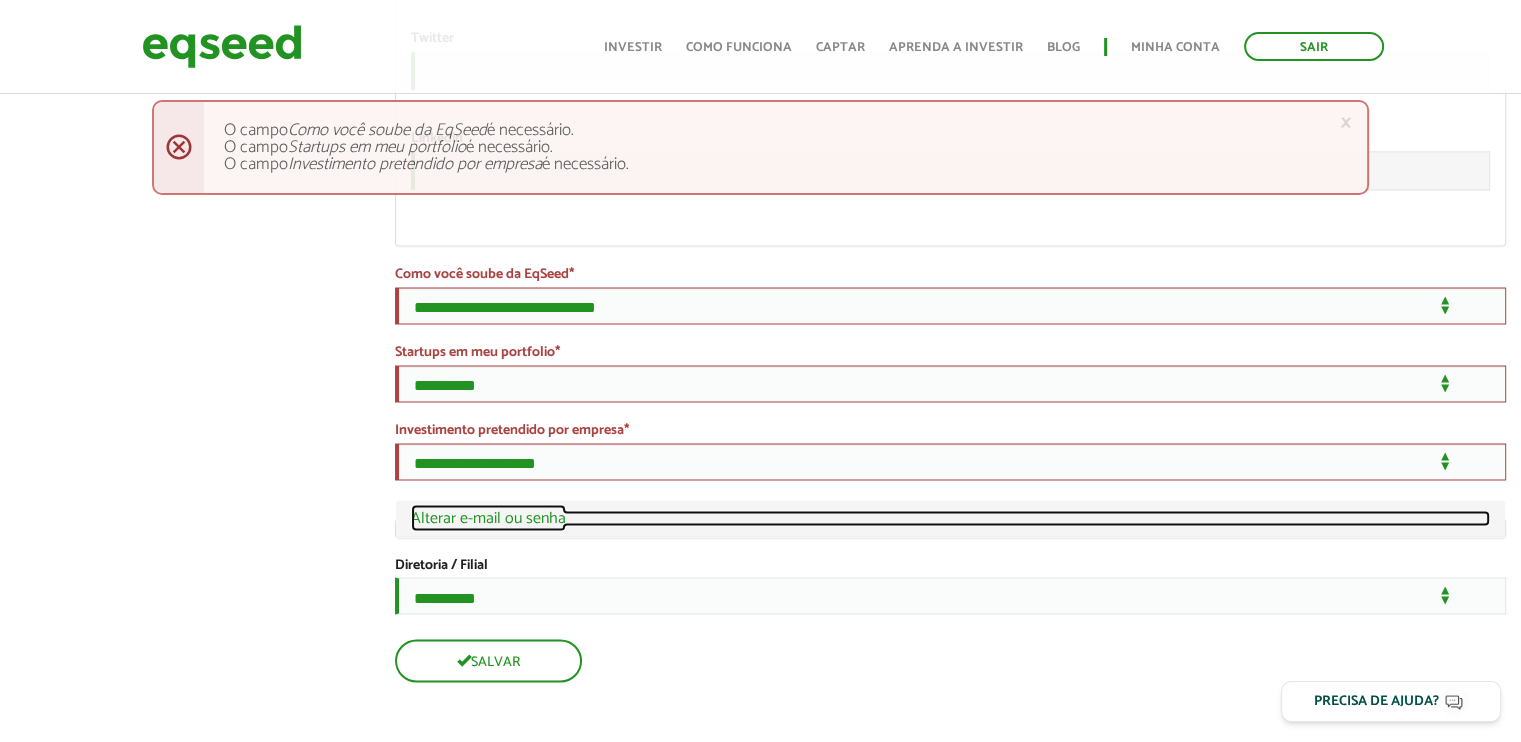 click on "Ocultar Alterar e-mail ou senha" at bounding box center (950, 518) 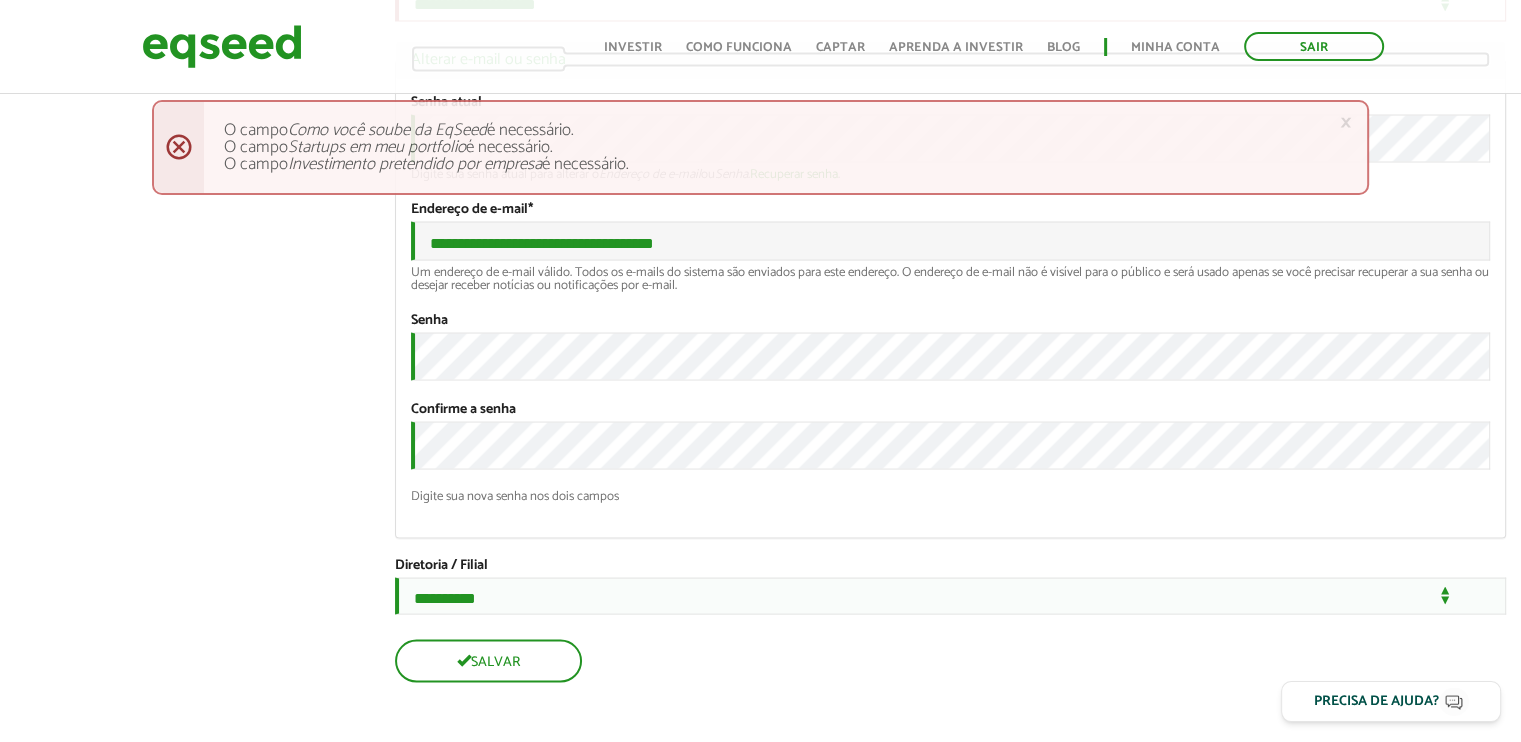 scroll, scrollTop: 3984, scrollLeft: 0, axis: vertical 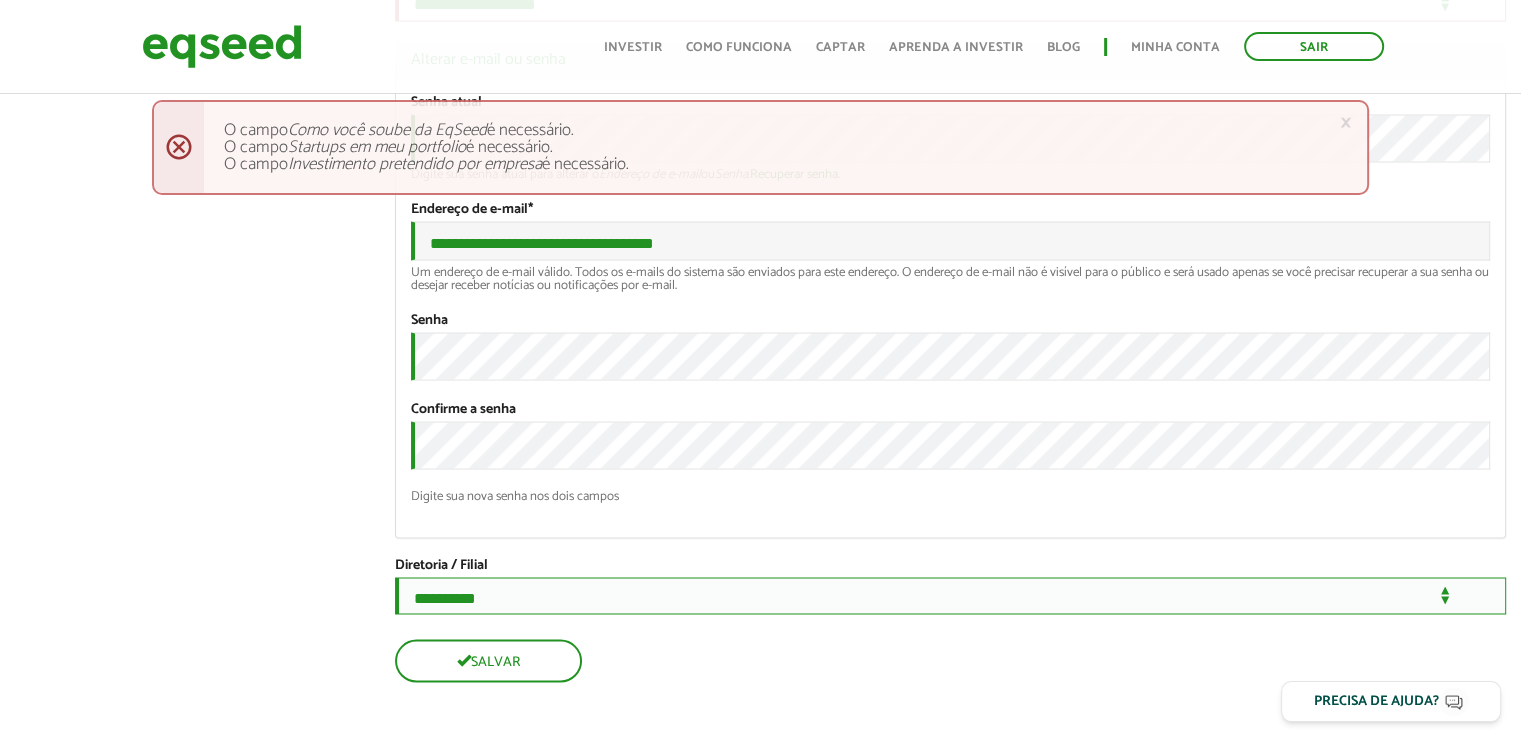click on "**********" at bounding box center [950, 595] 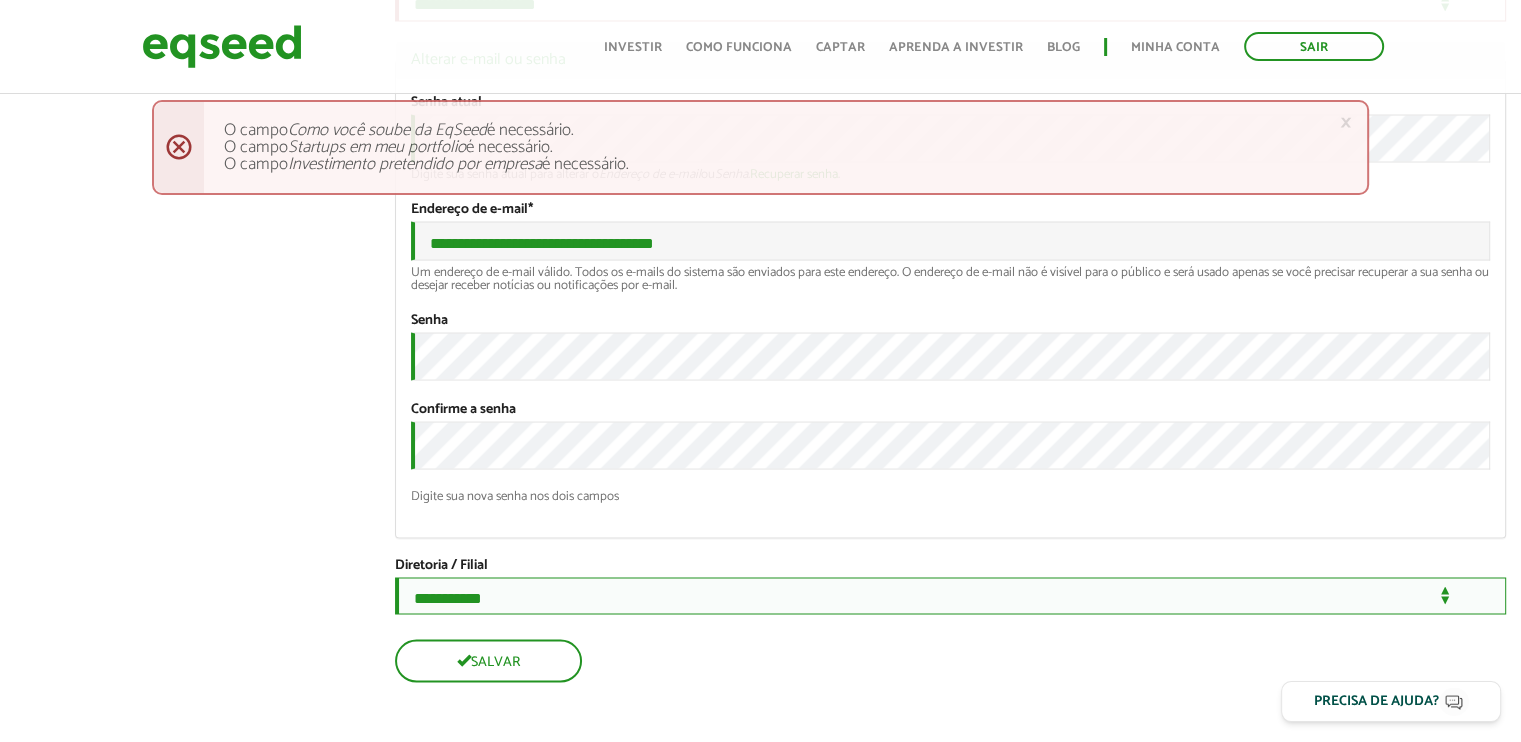 click on "**********" at bounding box center [950, 595] 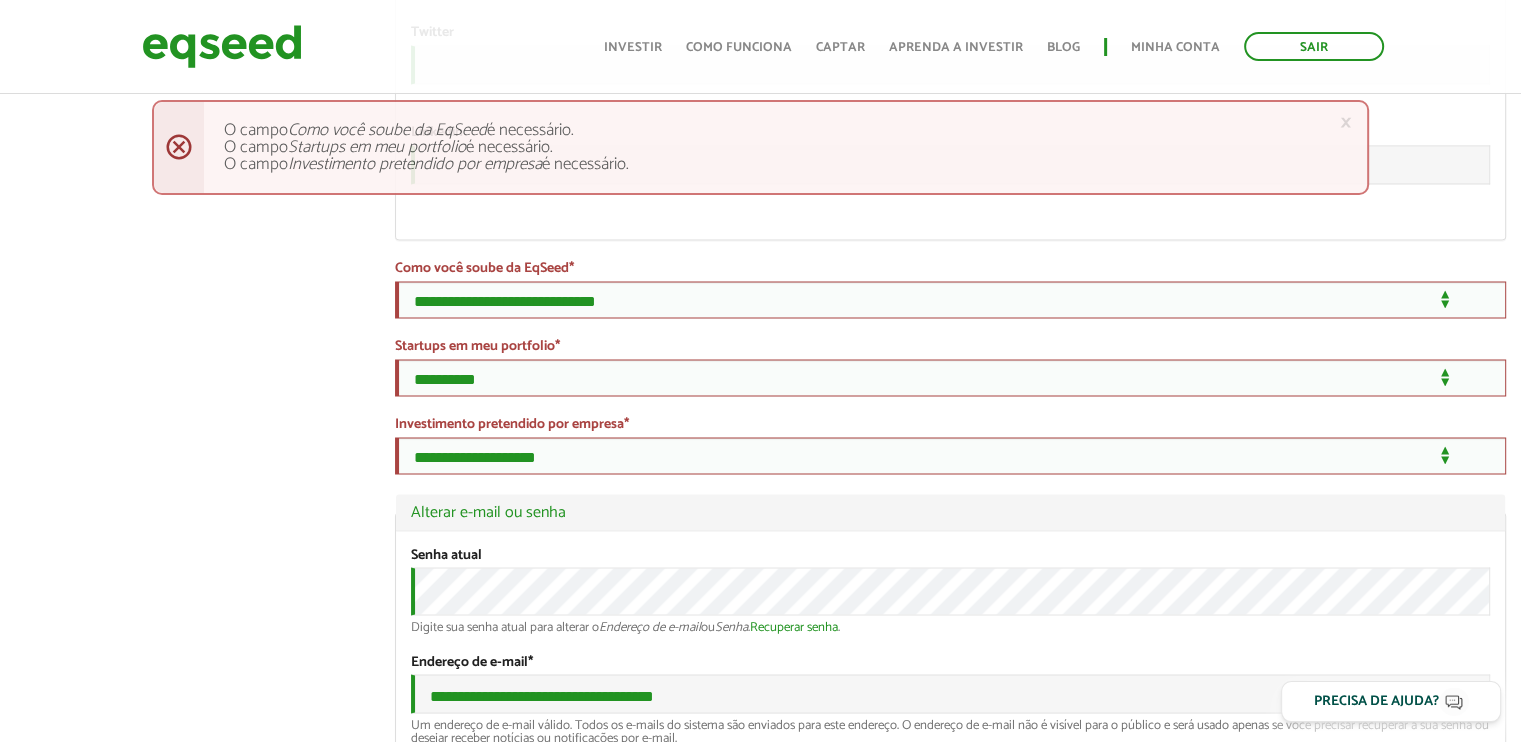 scroll, scrollTop: 3151, scrollLeft: 0, axis: vertical 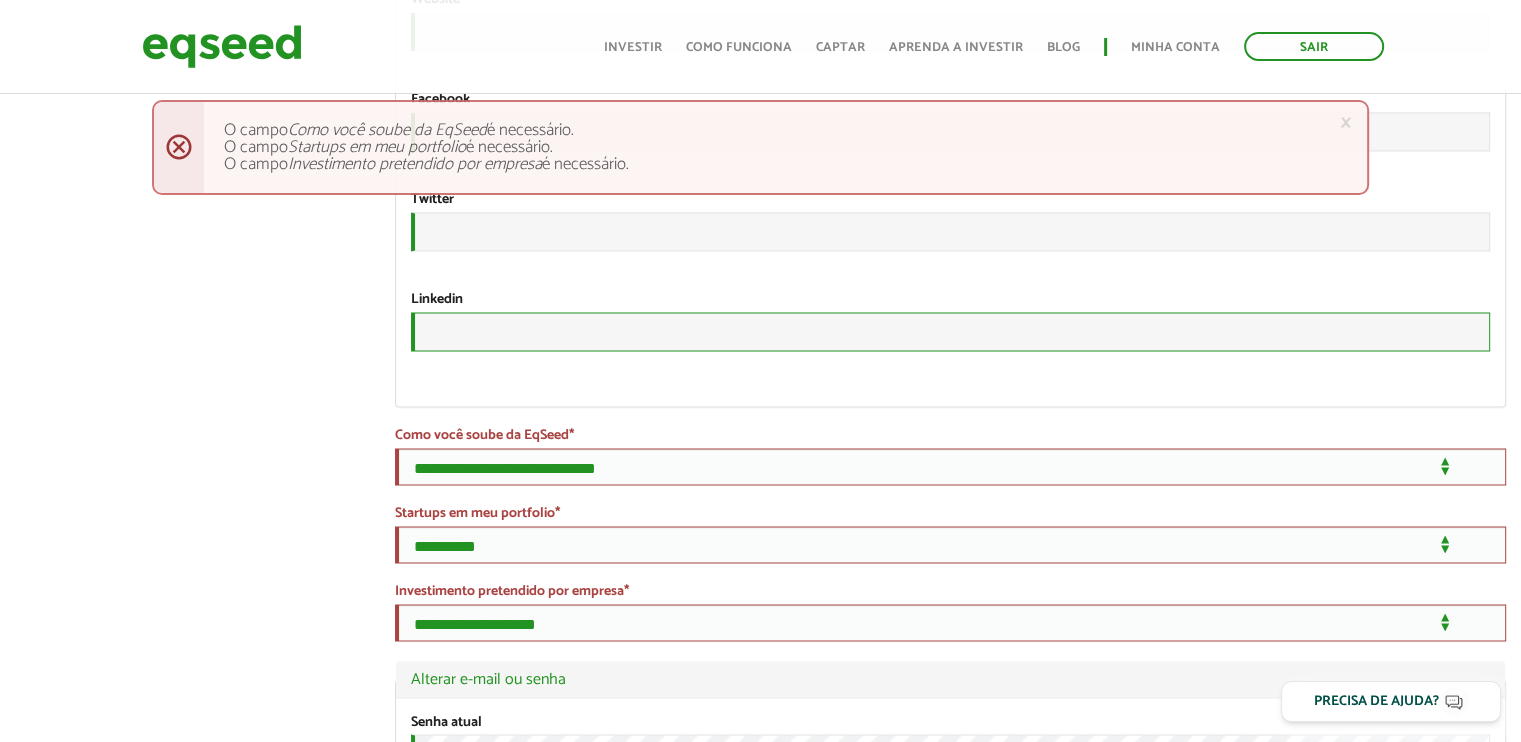 click on "URL" at bounding box center (950, 331) 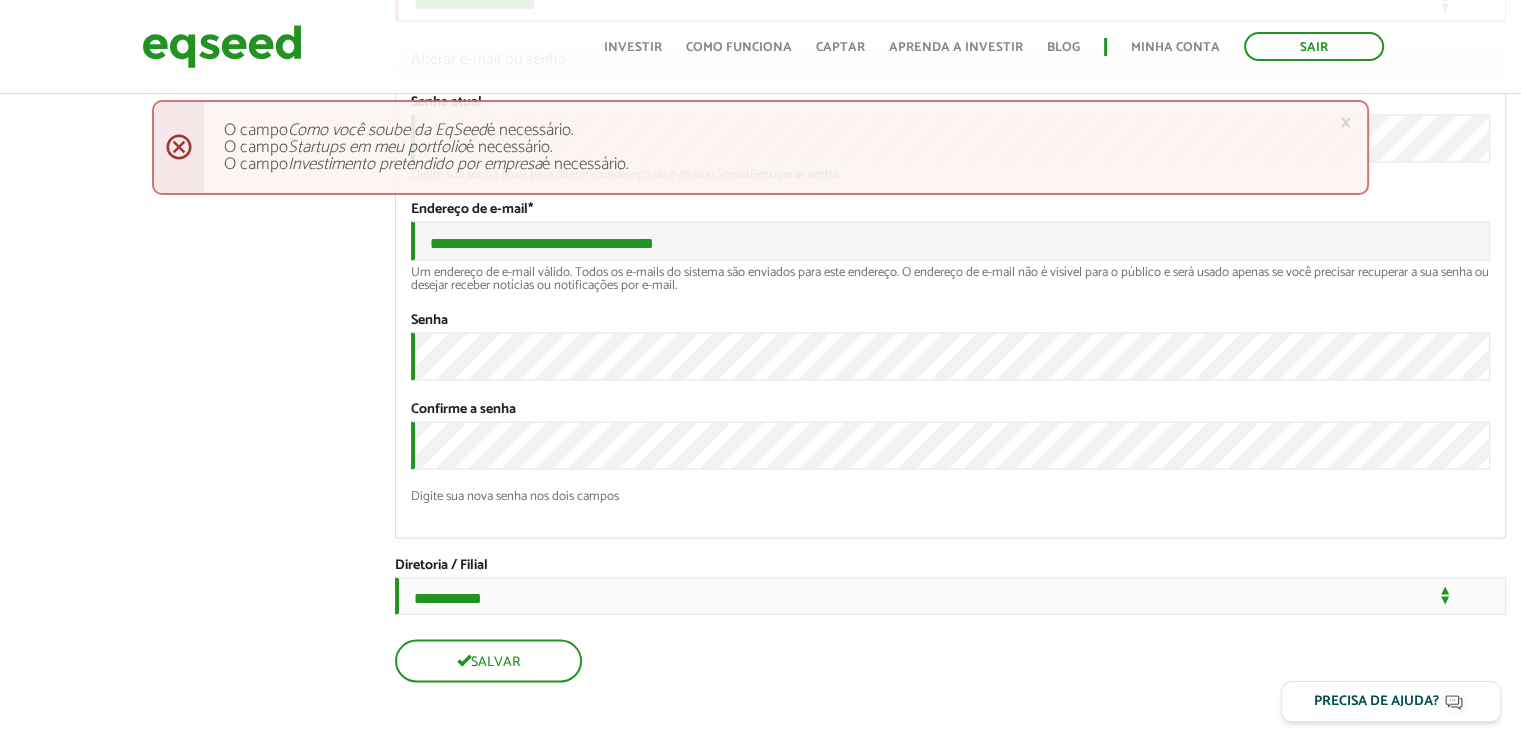 scroll, scrollTop: 3984, scrollLeft: 0, axis: vertical 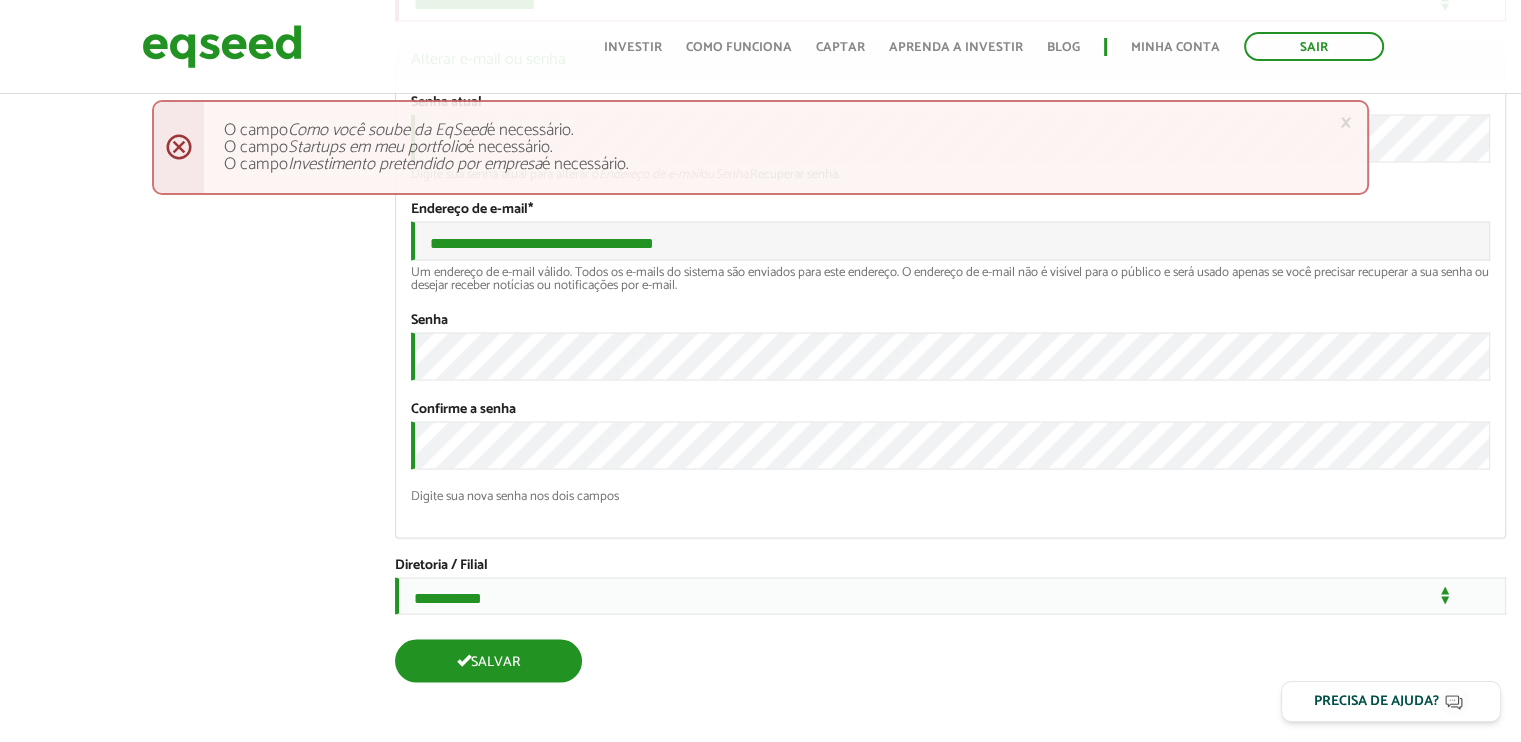 type on "**********" 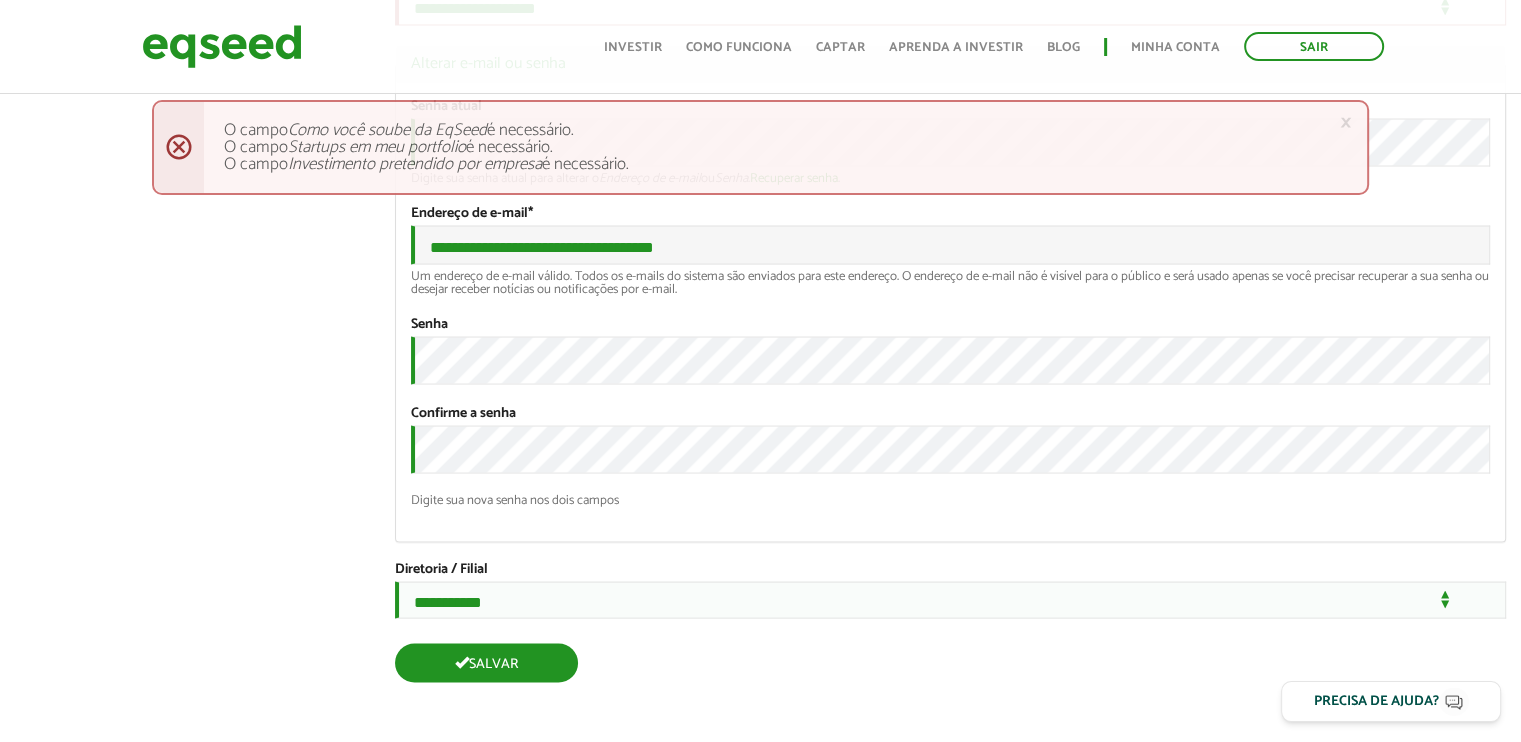 click on "Salvar" at bounding box center [486, 662] 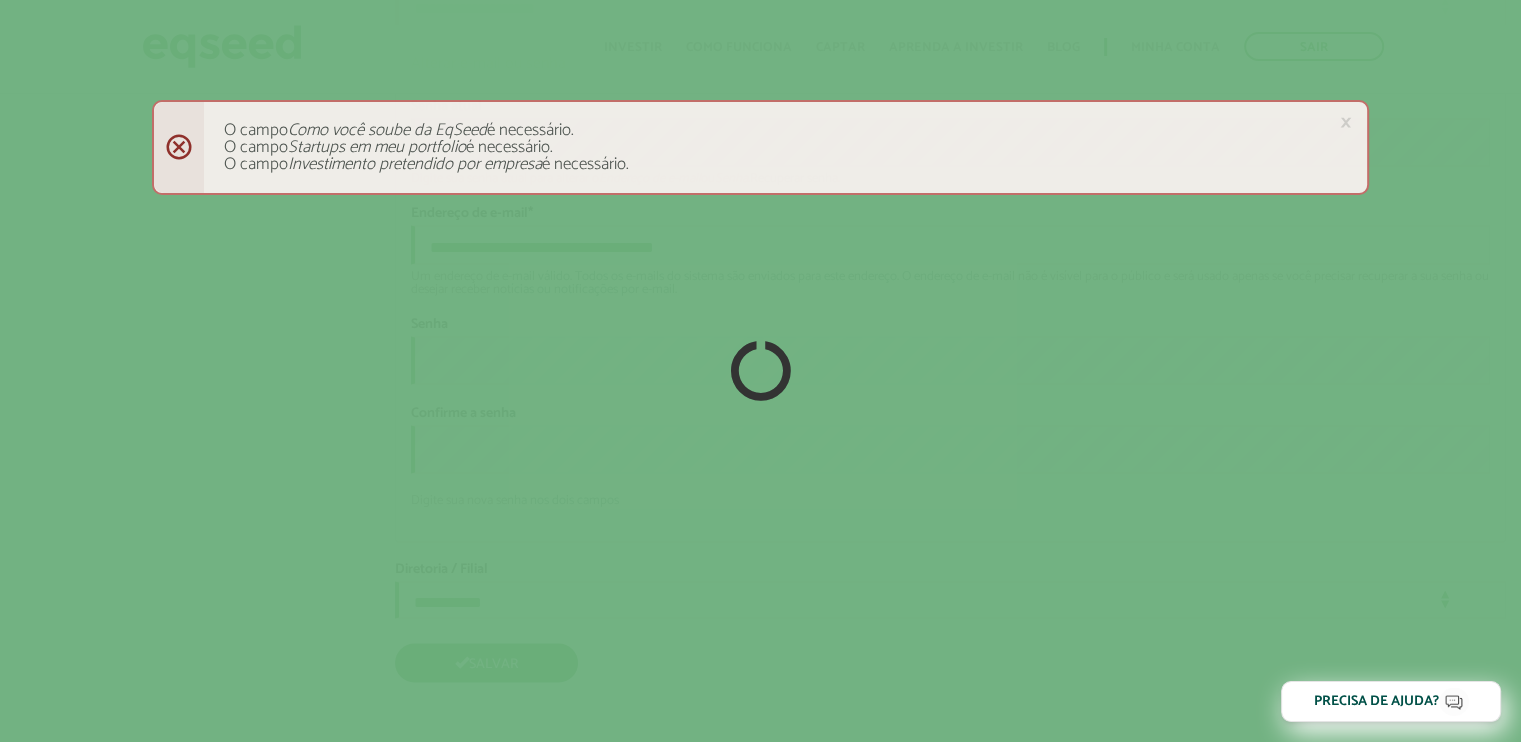 scroll, scrollTop: 3981, scrollLeft: 0, axis: vertical 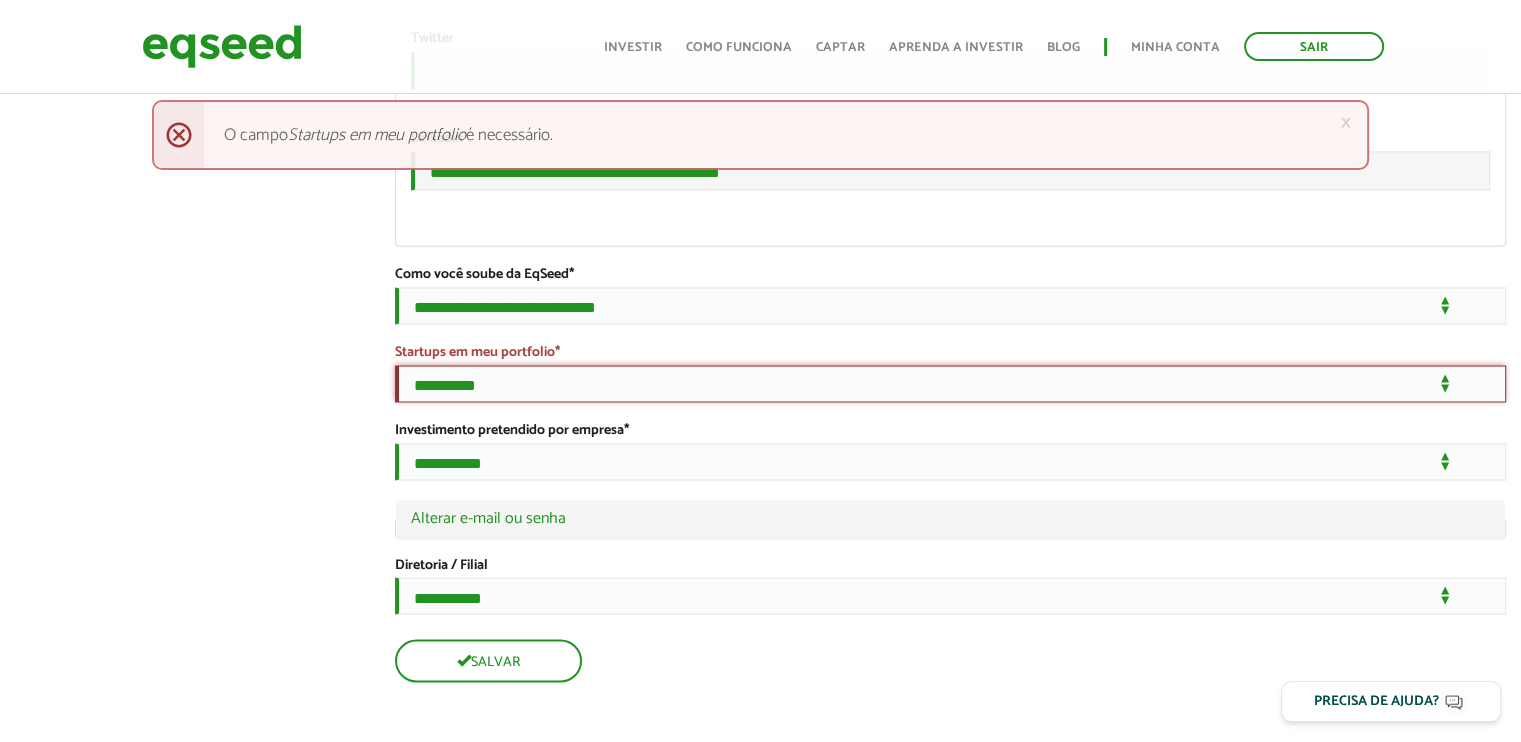 click on "**********" at bounding box center (950, 383) 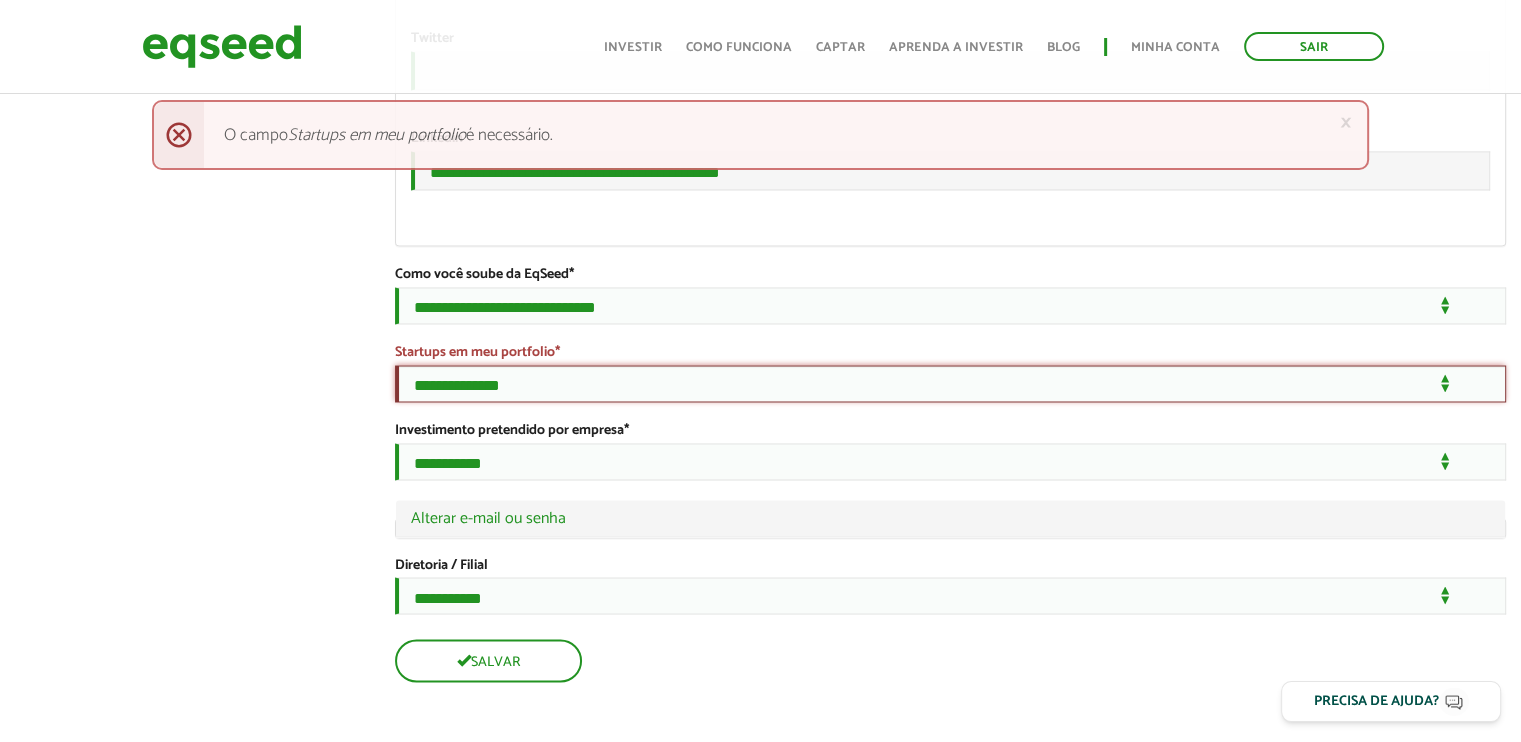 click on "**********" at bounding box center [950, 383] 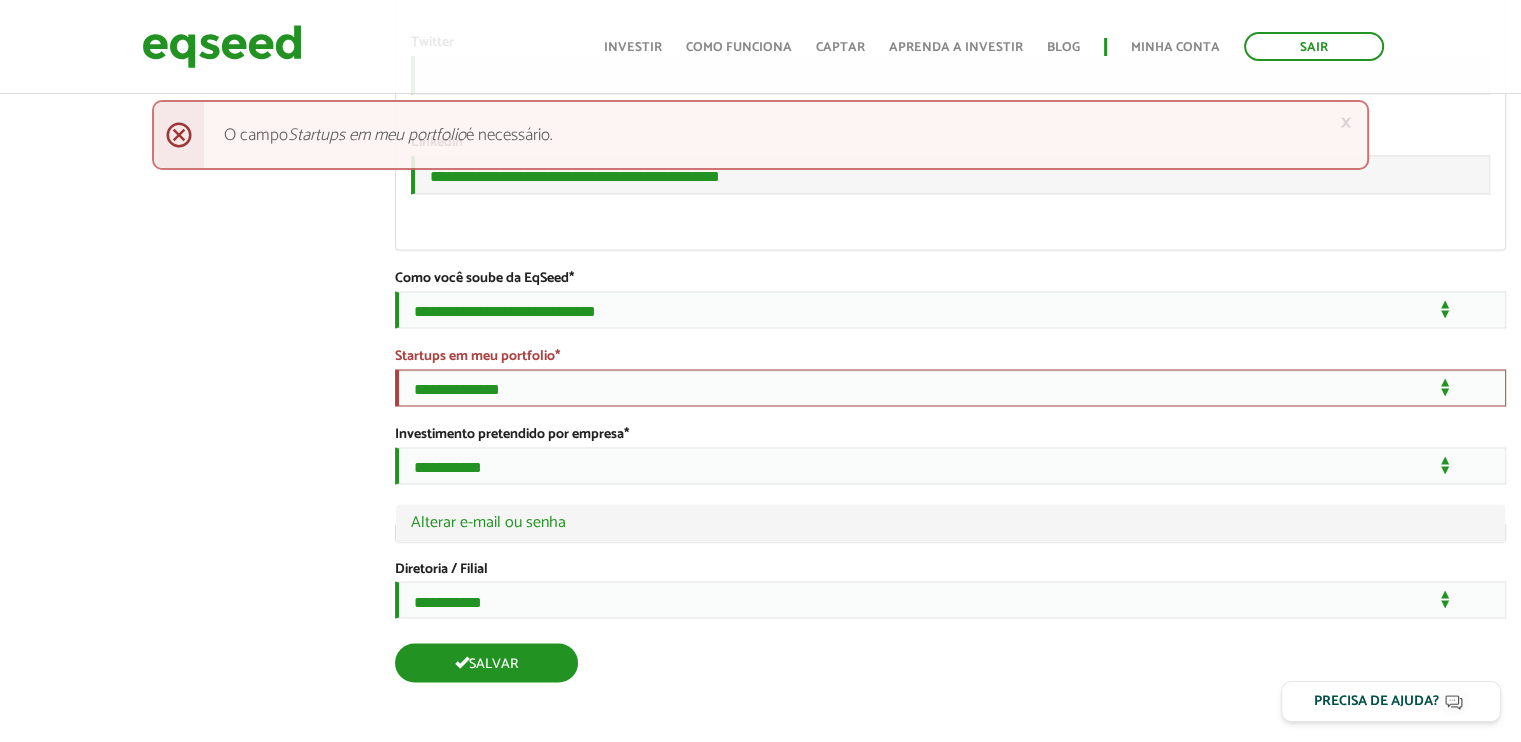 click on "Salvar" at bounding box center [486, 662] 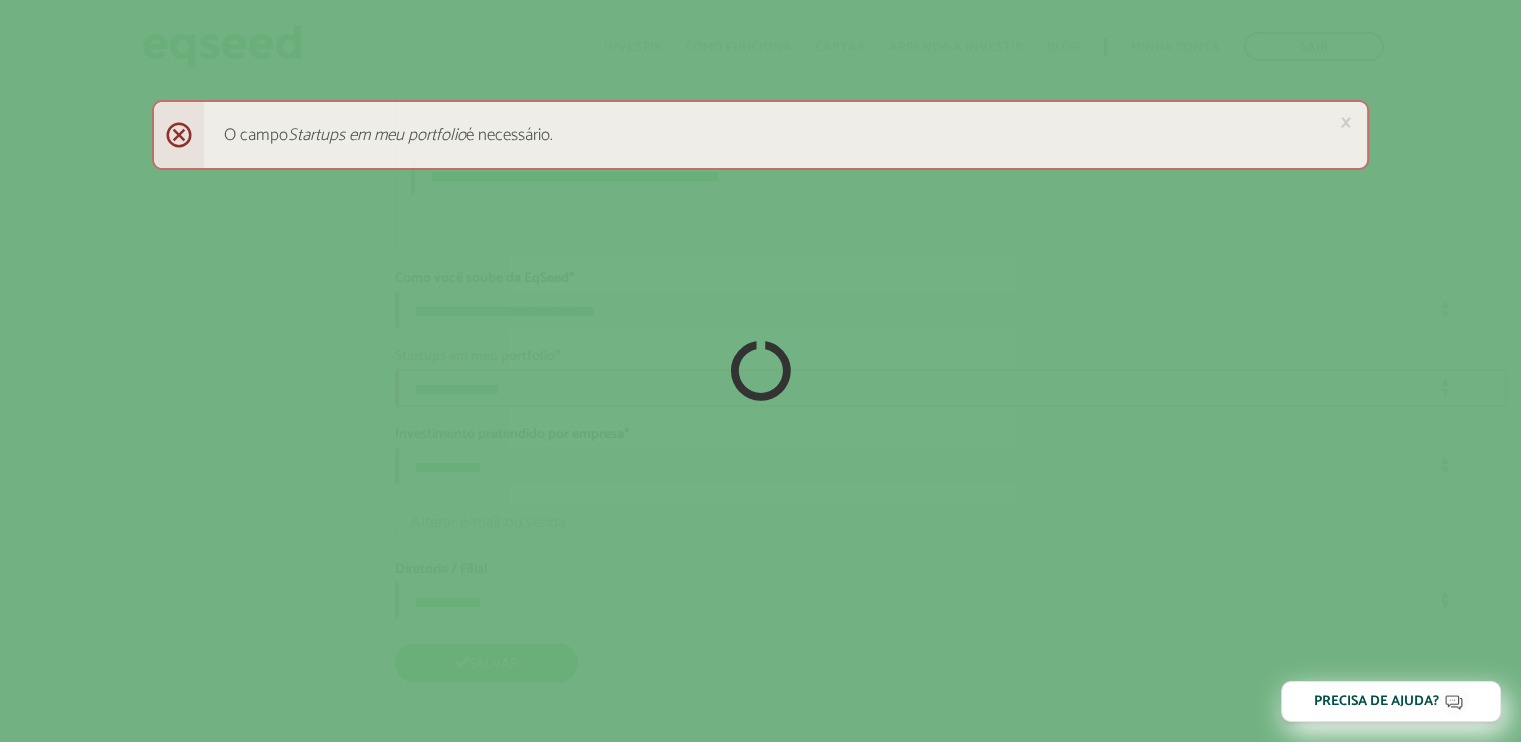 scroll, scrollTop: 3515, scrollLeft: 0, axis: vertical 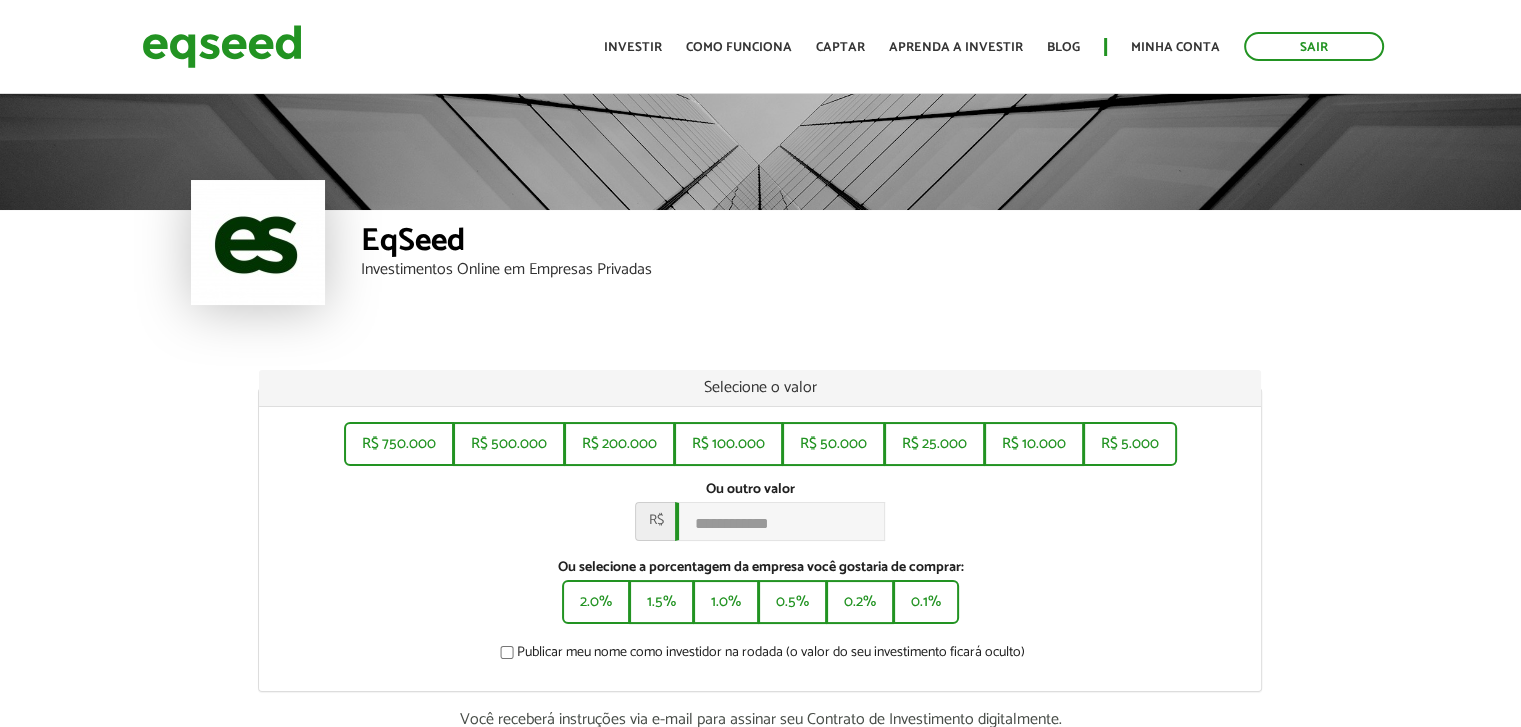 click on "EqSeed
Investimentos Online em Empresas Privadas" at bounding box center [846, 270] 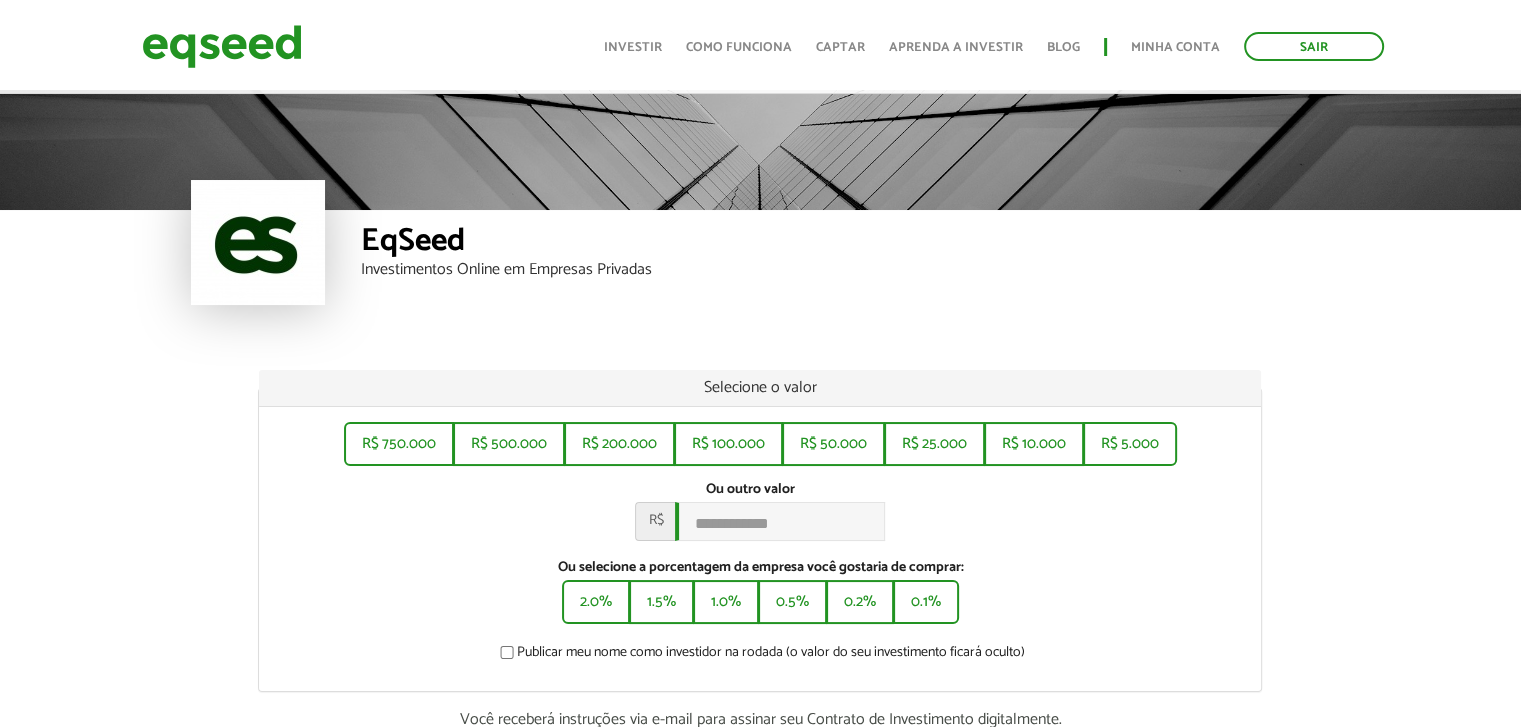 scroll, scrollTop: 166, scrollLeft: 0, axis: vertical 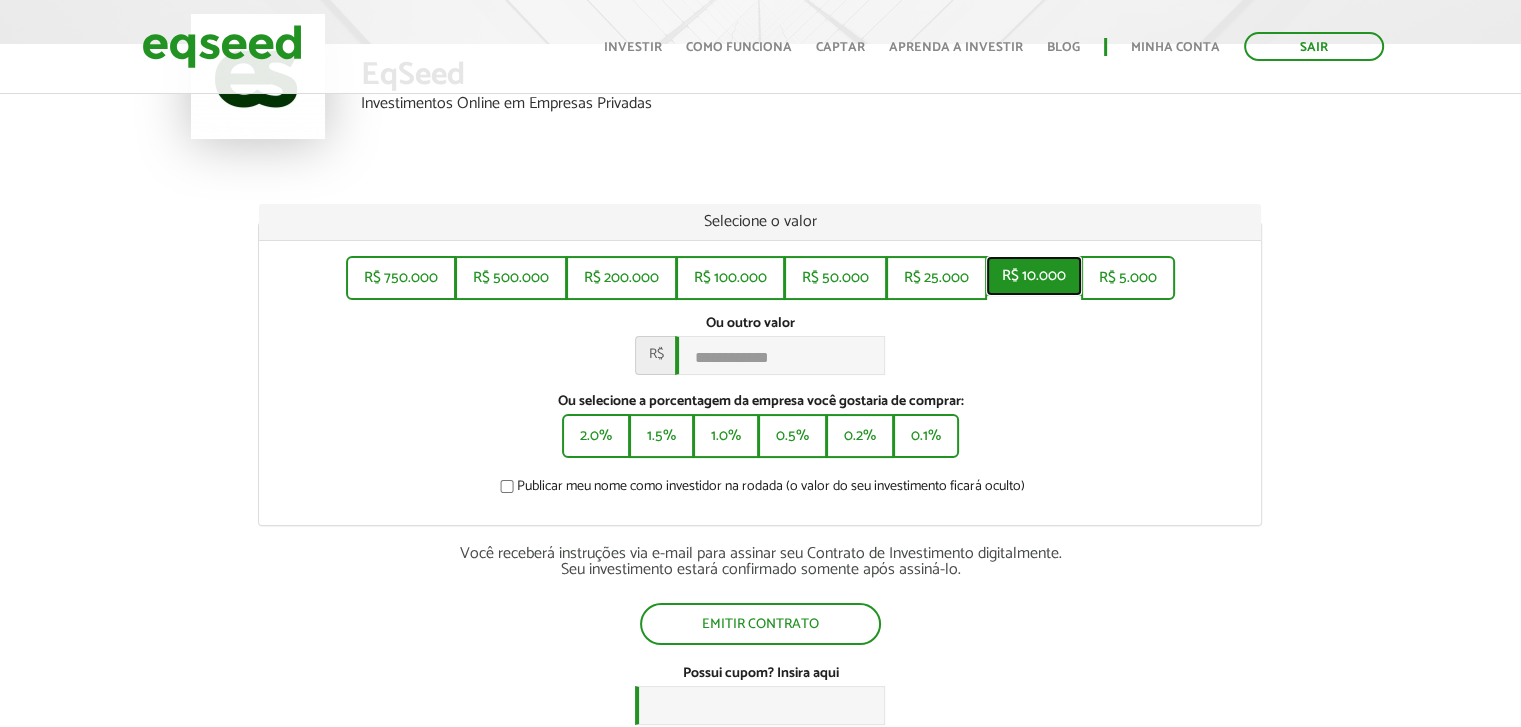 click on "R$ 10.000" at bounding box center [1034, 276] 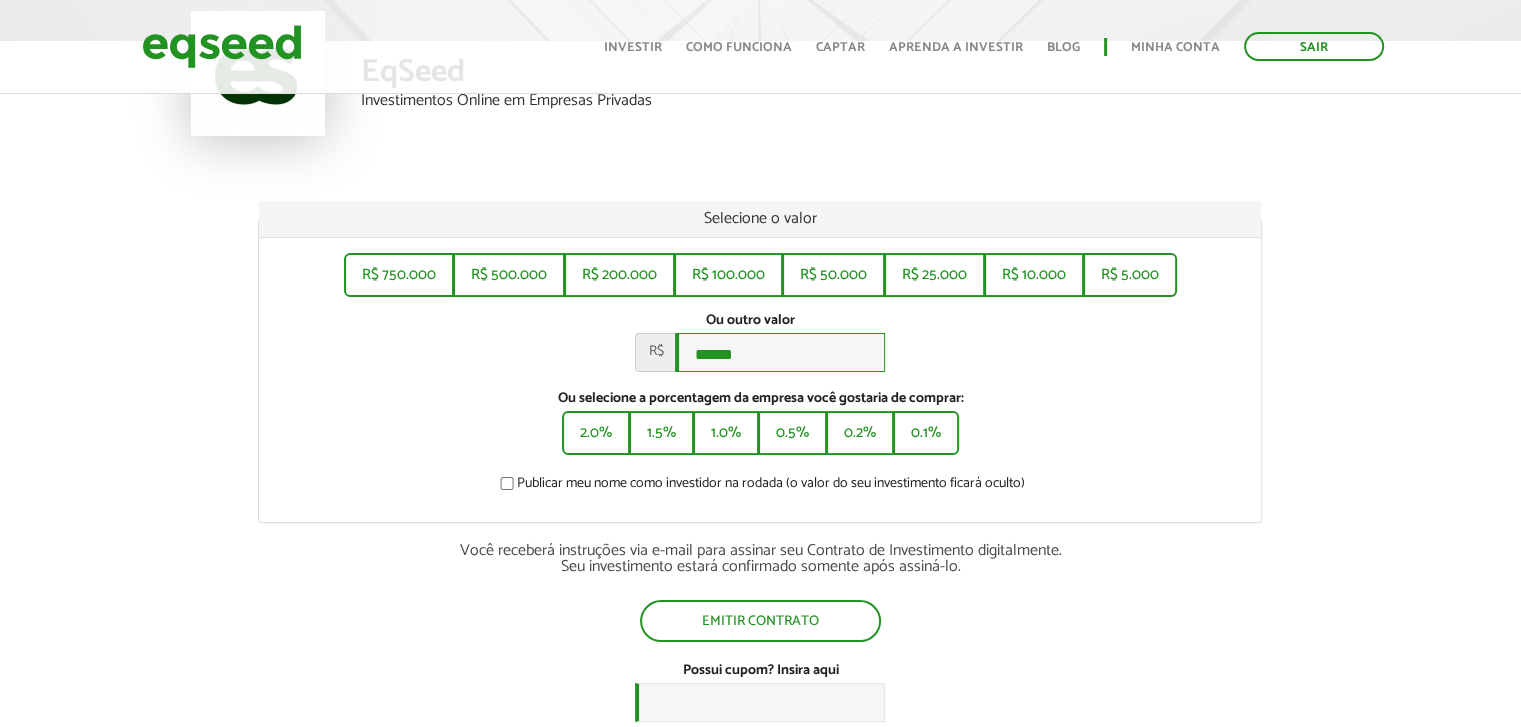 scroll, scrollTop: 333, scrollLeft: 0, axis: vertical 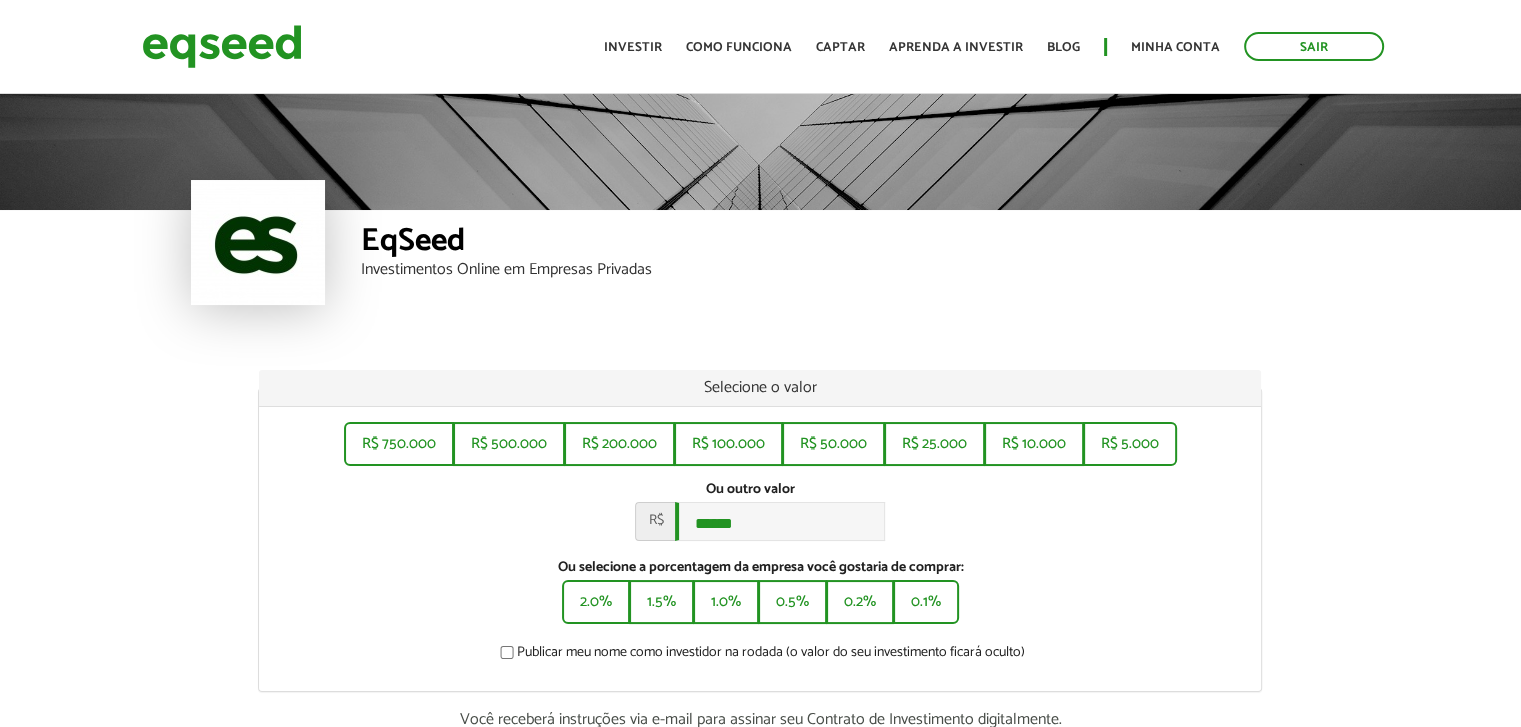 click on "EqSeed
Investimentos Online em Empresas Privadas" at bounding box center (760, 210) 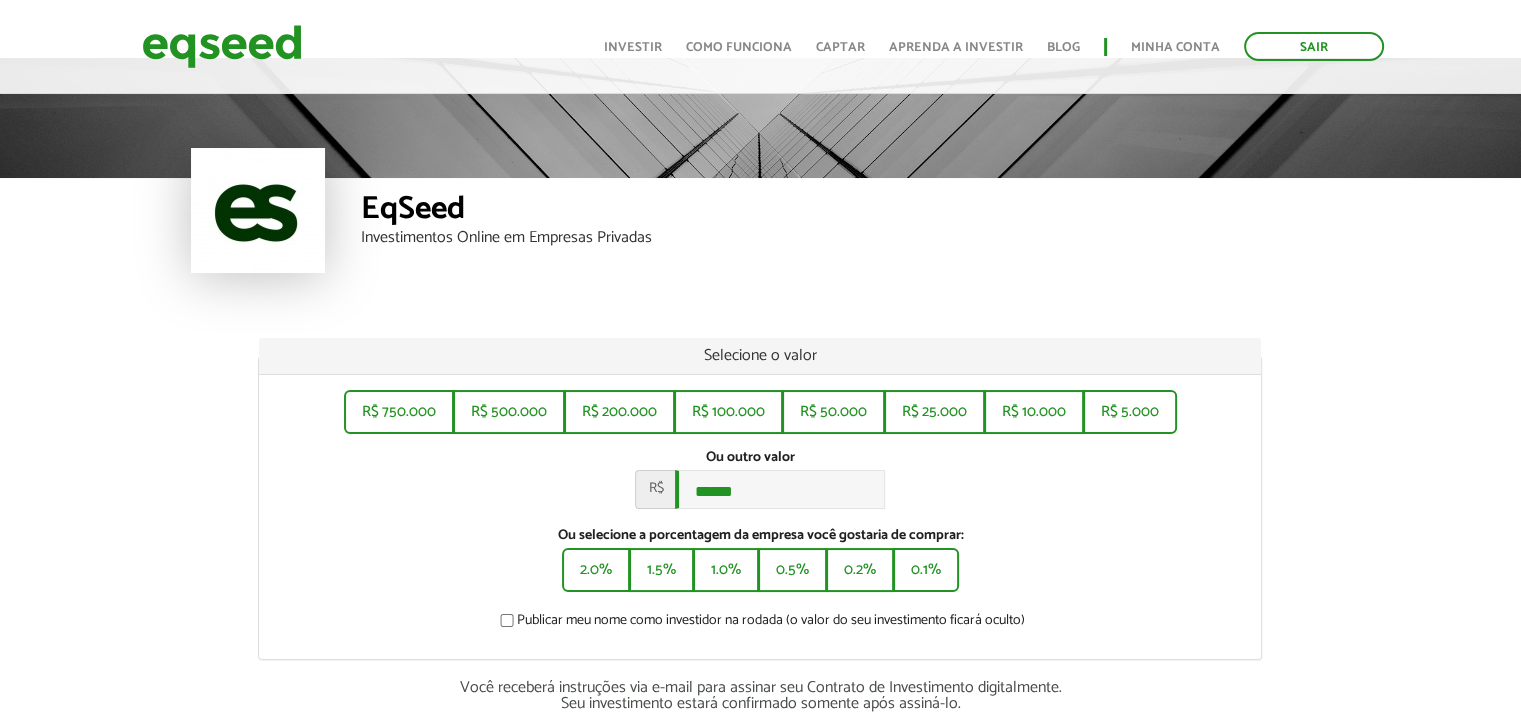 scroll, scrollTop: 0, scrollLeft: 0, axis: both 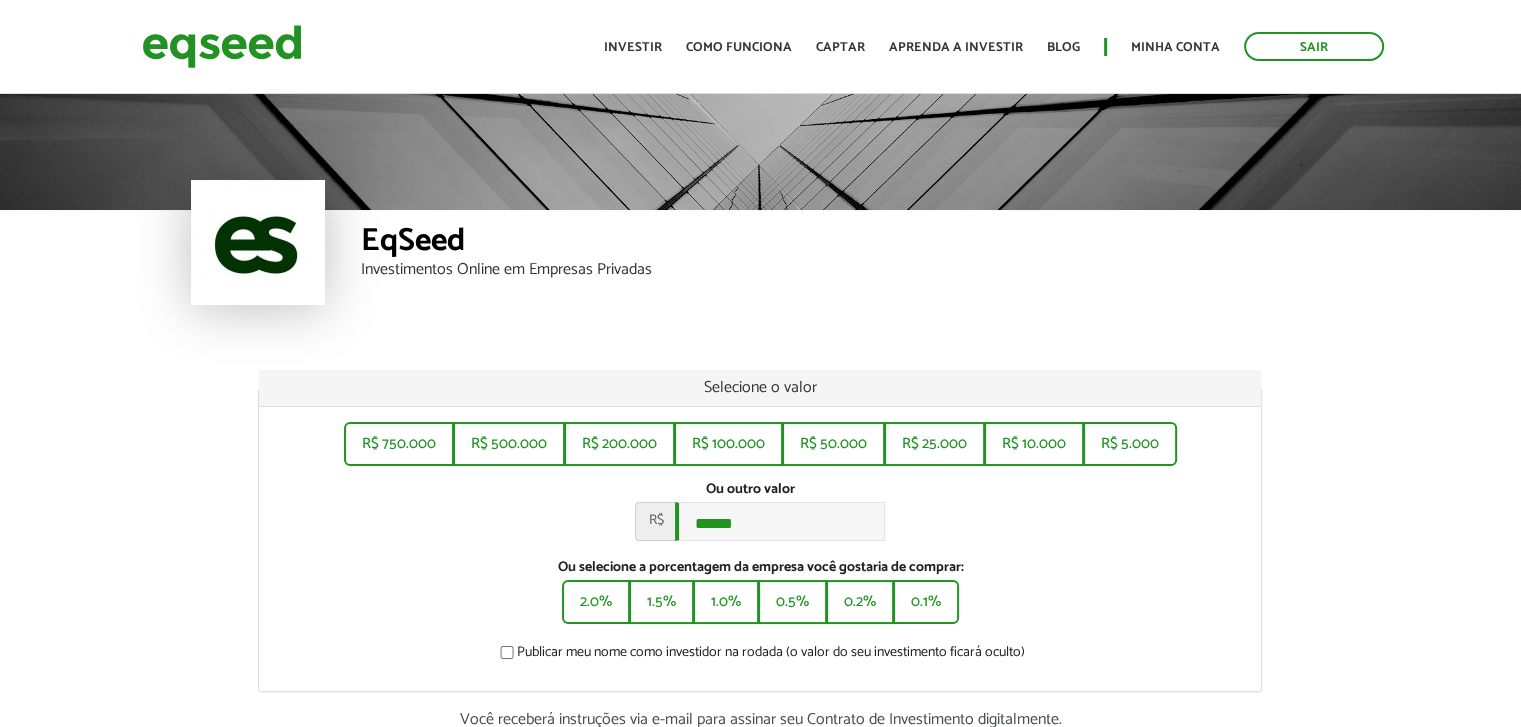 click on "EqSeed
Investimentos Online em Empresas Privadas
Selecione o valor
R$ ****** R$ ****** R$ ****** R$ ****** R$ ****** R$ ****** R$ ****** R$ ******   Ou outro valor  *
R$ ******   Ou selecione a porcentagem da empresa você gostaria de comprar:
2.0% 1.5% 1.0% 0.5% 0.2% 0.1%   Publicar meu nome como investidor na rodada (o valor do seu investimento ficará oculto)
Você receberá instruções via e-mail para assinar seu Contrato de Investimento digitalmente." at bounding box center [760, 500] 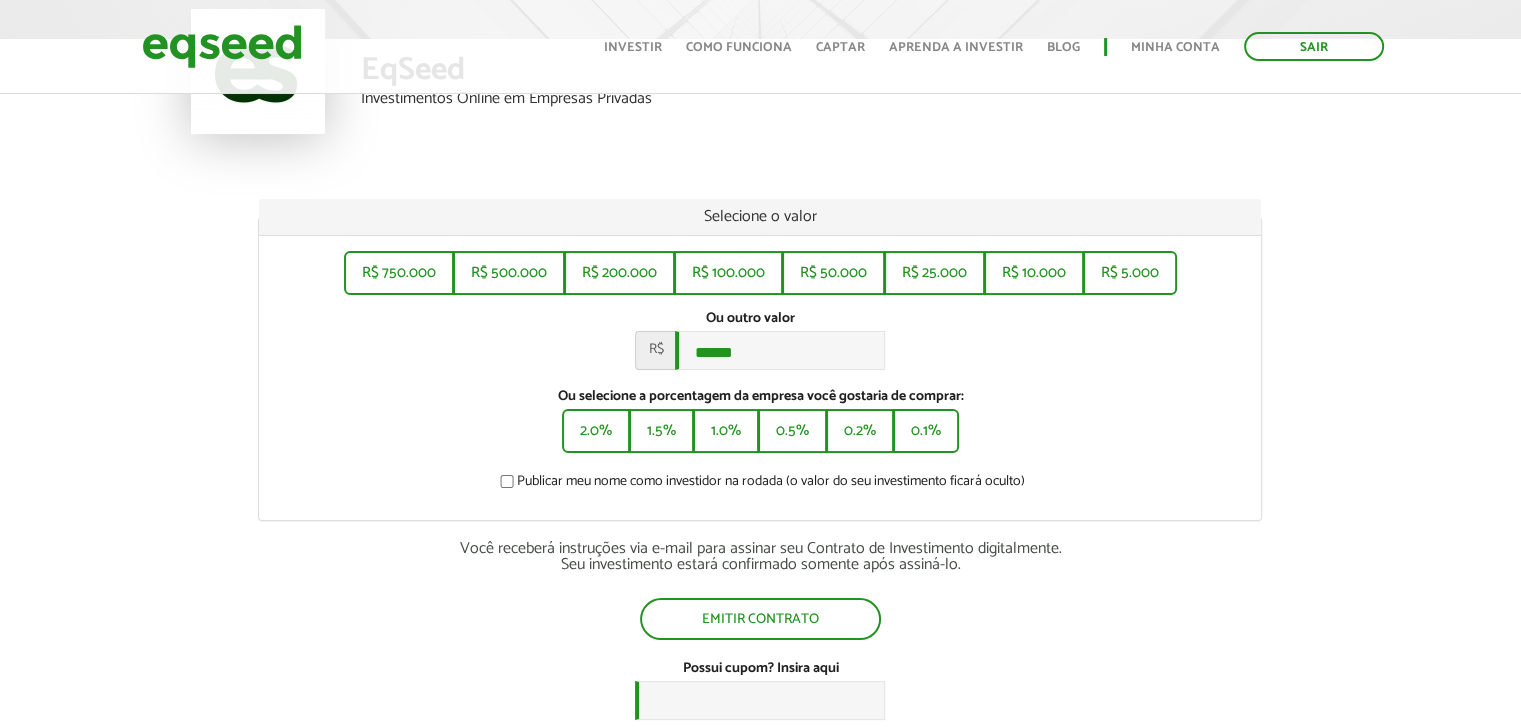 scroll, scrollTop: 0, scrollLeft: 0, axis: both 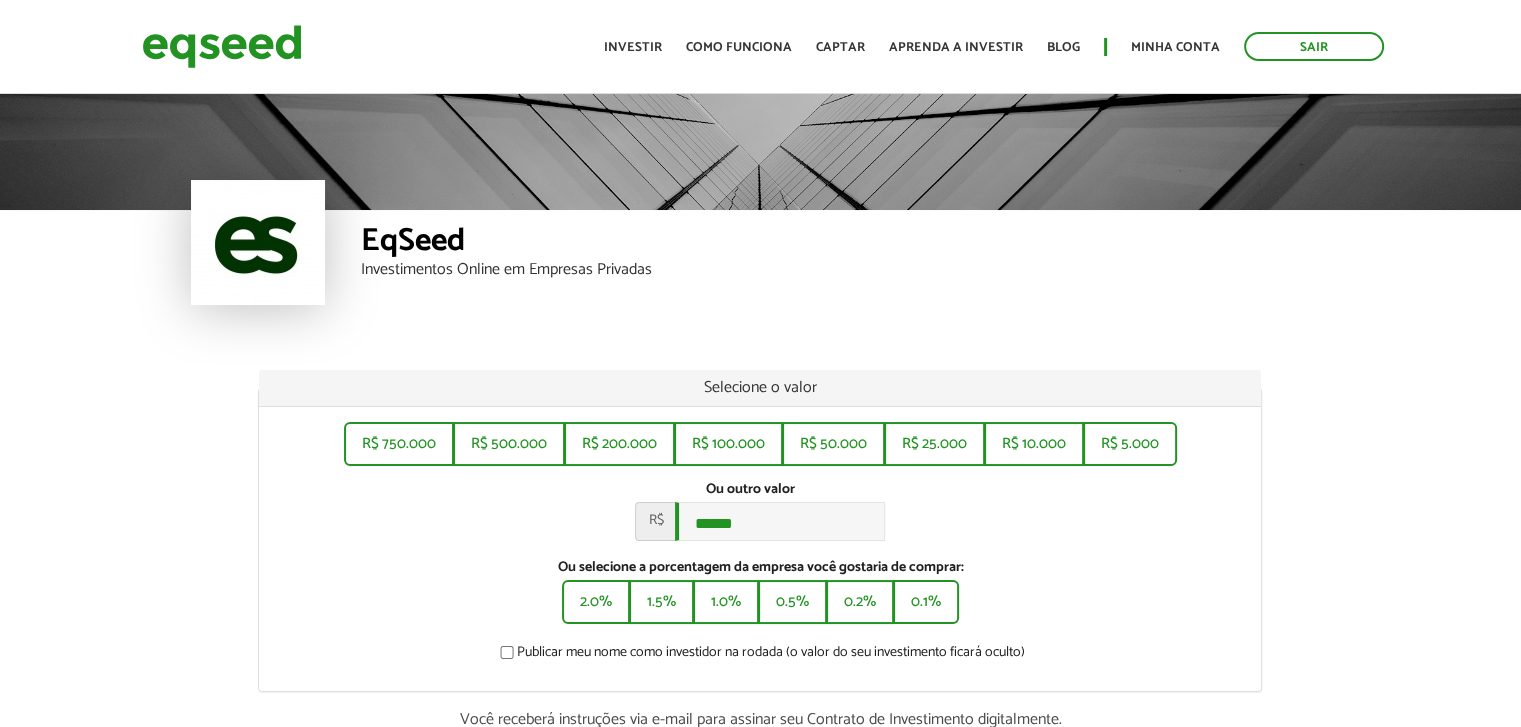 click on "EqSeed
Investimentos Online em Empresas Privadas
Selecione o valor
R$ ****** R$ ****** R$ ****** R$ ****** R$ ****** R$ ****** R$ ****** R$ ******   Ou outro valor  *
R$ ******   Ou selecione a porcentagem da empresa você gostaria de comprar:
2.0% 1.5% 1.0% 0.5% 0.2% 0.1%   Publicar meu nome como investidor na rodada (o valor do seu investimento ficará oculto)
Você receberá instruções via e-mail para assinar seu Contrato de Investimento digitalmente." at bounding box center [760, 500] 